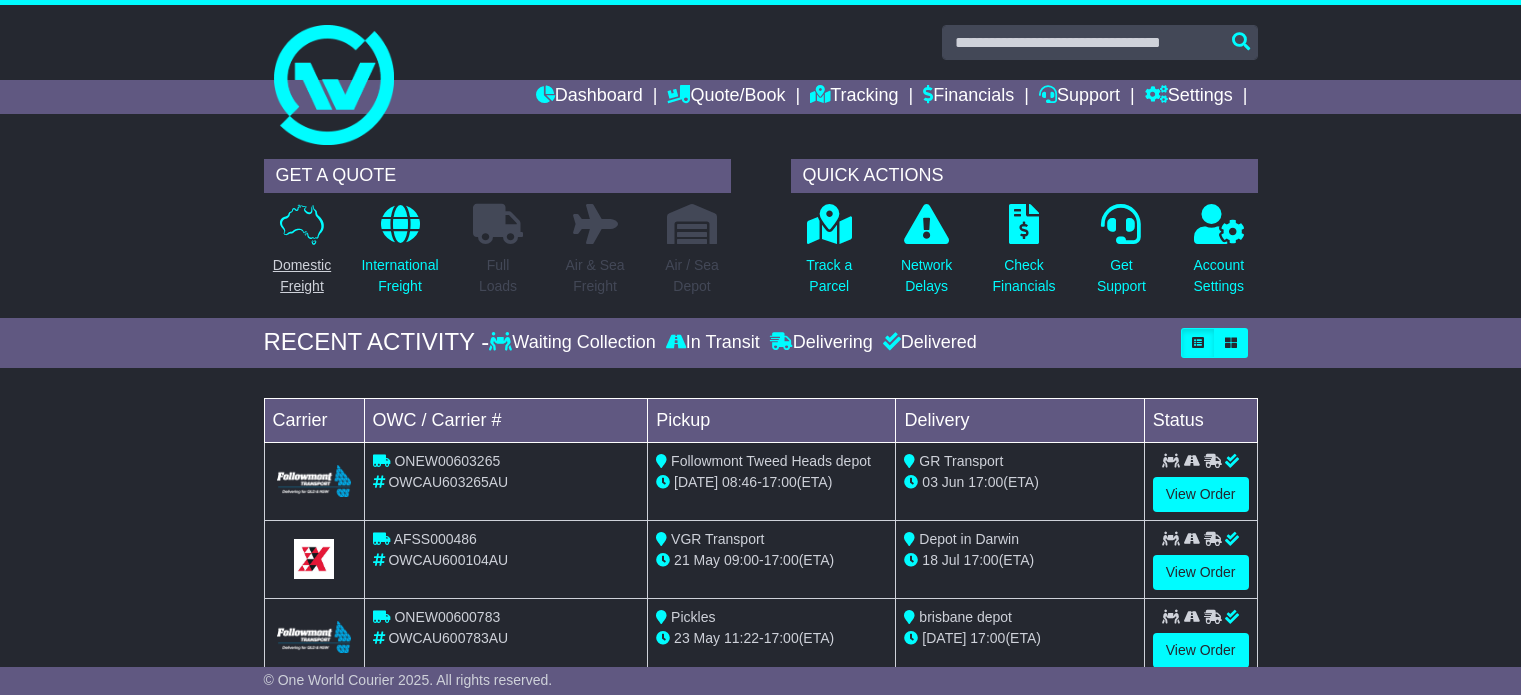 scroll, scrollTop: 0, scrollLeft: 0, axis: both 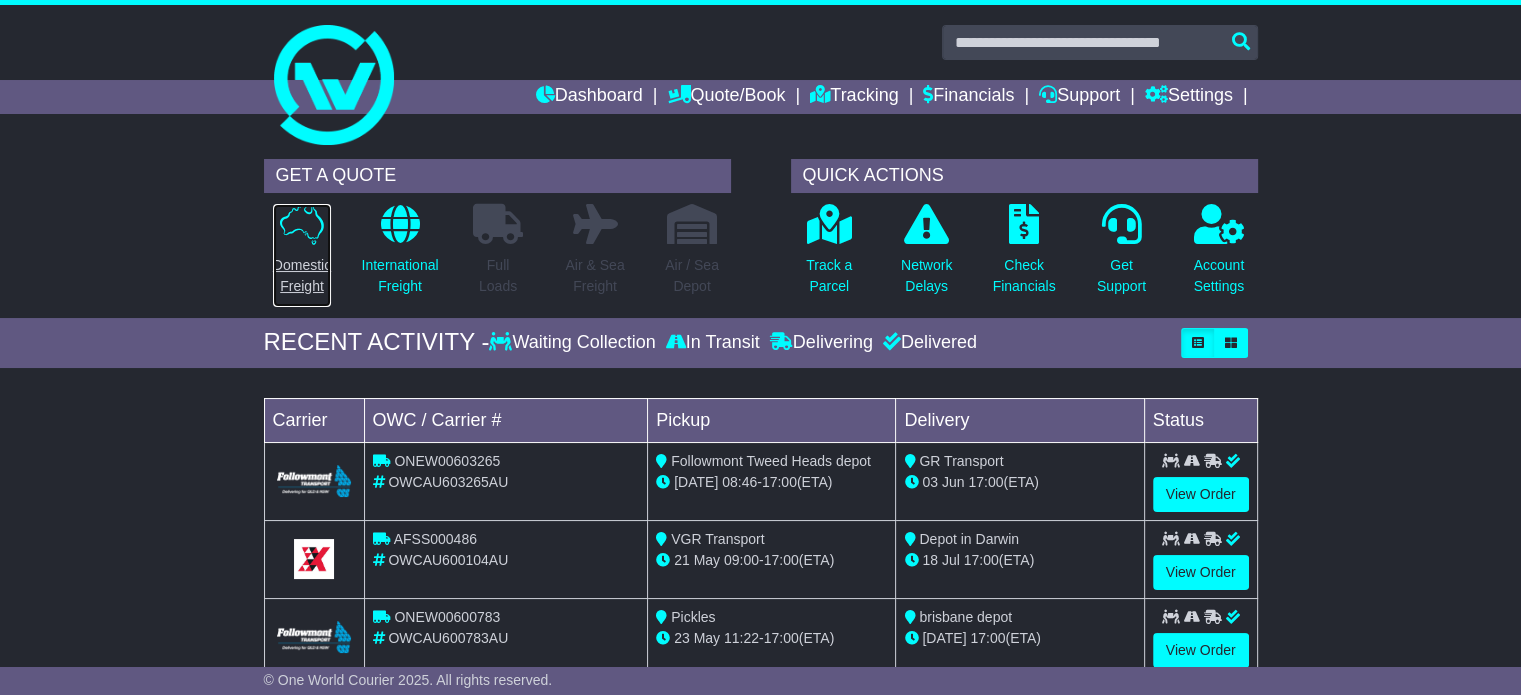 click on "Domestic Freight" at bounding box center (302, 276) 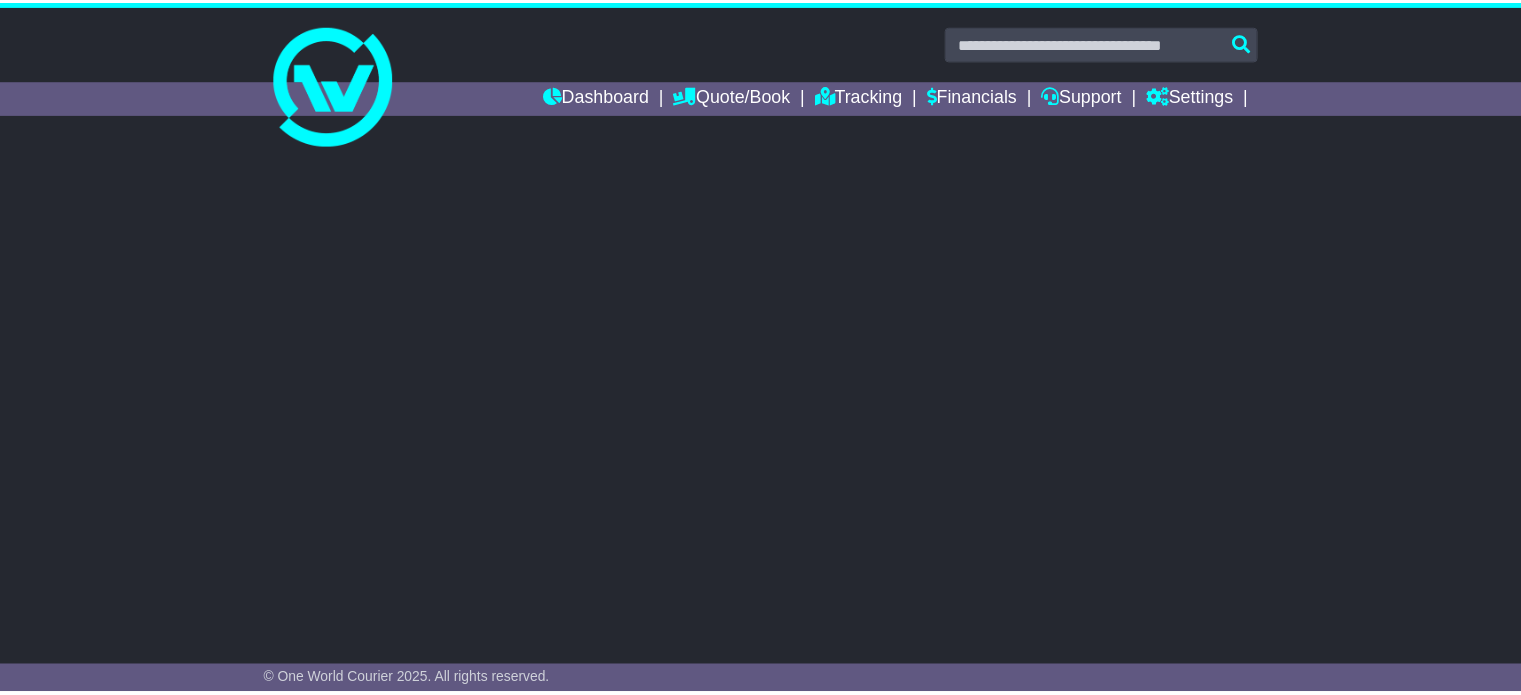 scroll, scrollTop: 0, scrollLeft: 0, axis: both 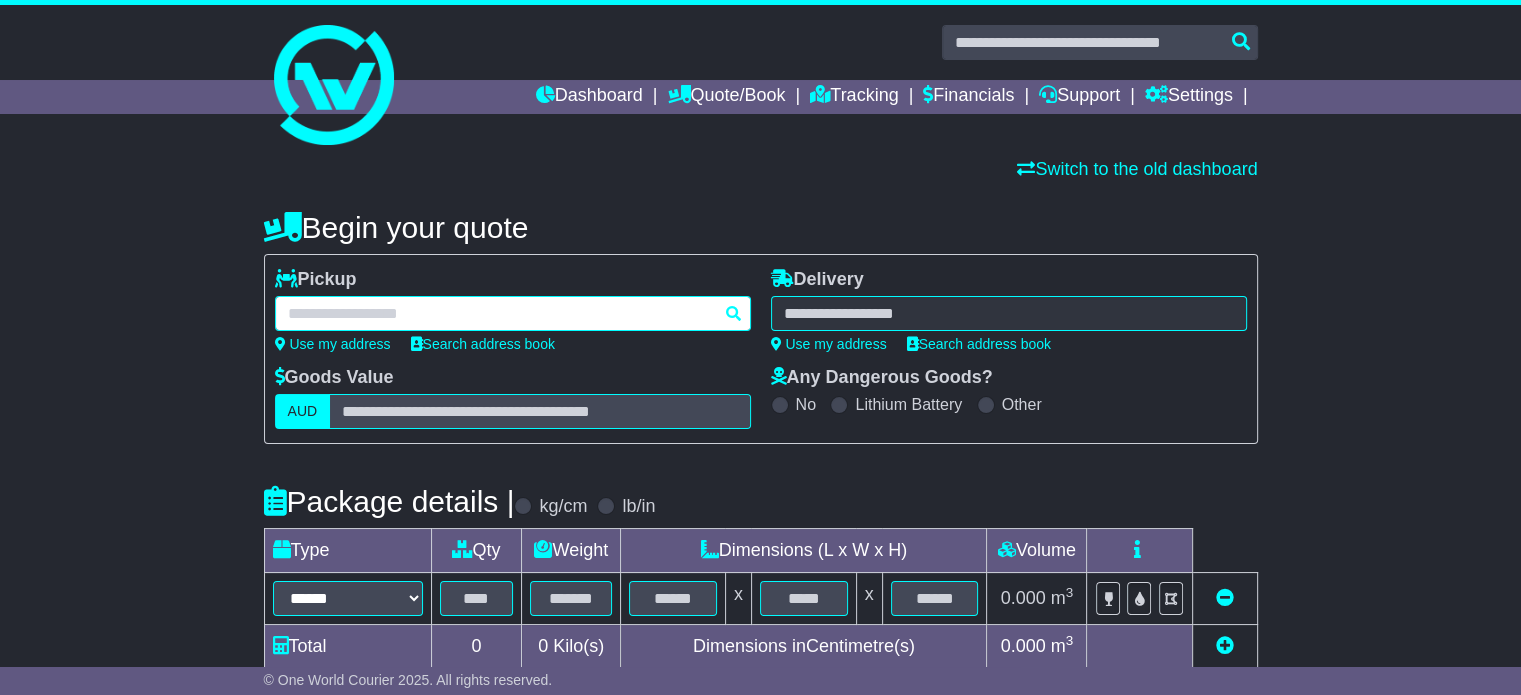 paste on "*****" 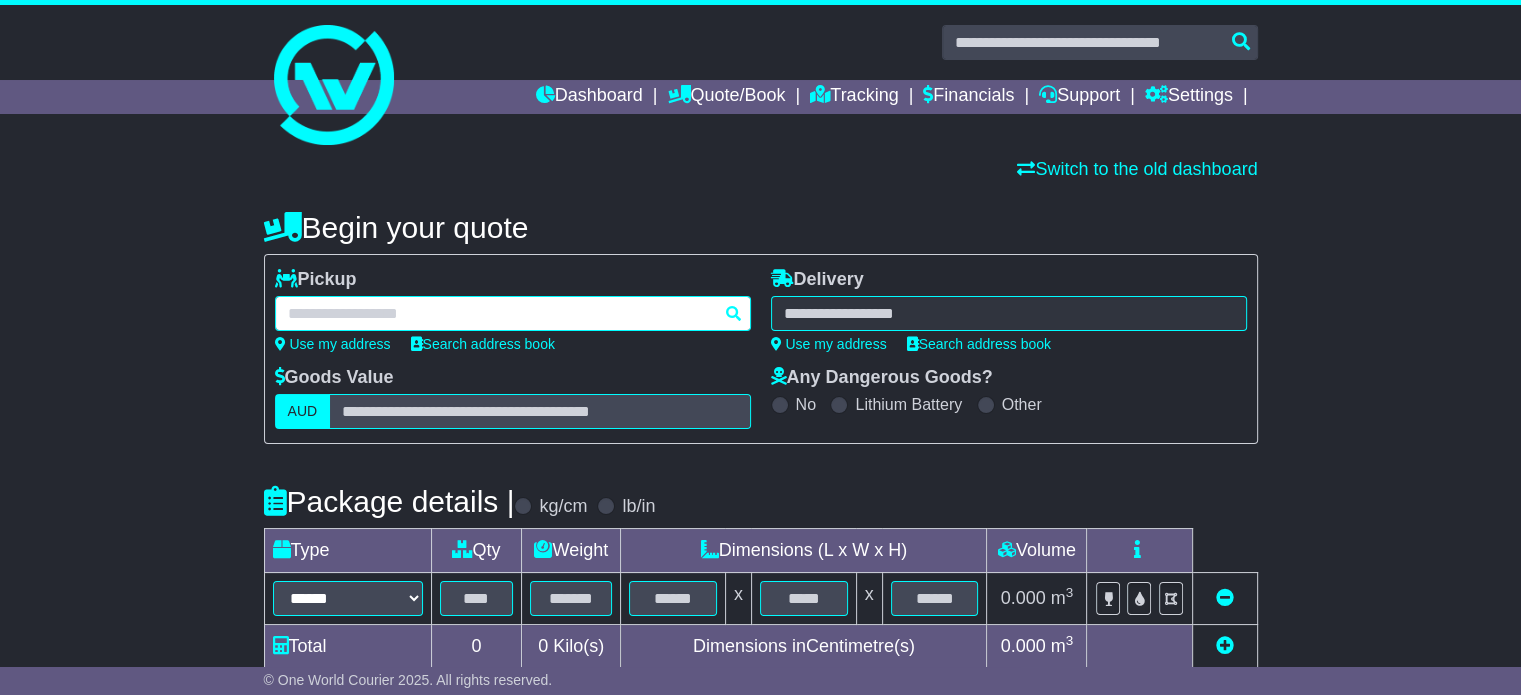 type on "*****" 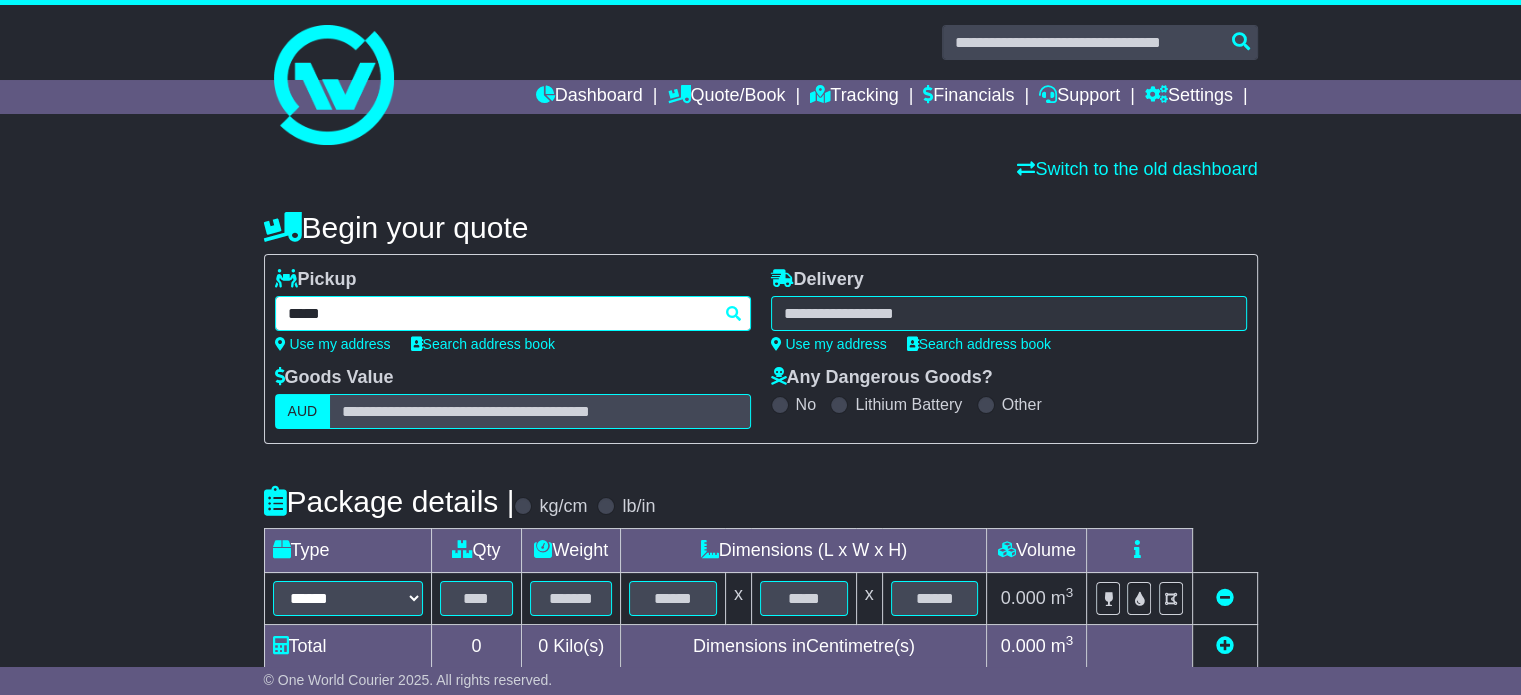 drag, startPoint x: 524, startPoint y: 307, endPoint x: 558, endPoint y: 303, distance: 34.234486 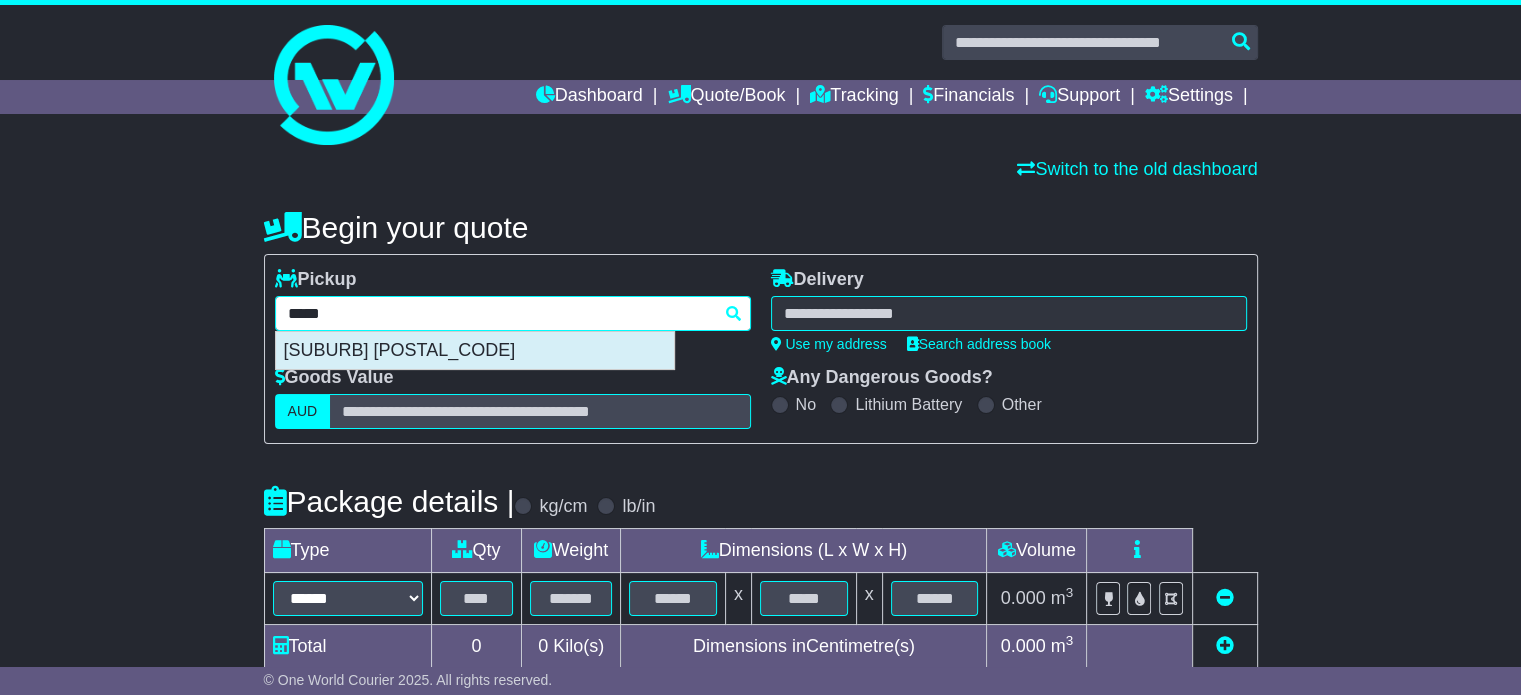 click on "WACOL 4076" at bounding box center (475, 351) 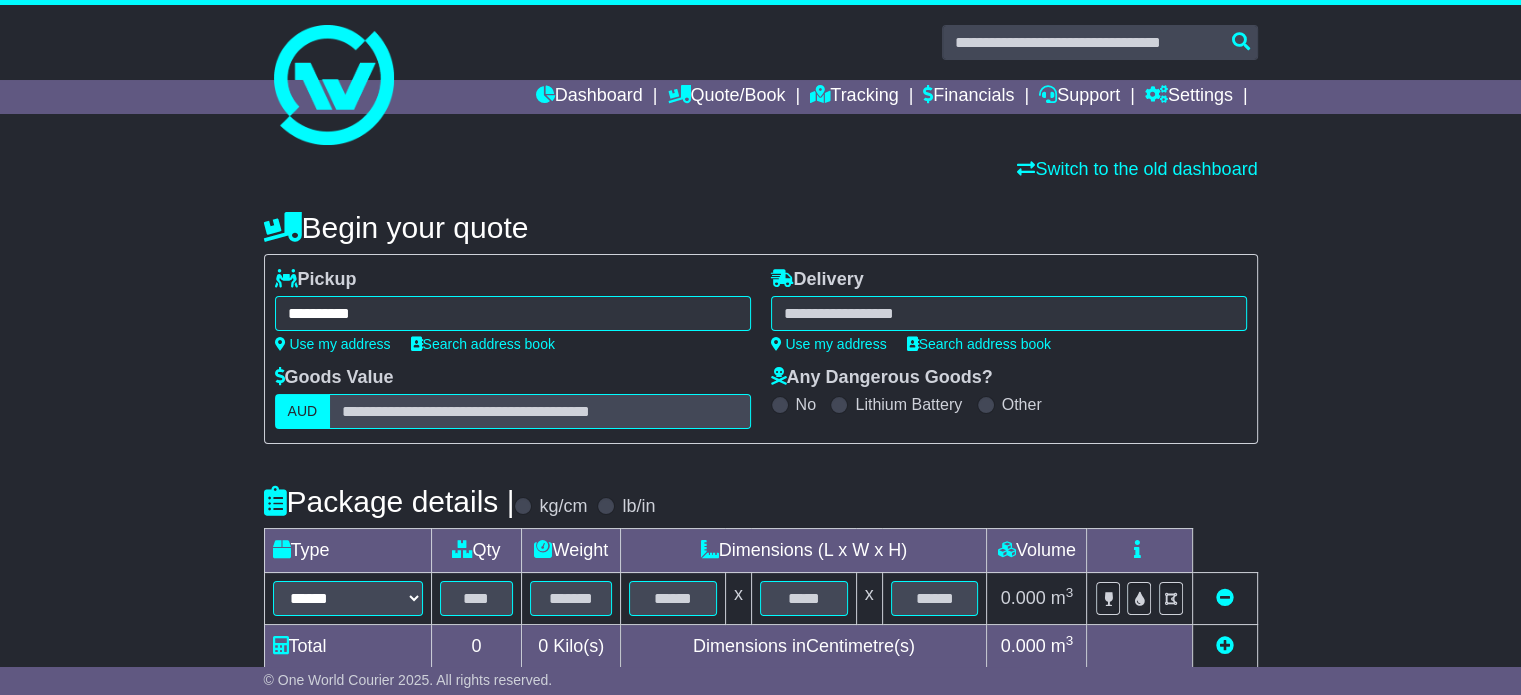 type on "**********" 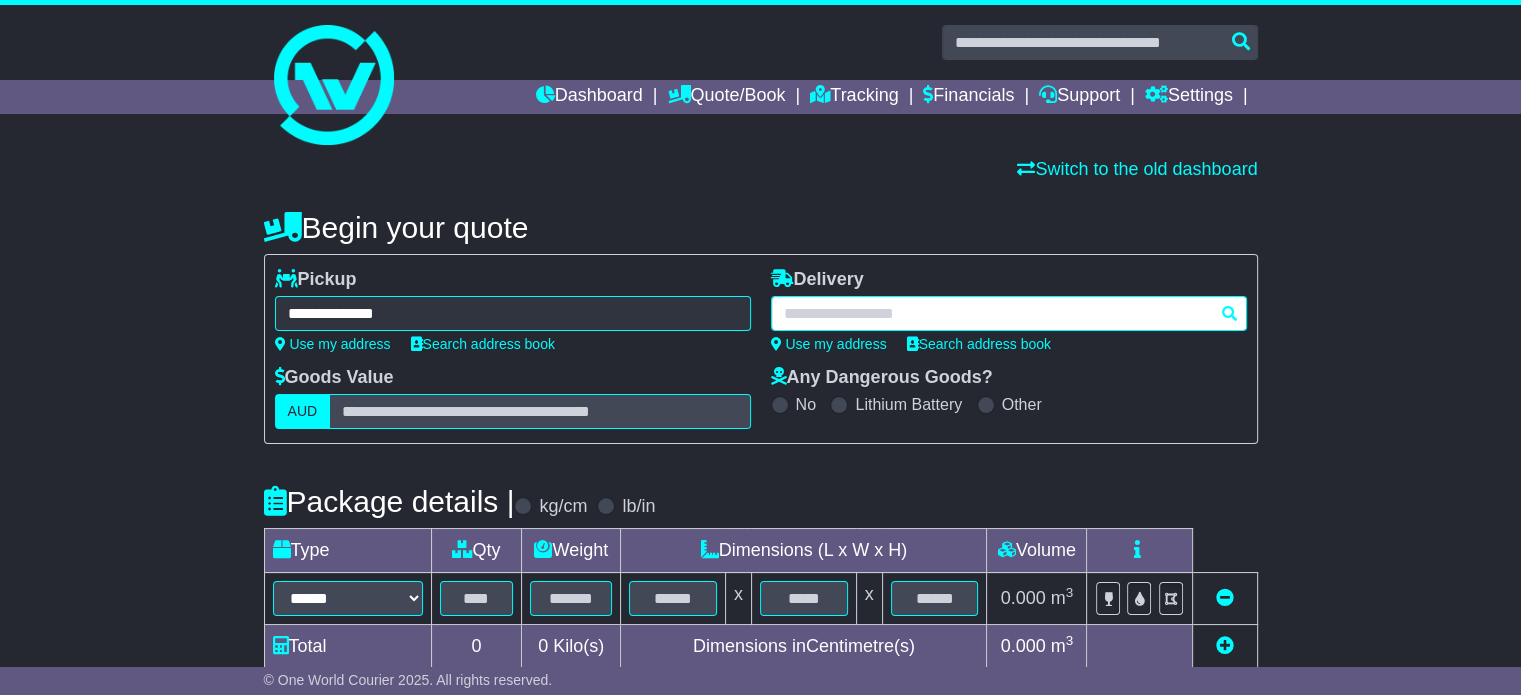 paste on "*********" 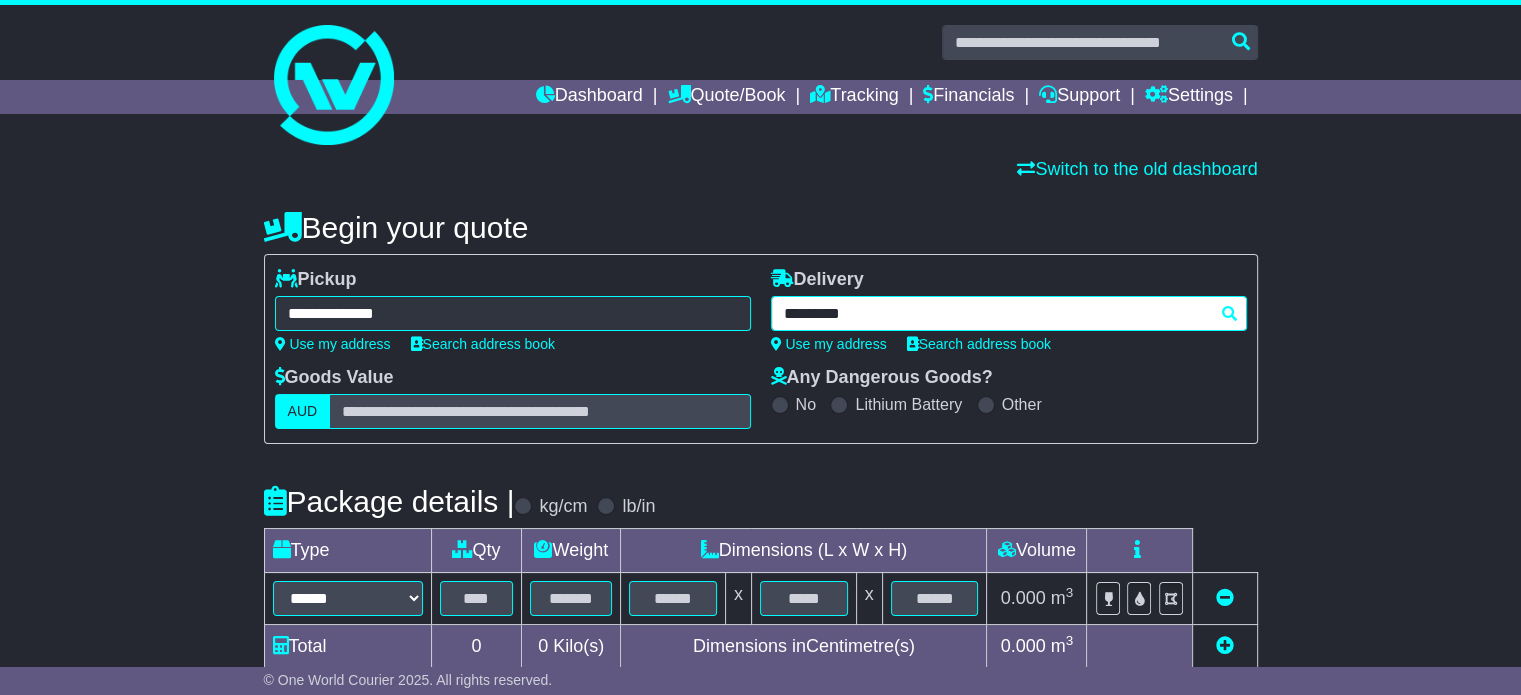 click on "*********" at bounding box center [1009, 313] 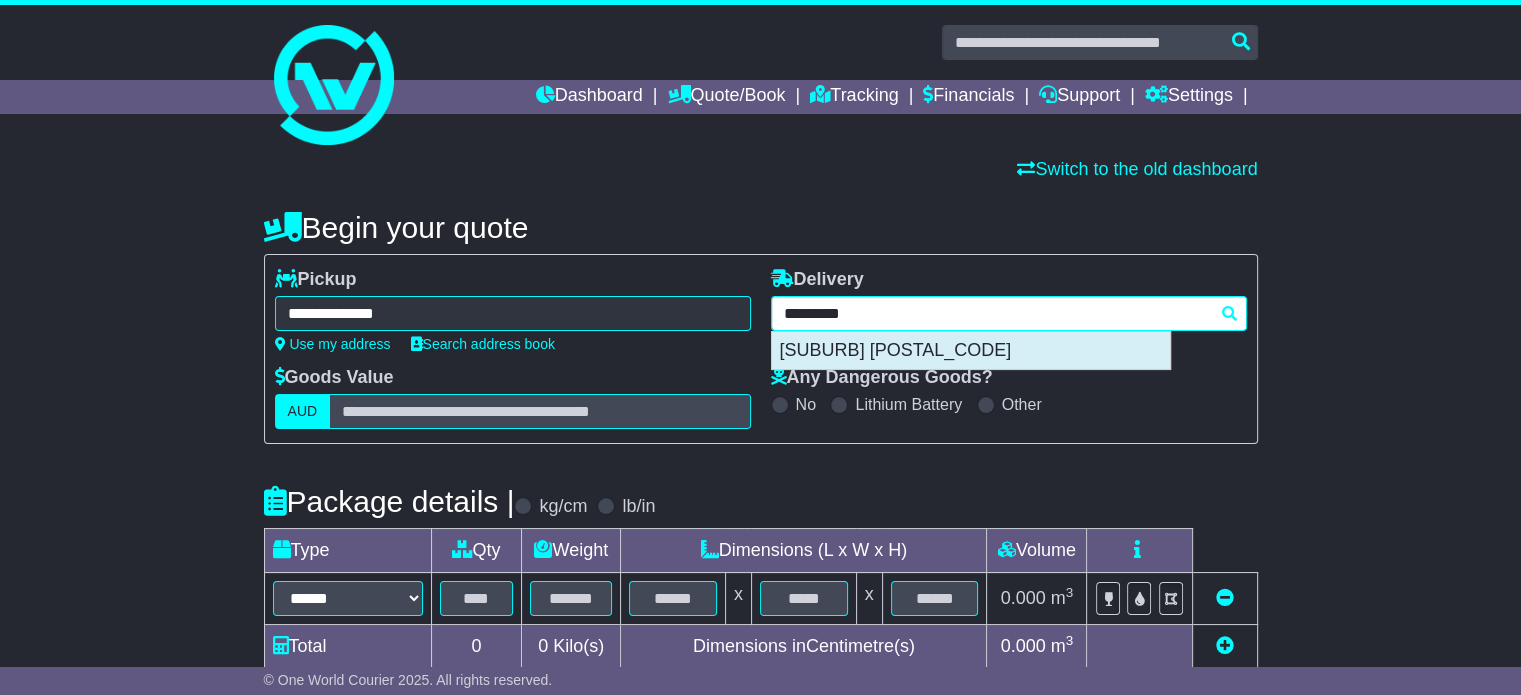 click on "LANDSDALE 6065" at bounding box center [971, 351] 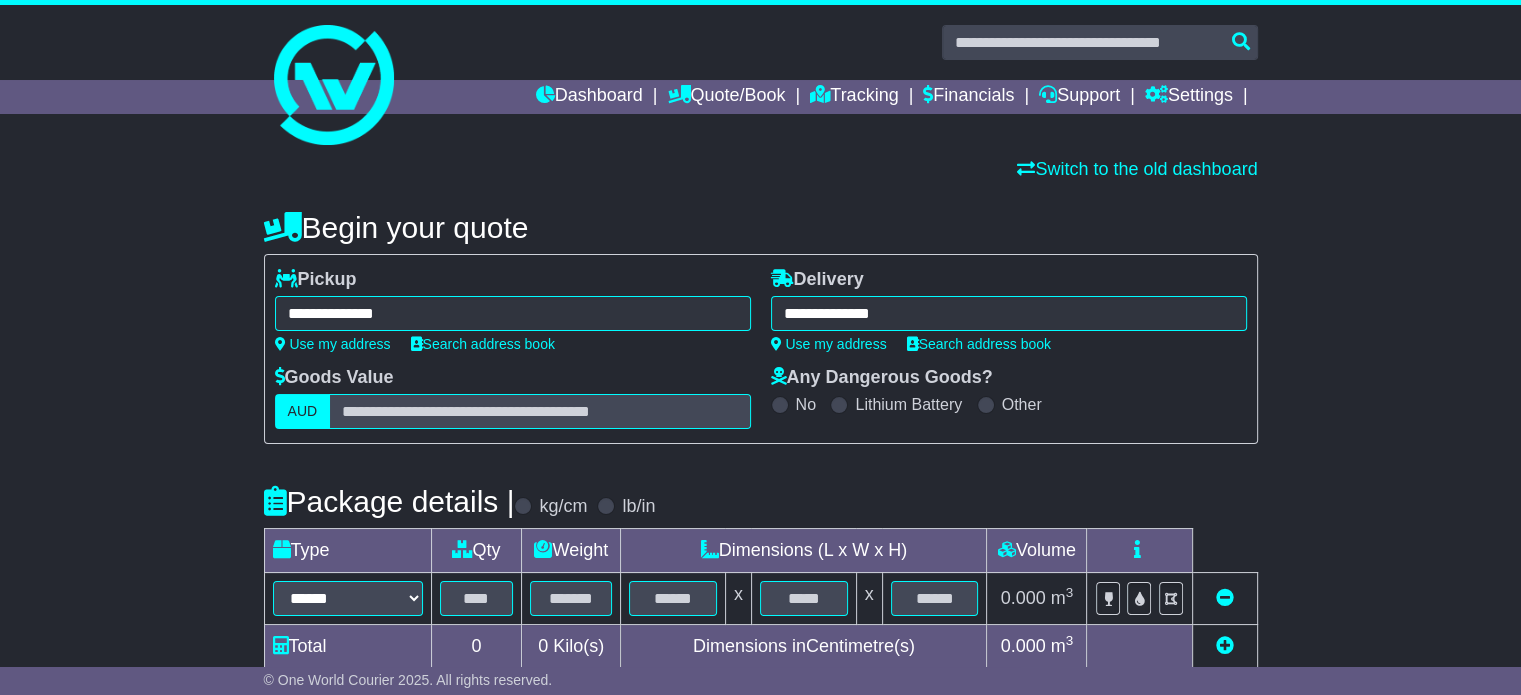 type on "**********" 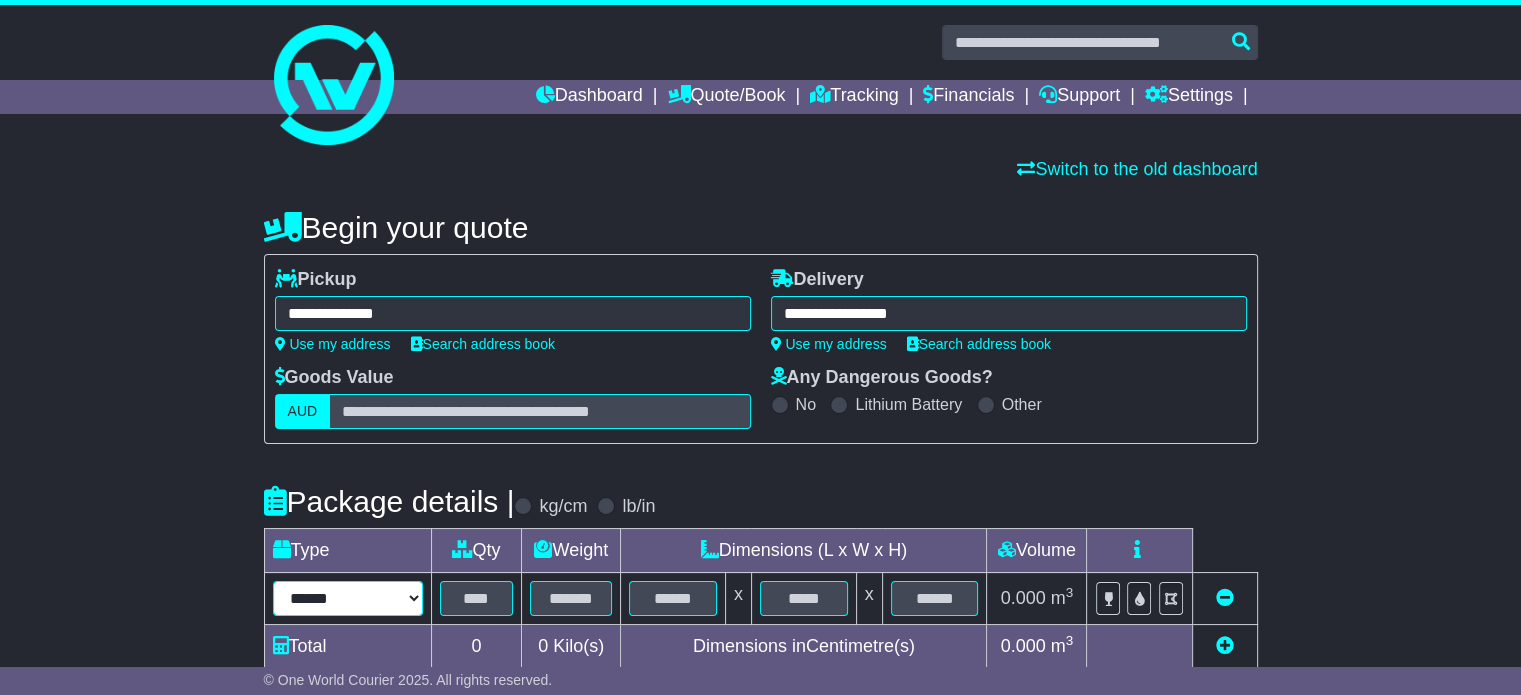 click on "****** ****** *** ******** ***** **** **** ****** *** *******" at bounding box center [348, 598] 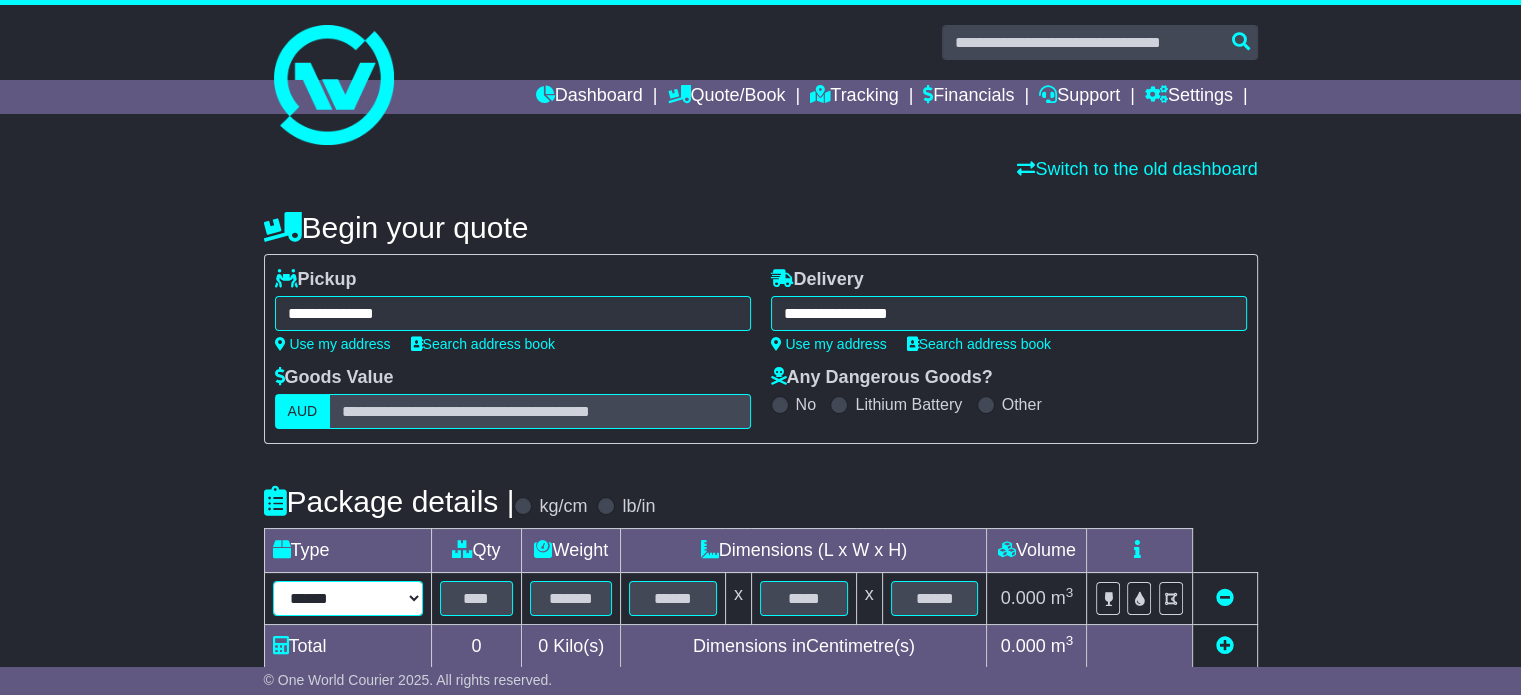 select on "*****" 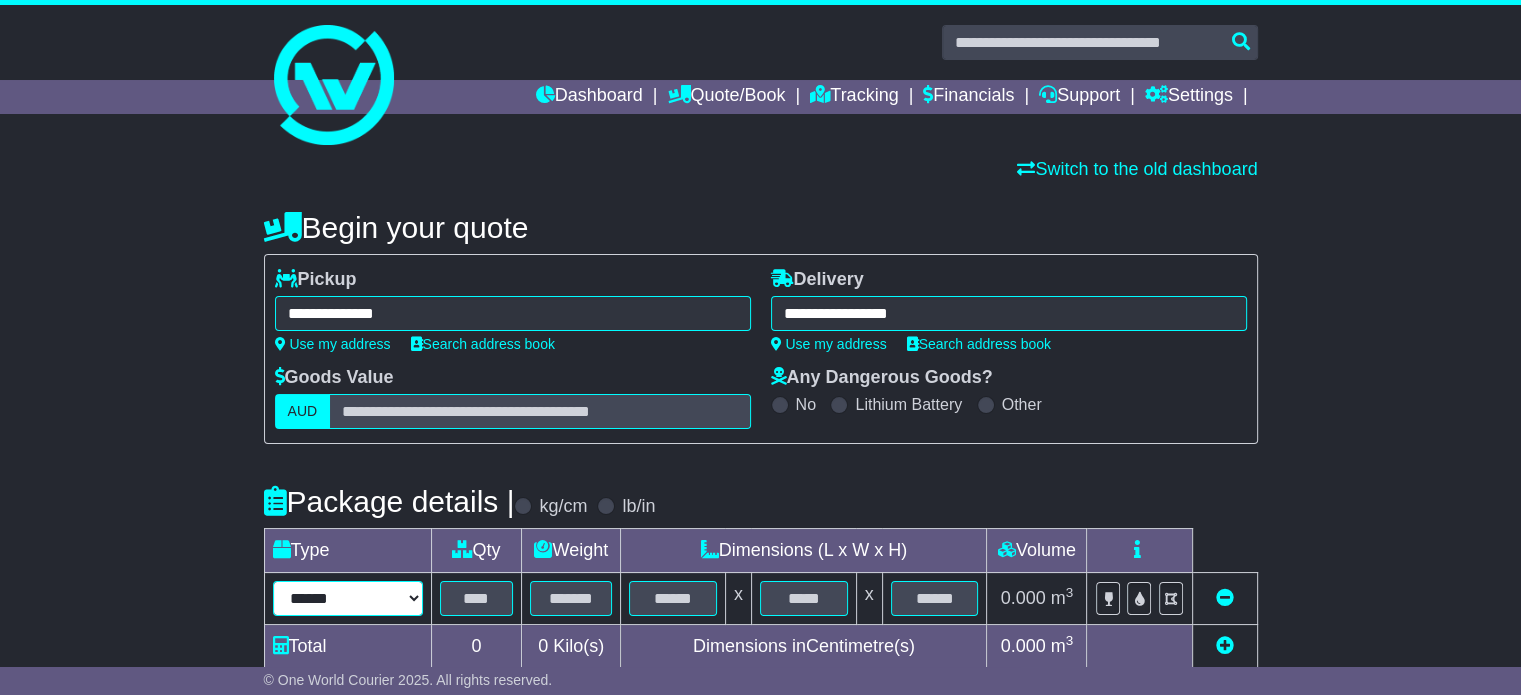 click on "****** ****** *** ******** ***** **** **** ****** *** *******" at bounding box center [348, 598] 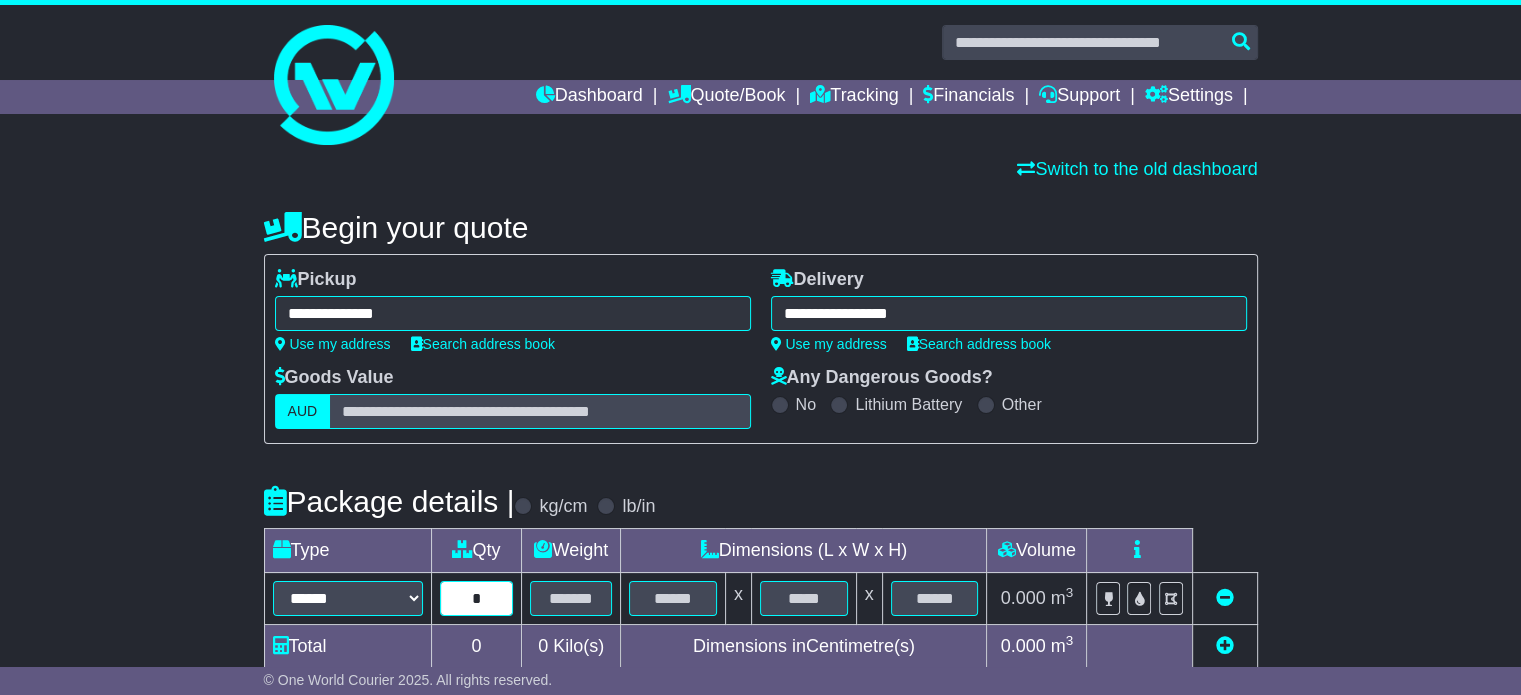 type on "*" 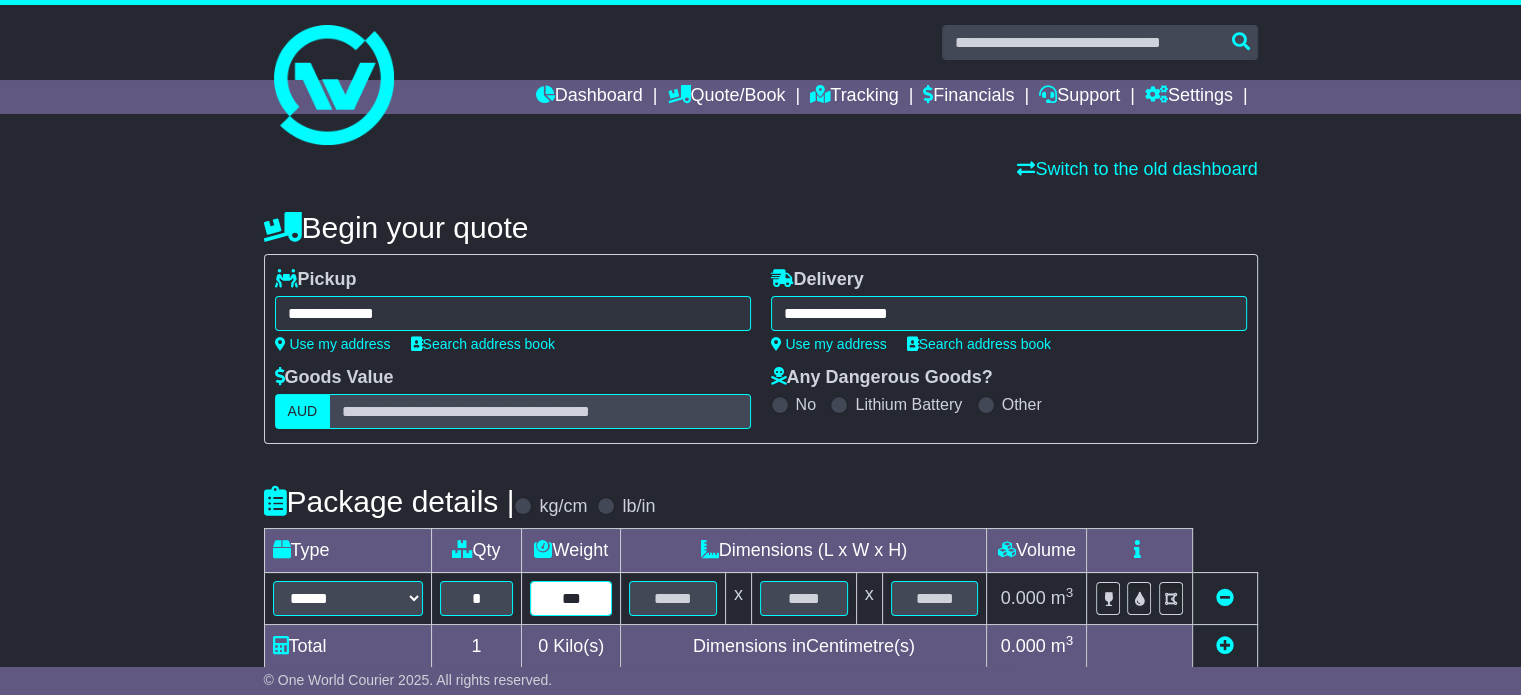 type on "***" 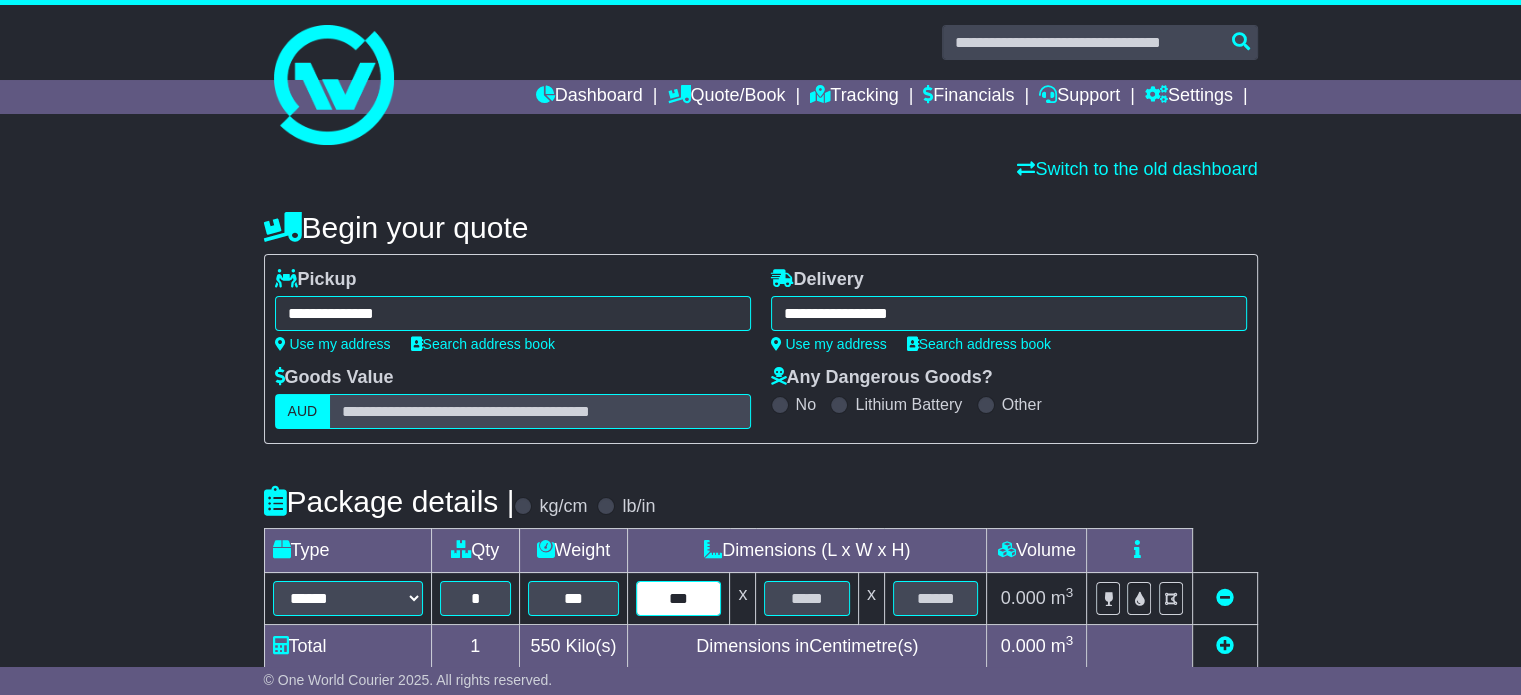 type on "***" 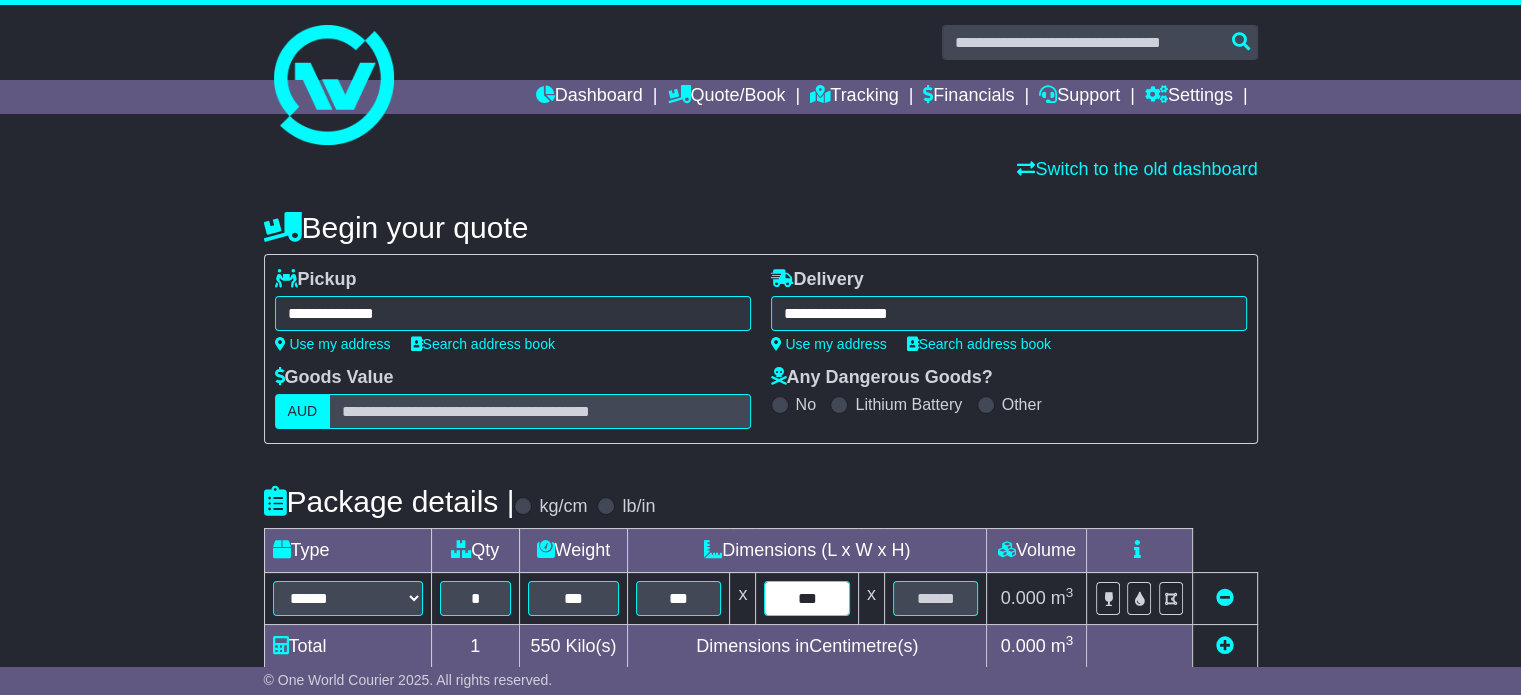 type on "***" 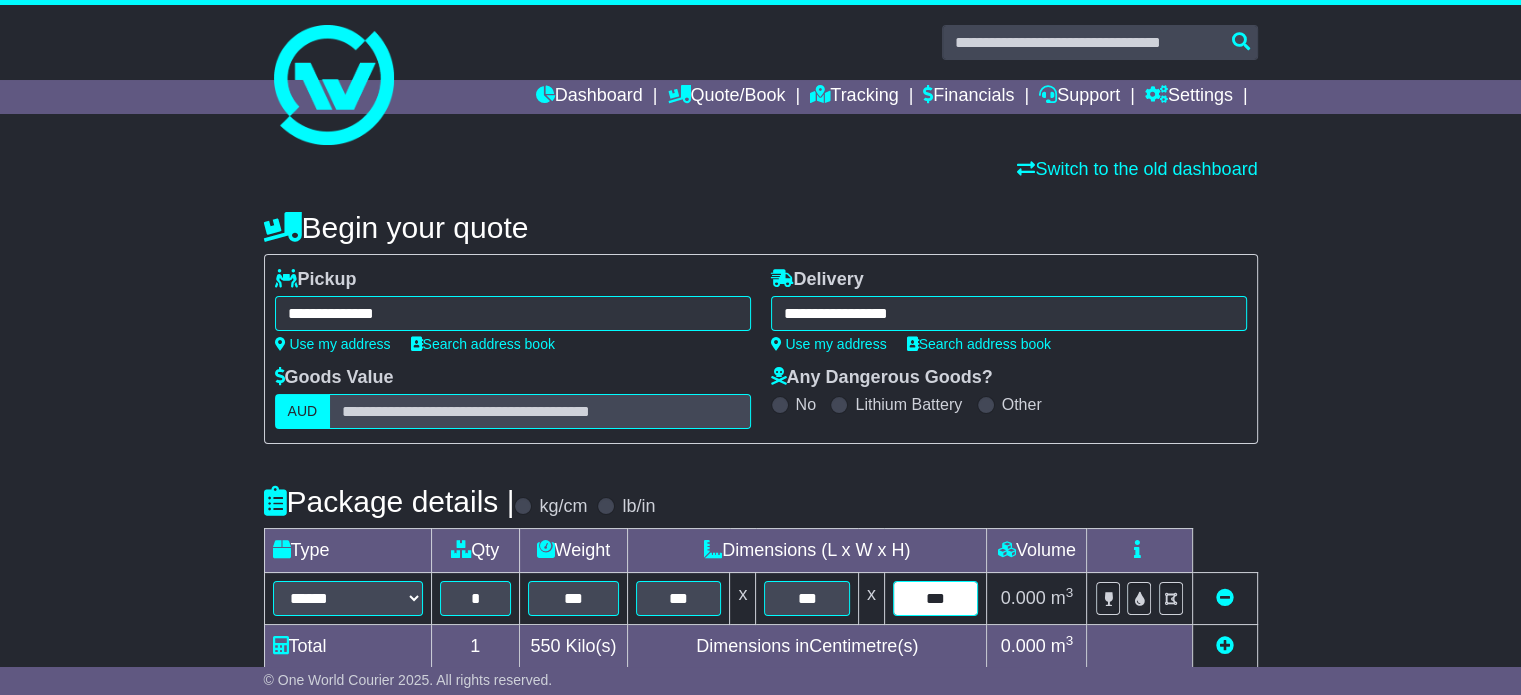 type on "***" 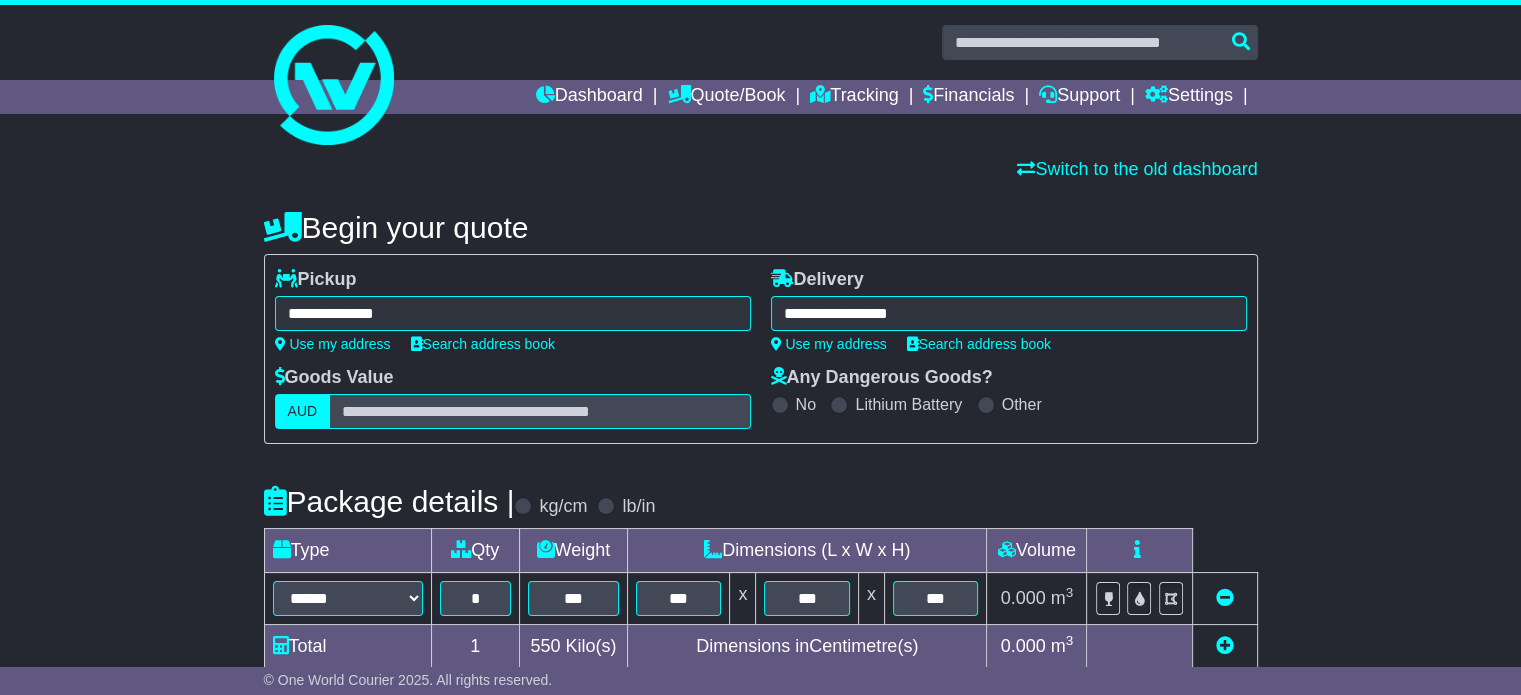 click on "**********" at bounding box center [760, 692] 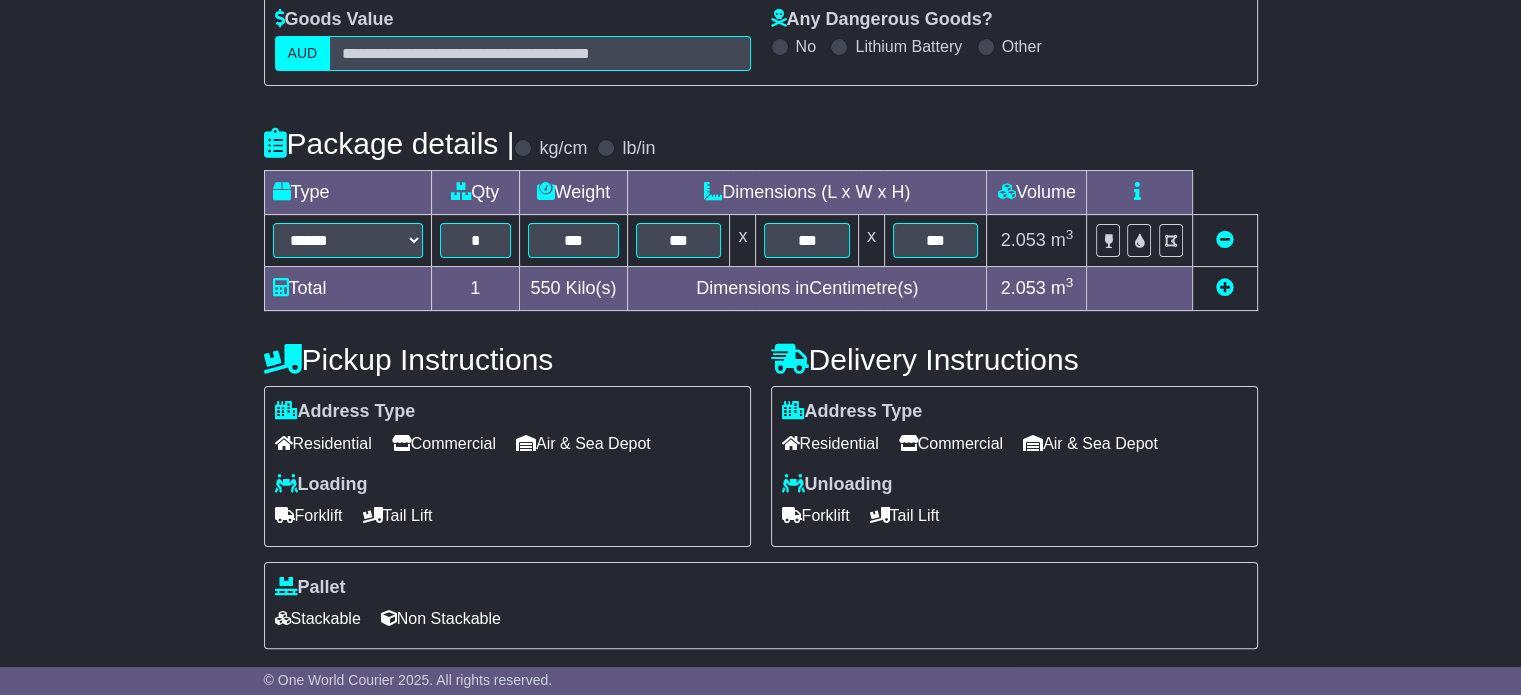 scroll, scrollTop: 360, scrollLeft: 0, axis: vertical 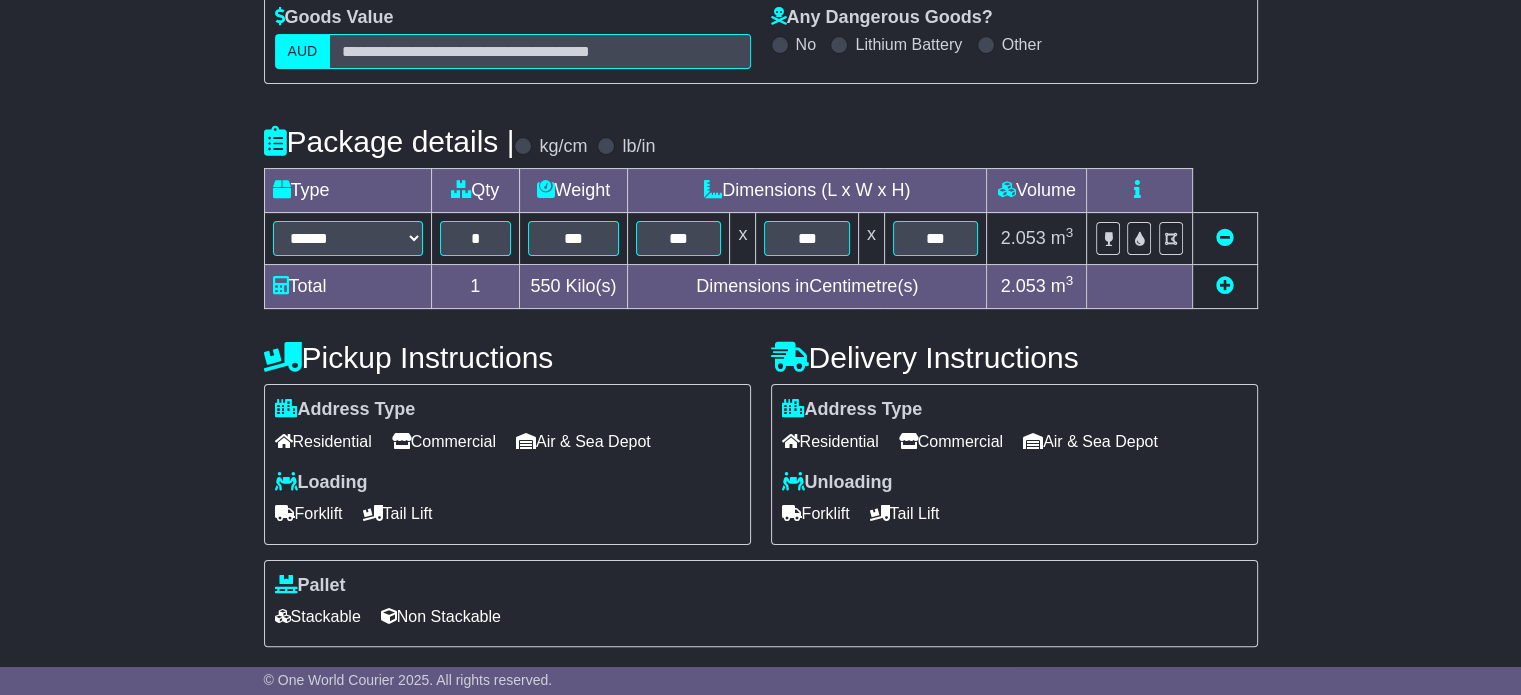 click on "Commercial" at bounding box center [444, 441] 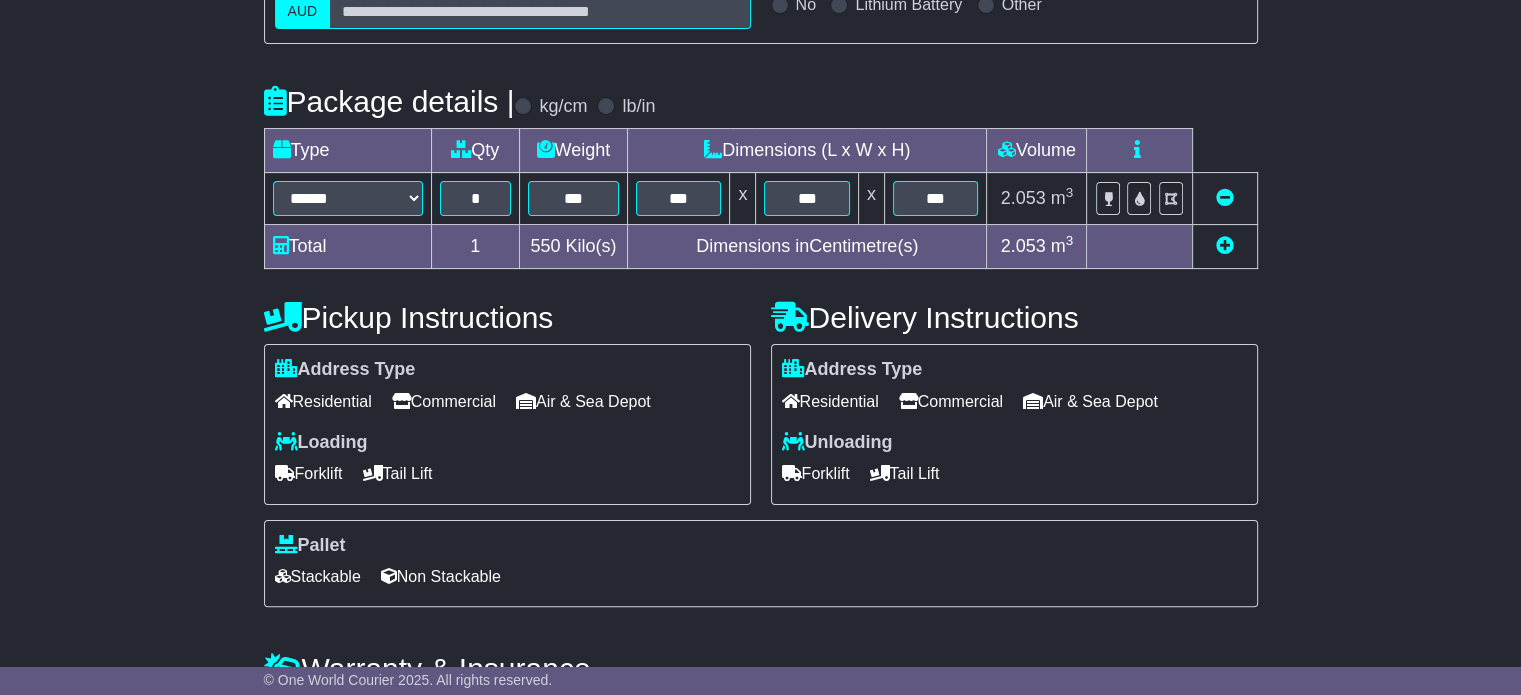 scroll, scrollTop: 540, scrollLeft: 0, axis: vertical 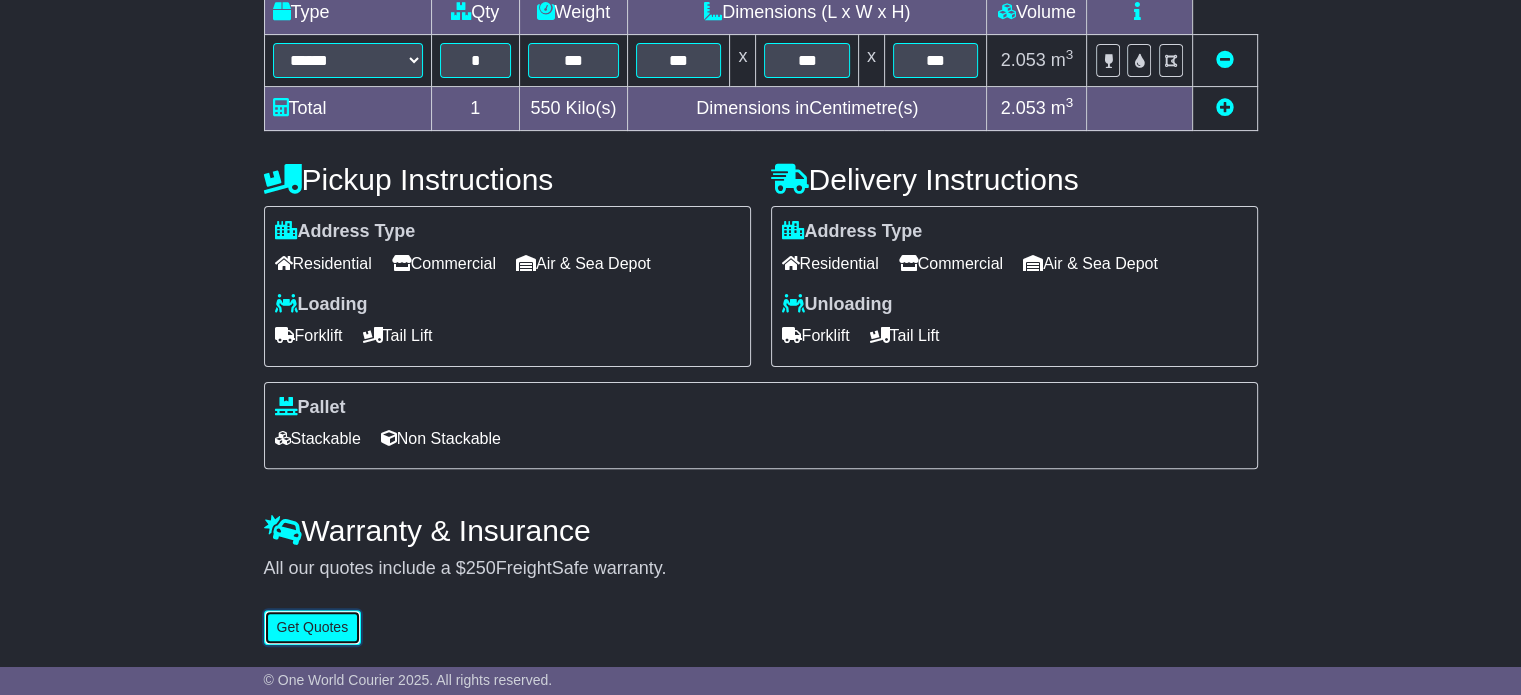 click on "Get Quotes" at bounding box center (313, 627) 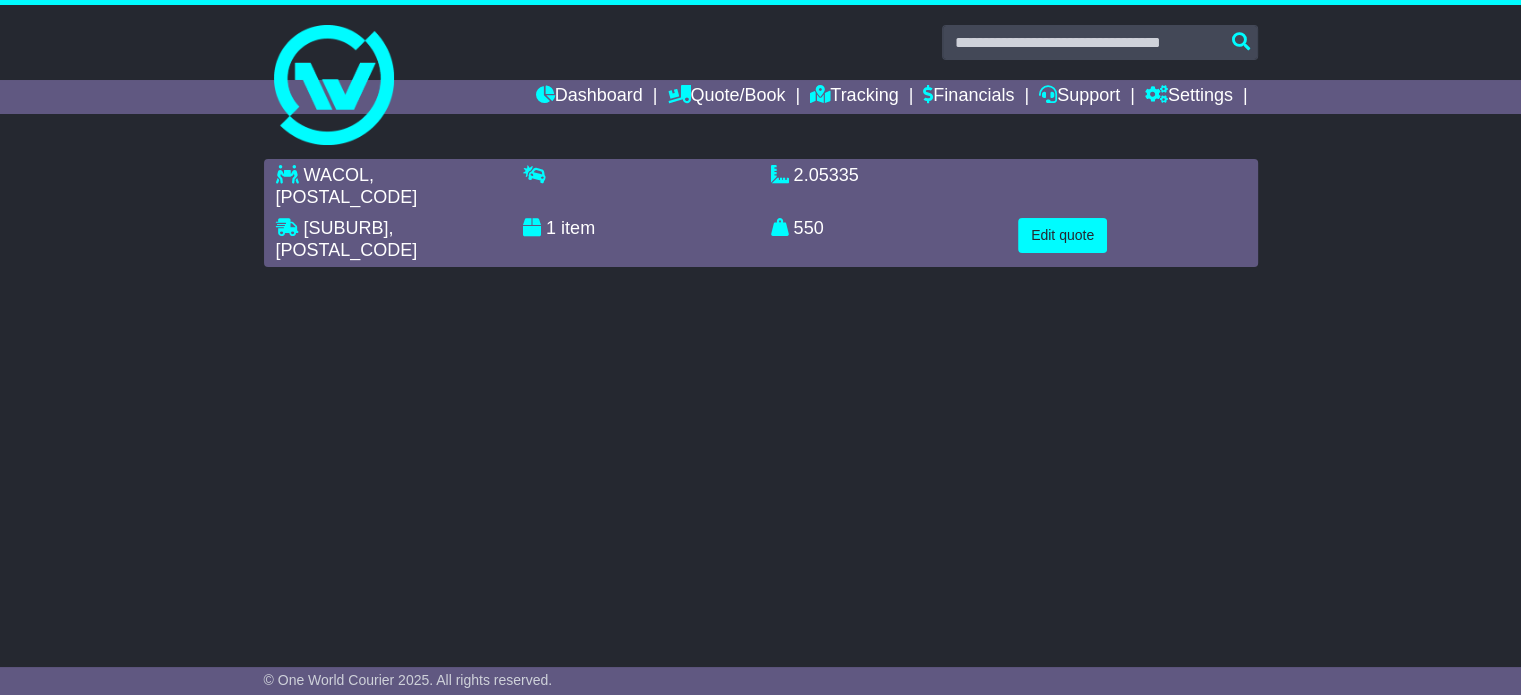 scroll, scrollTop: 0, scrollLeft: 0, axis: both 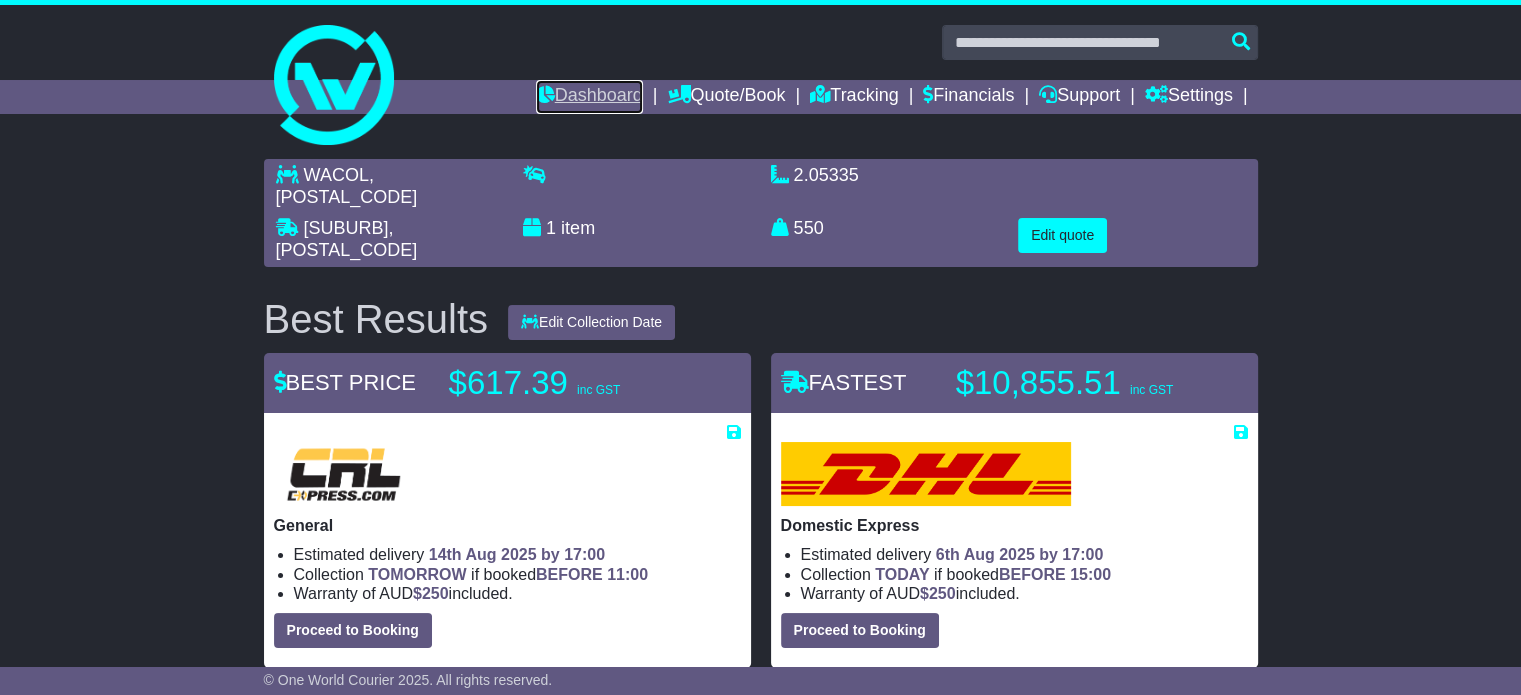 click on "Dashboard" at bounding box center [589, 97] 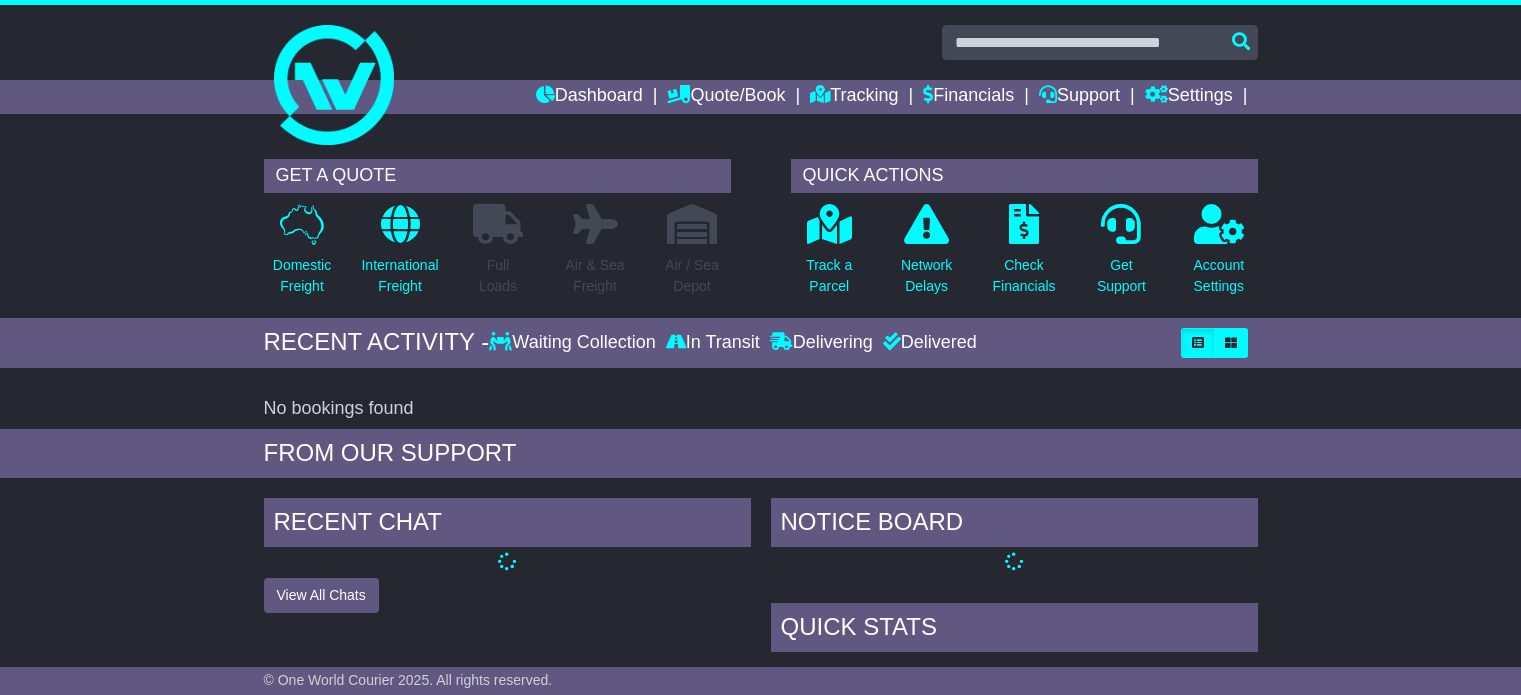 scroll, scrollTop: 0, scrollLeft: 0, axis: both 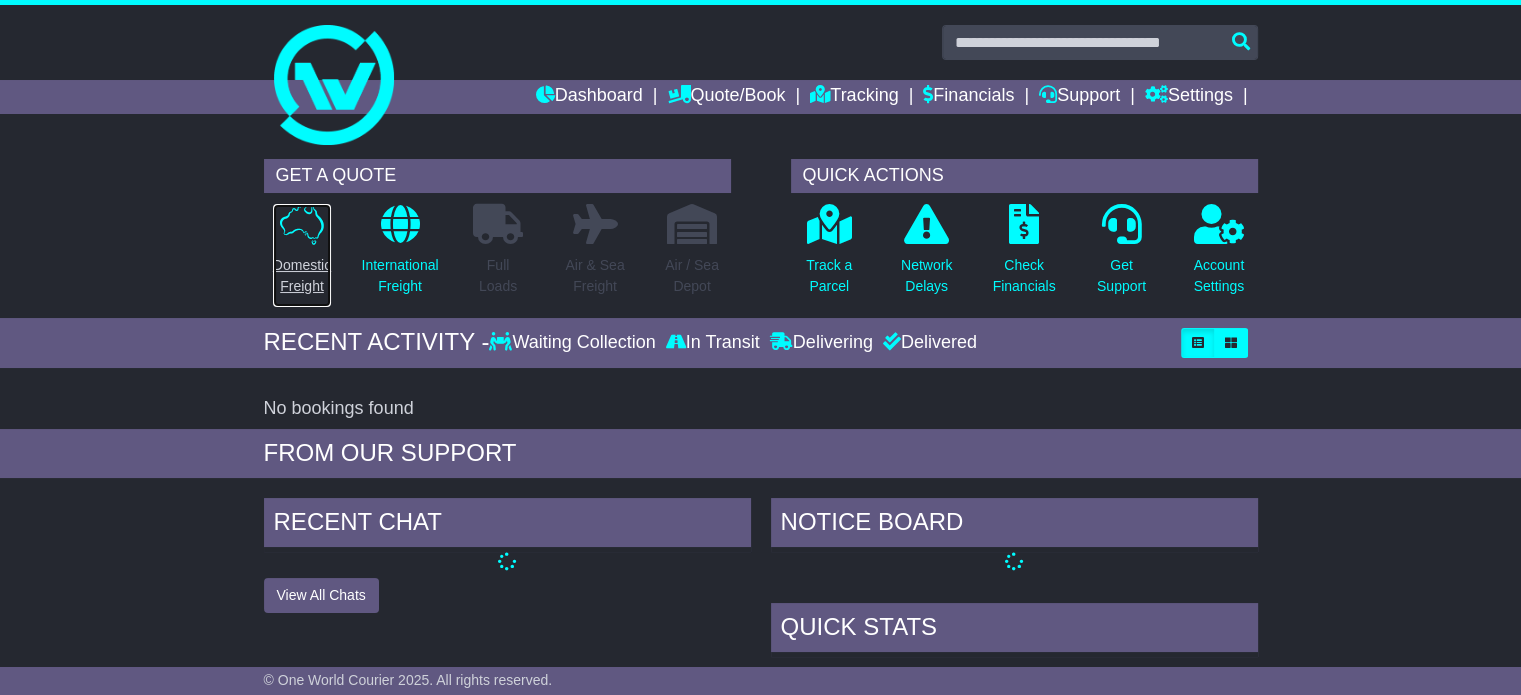 click on "Domestic Freight" at bounding box center [302, 276] 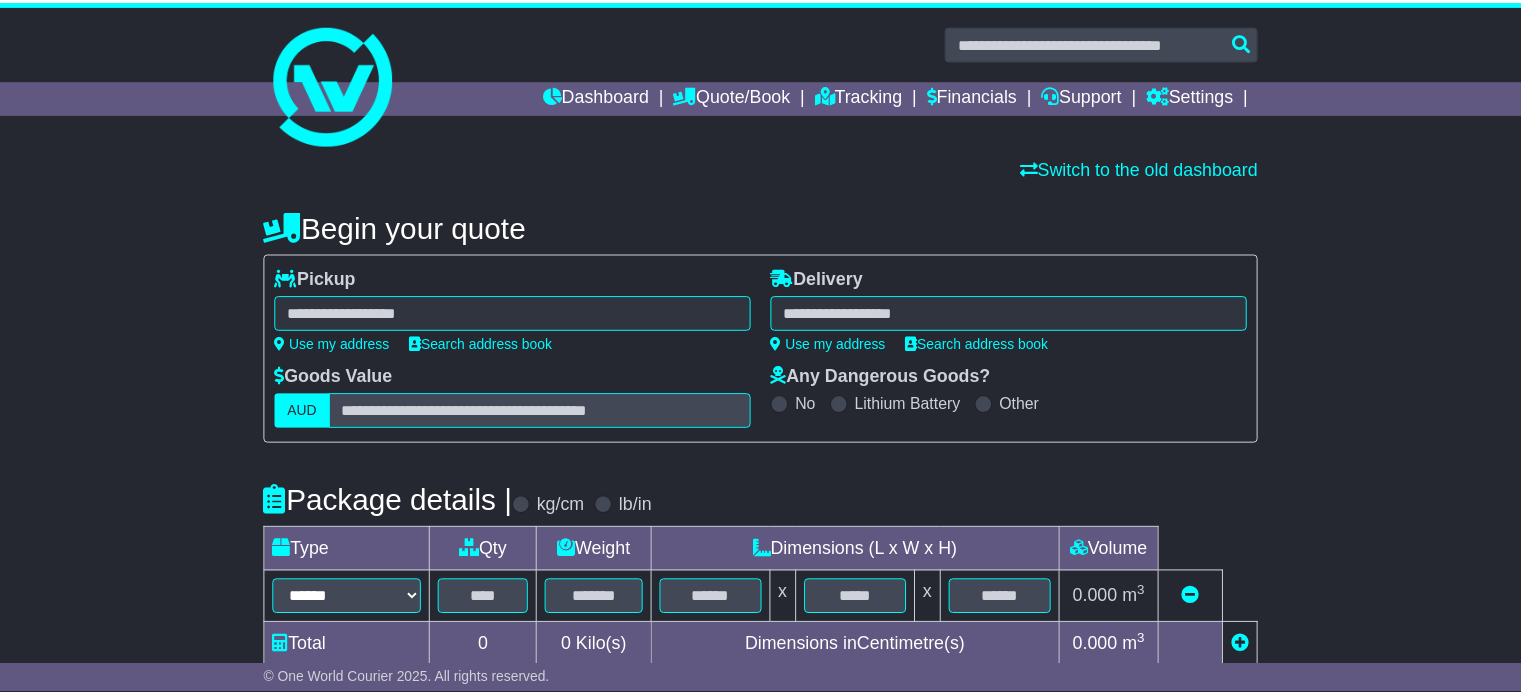 scroll, scrollTop: 0, scrollLeft: 0, axis: both 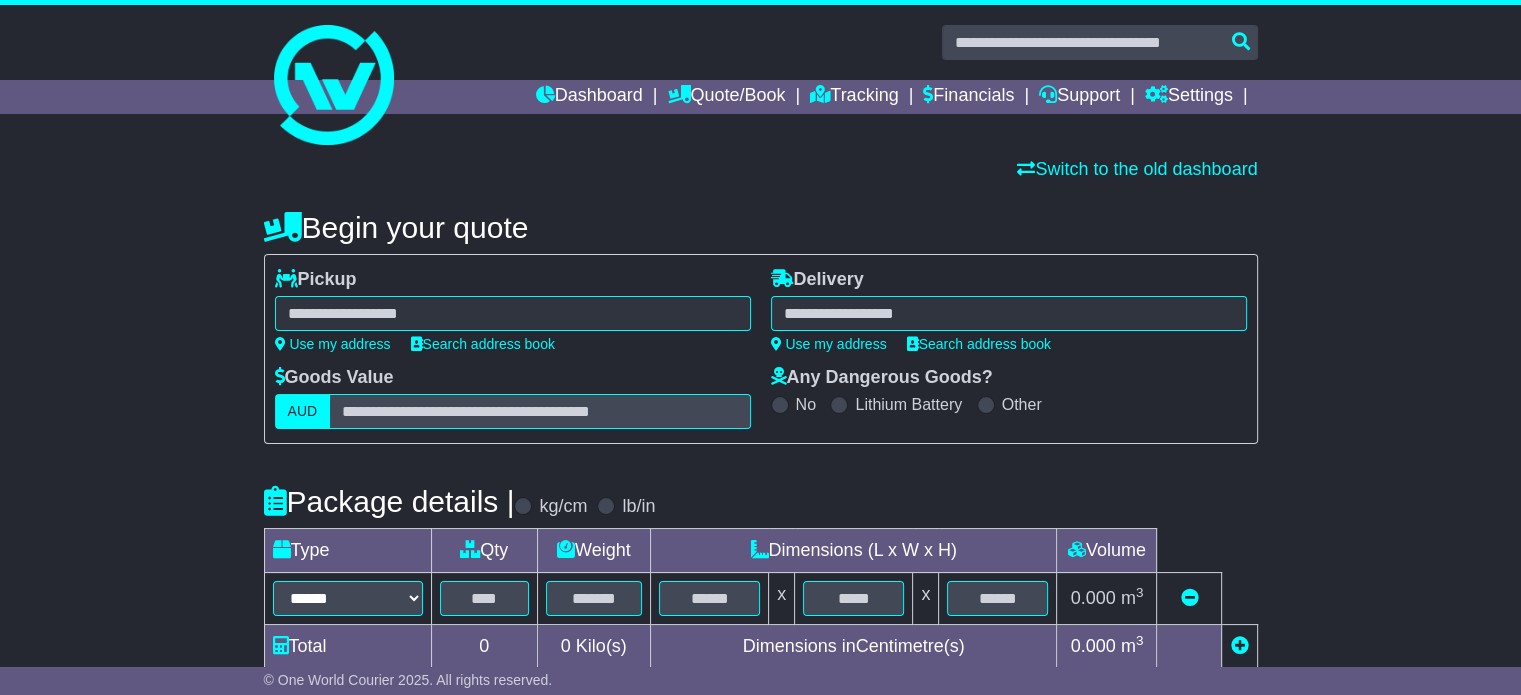 select 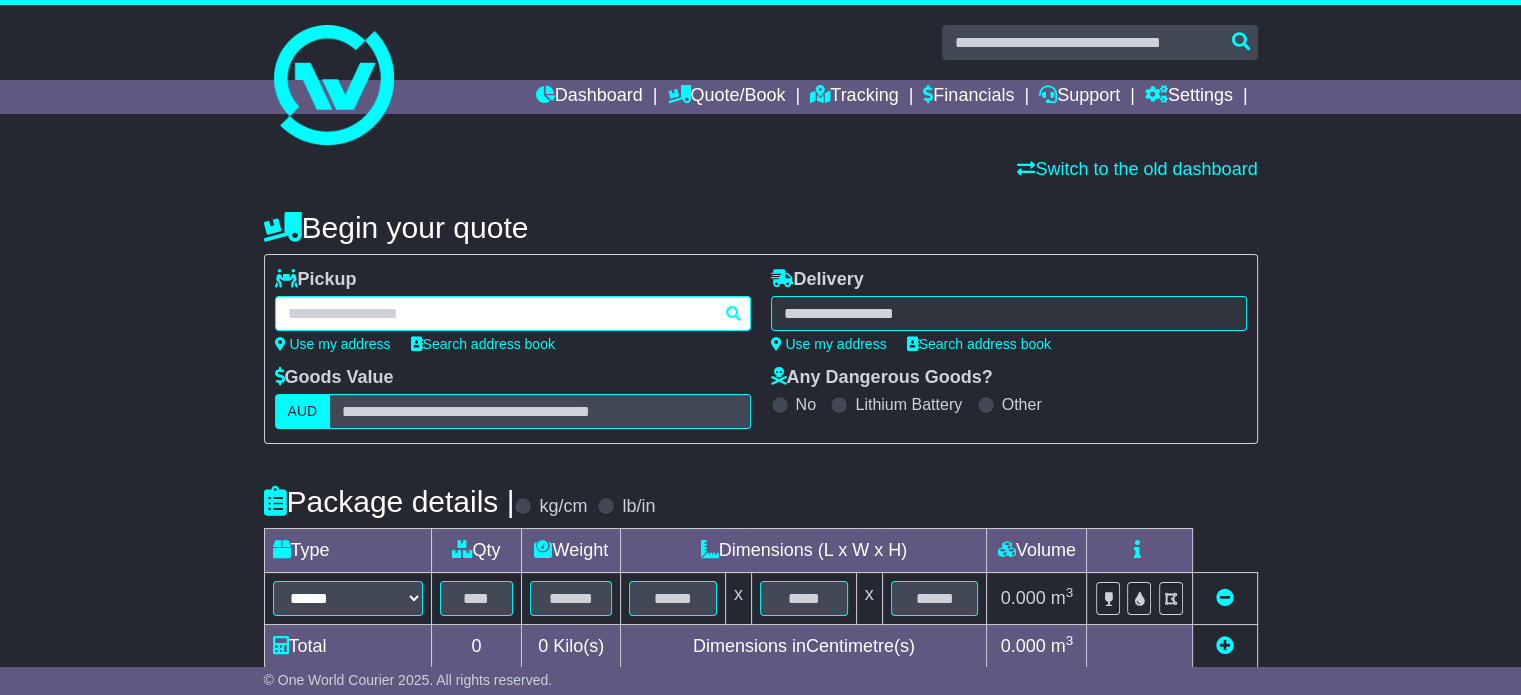 paste on "*******" 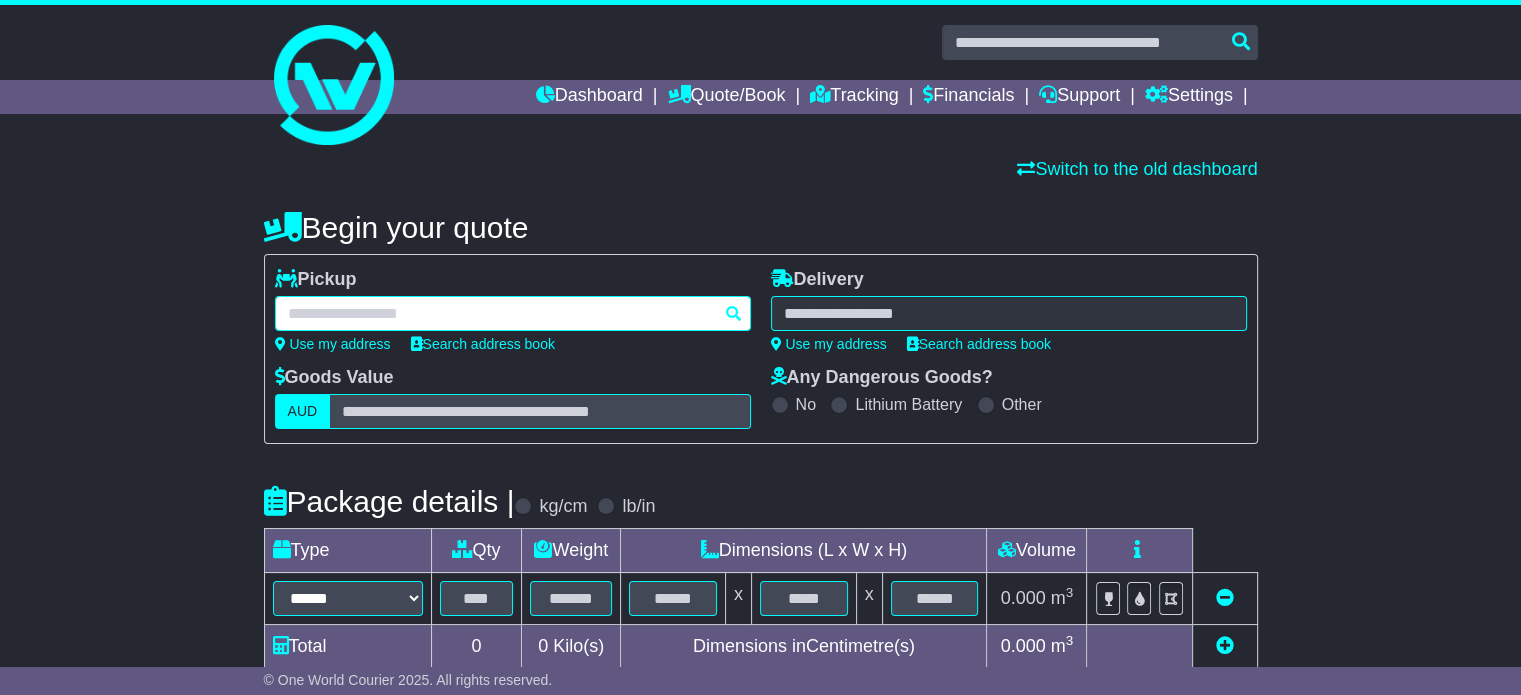 type on "*******" 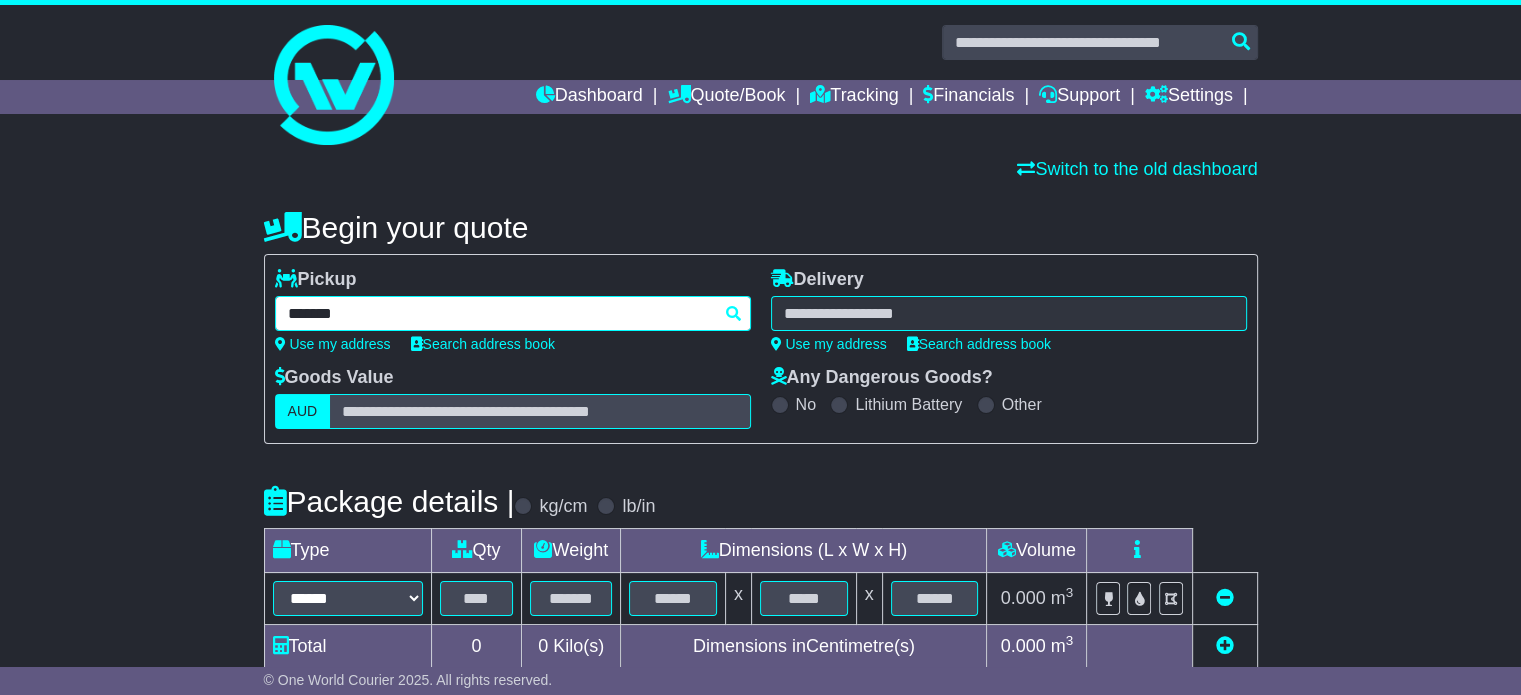 click on "*******" at bounding box center (513, 313) 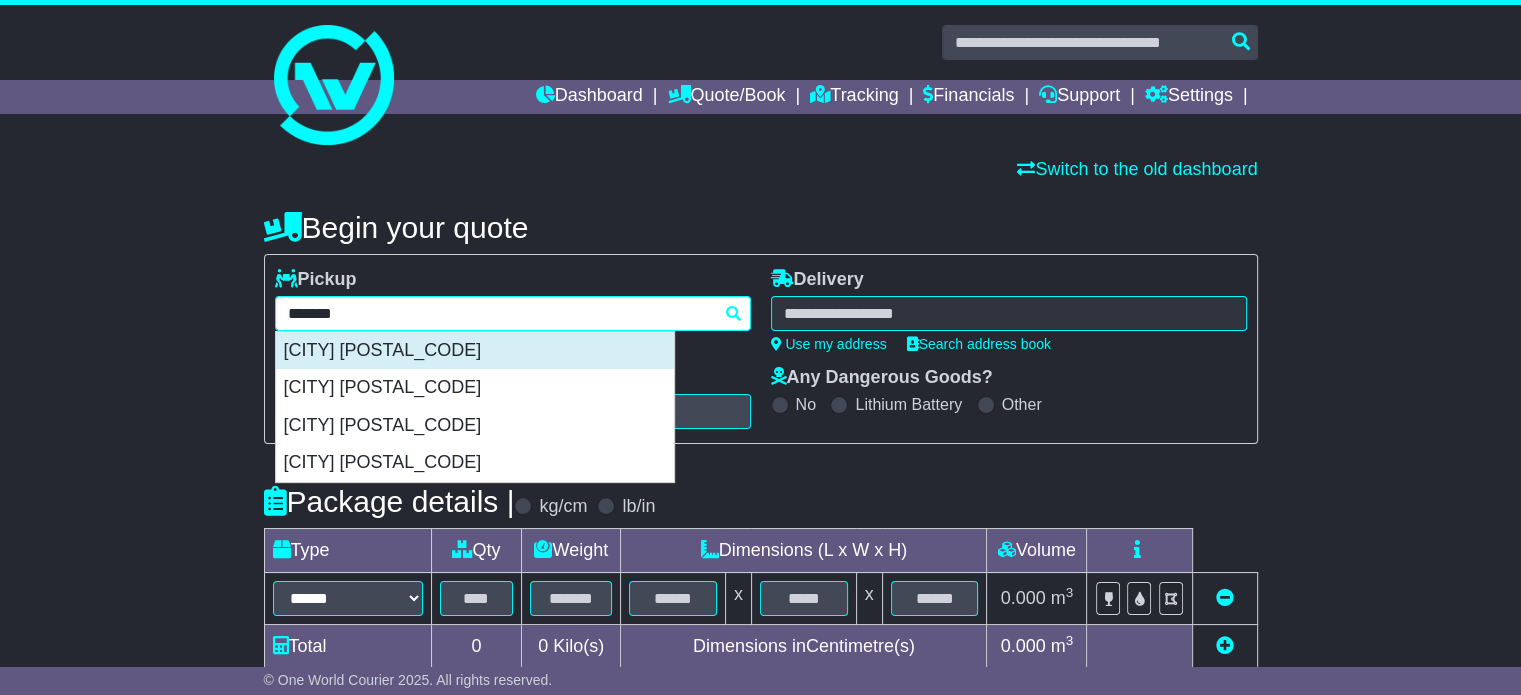 click on "CLAYTON 3168" at bounding box center [475, 351] 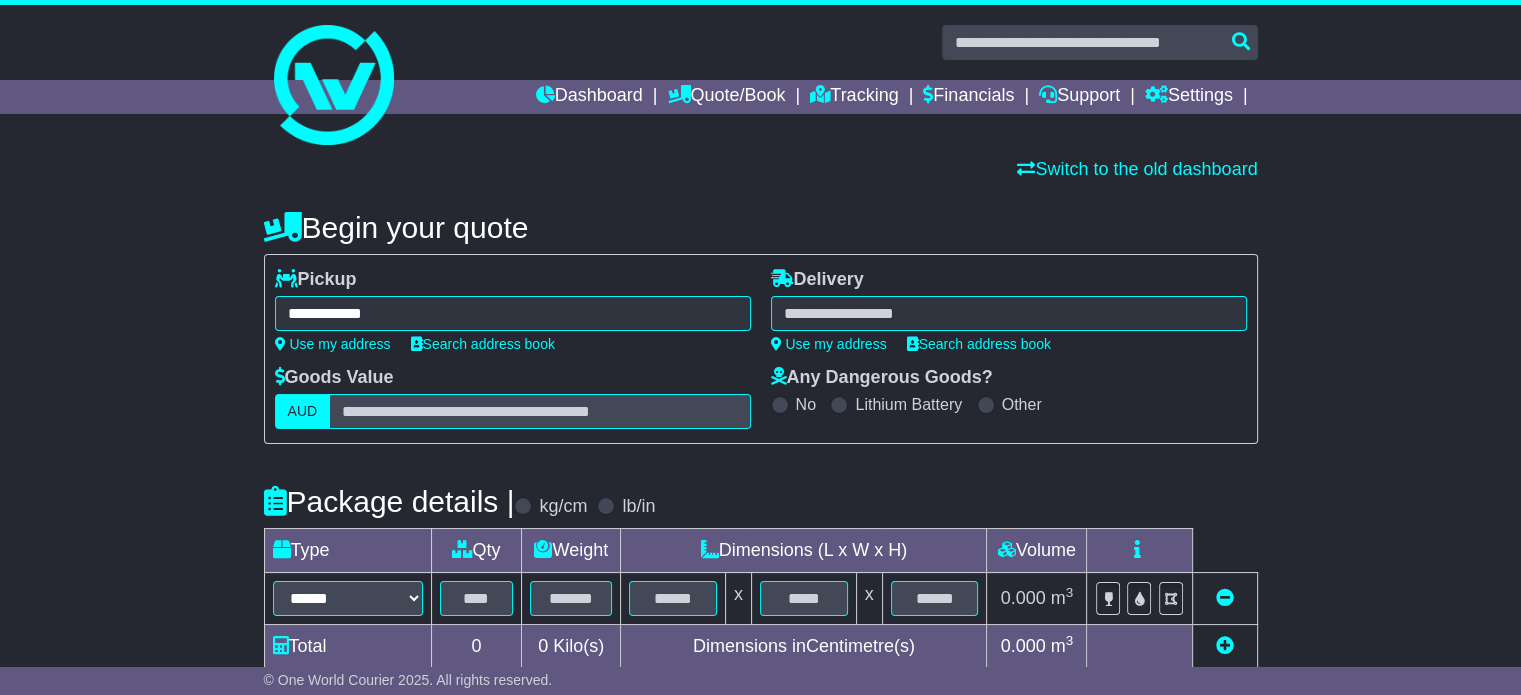 type on "**********" 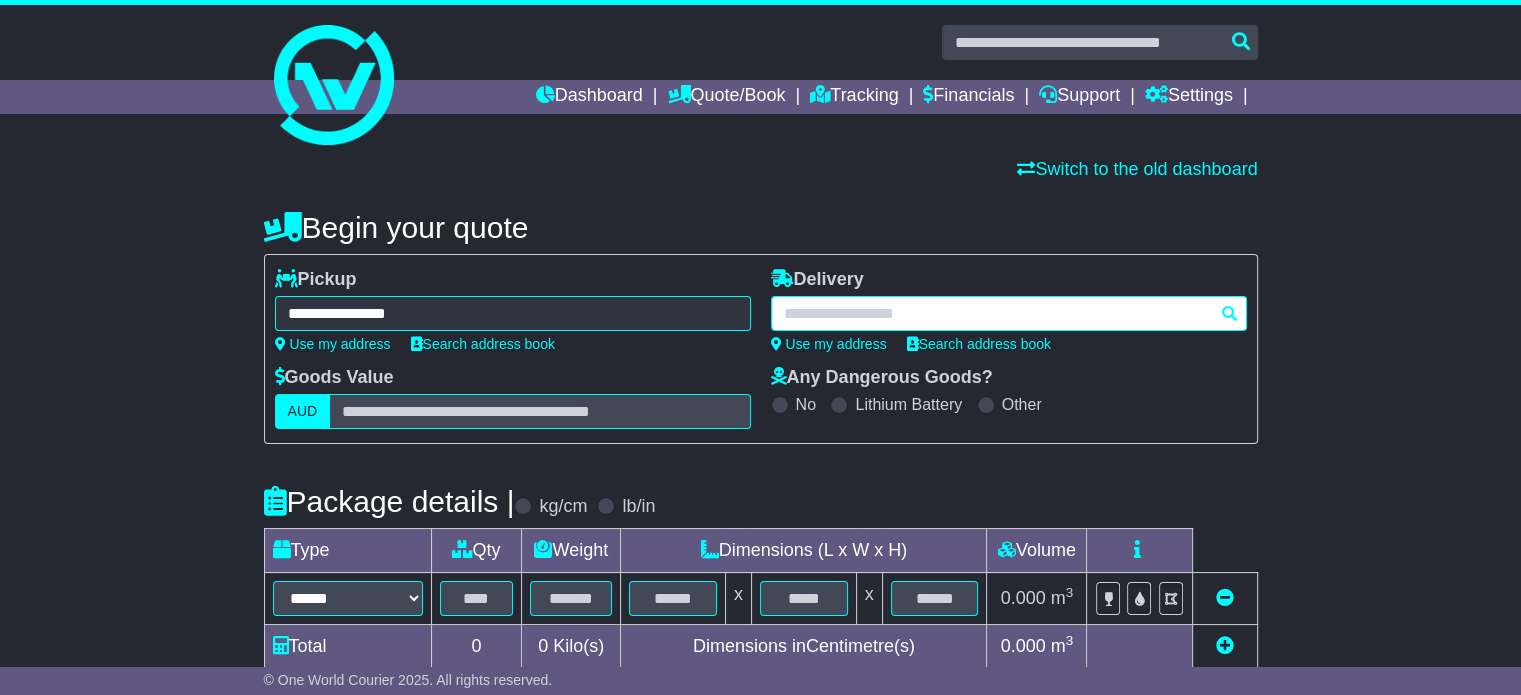 paste on "*********" 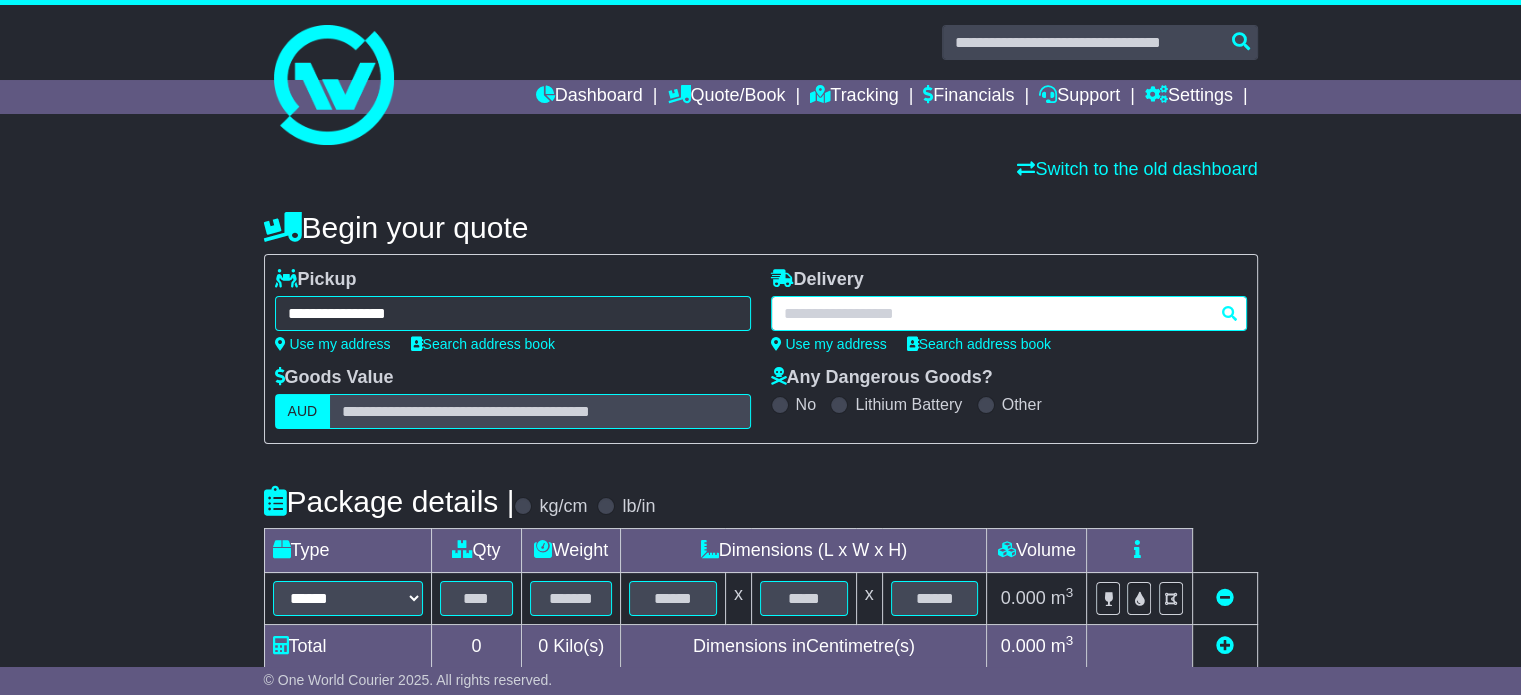 type on "*********" 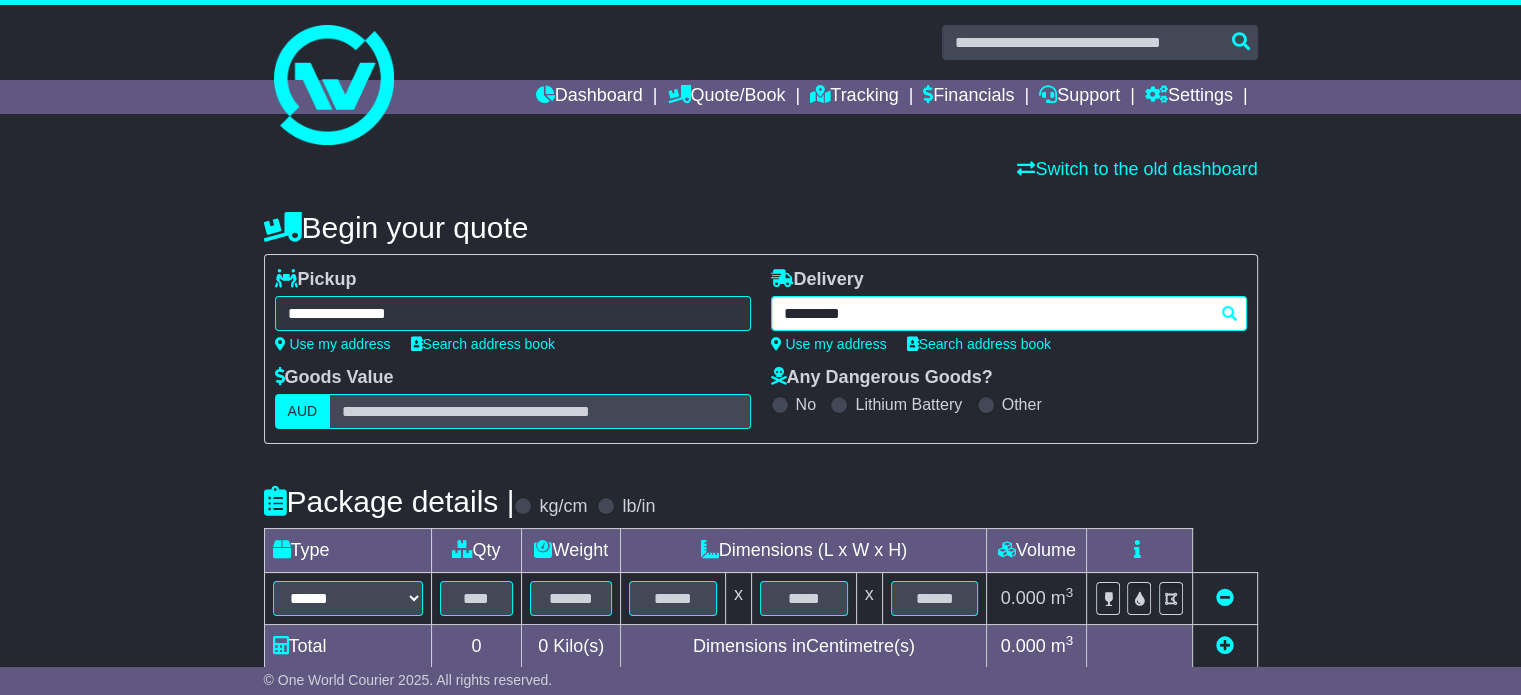 click on "*********" at bounding box center [1009, 313] 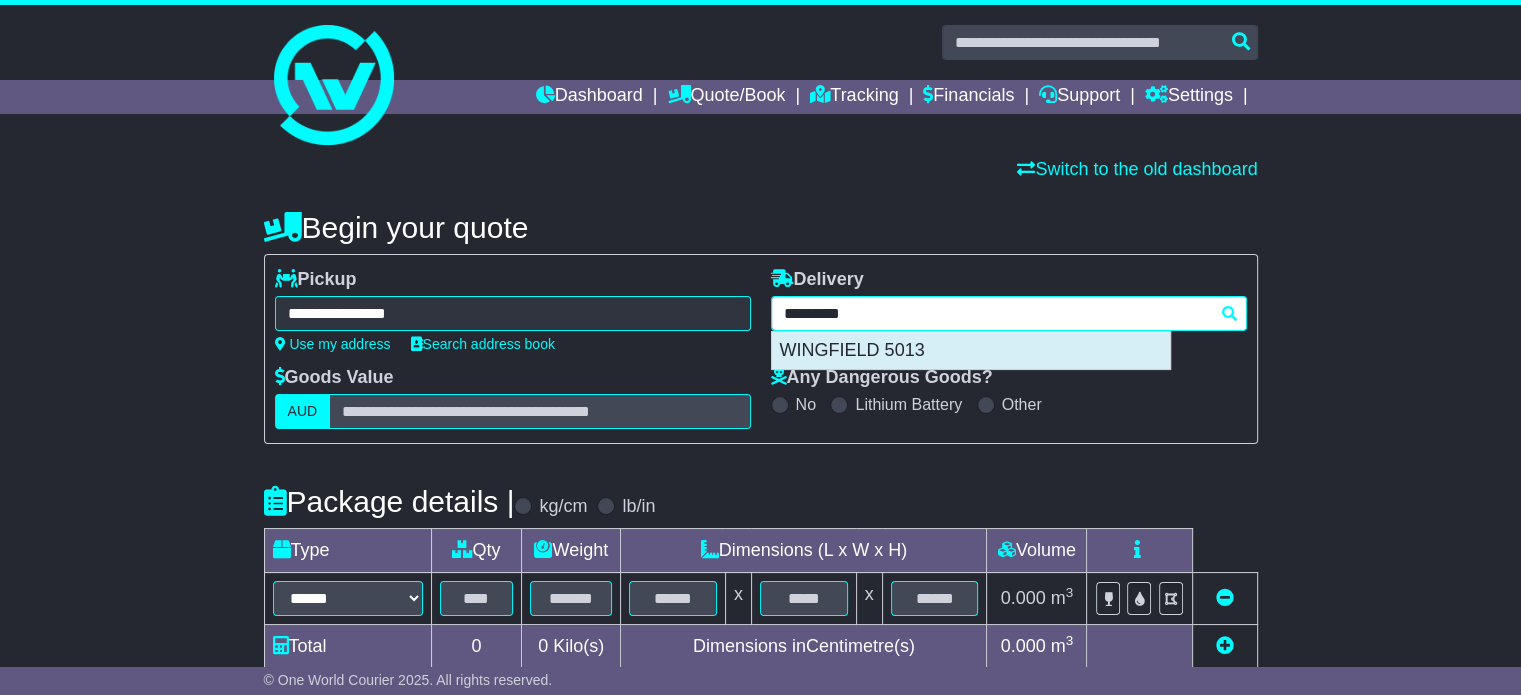 click on "WINGFIELD 5013" at bounding box center [971, 351] 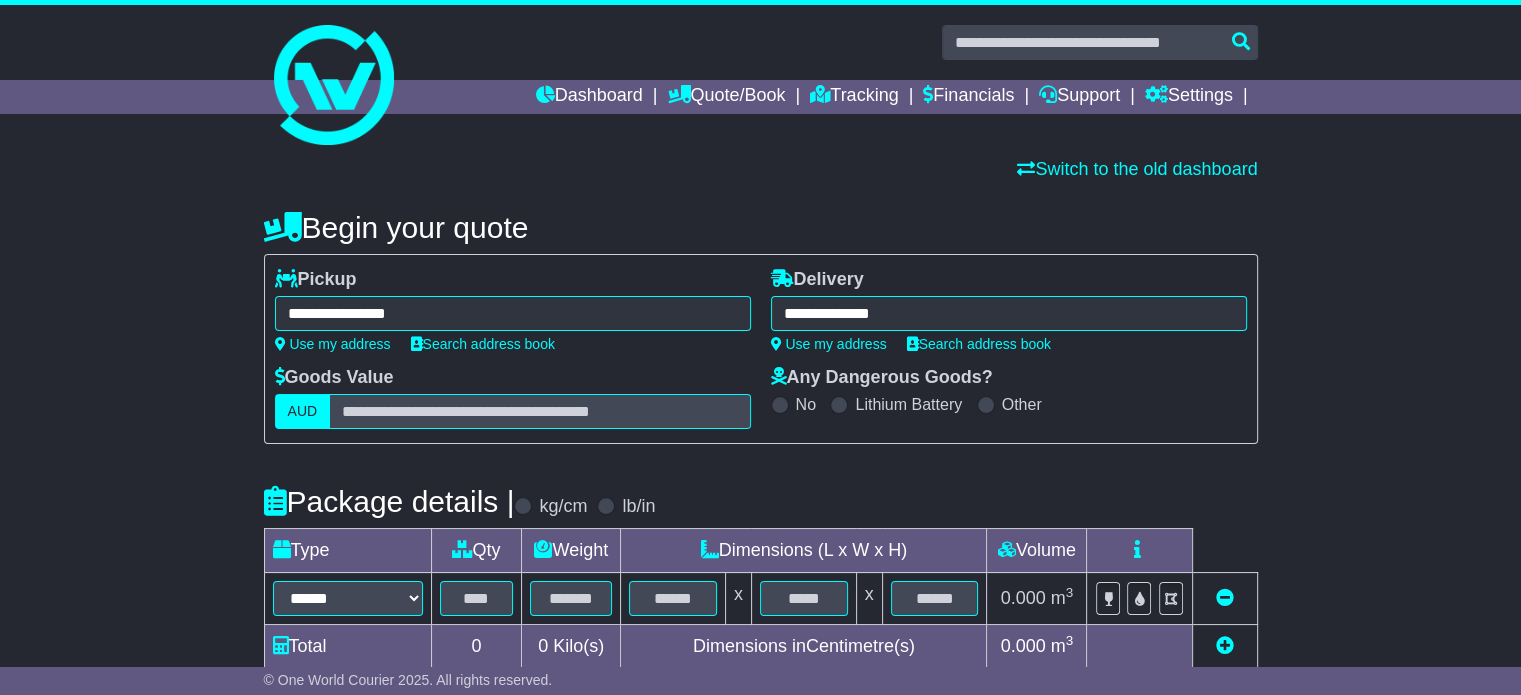 type on "**********" 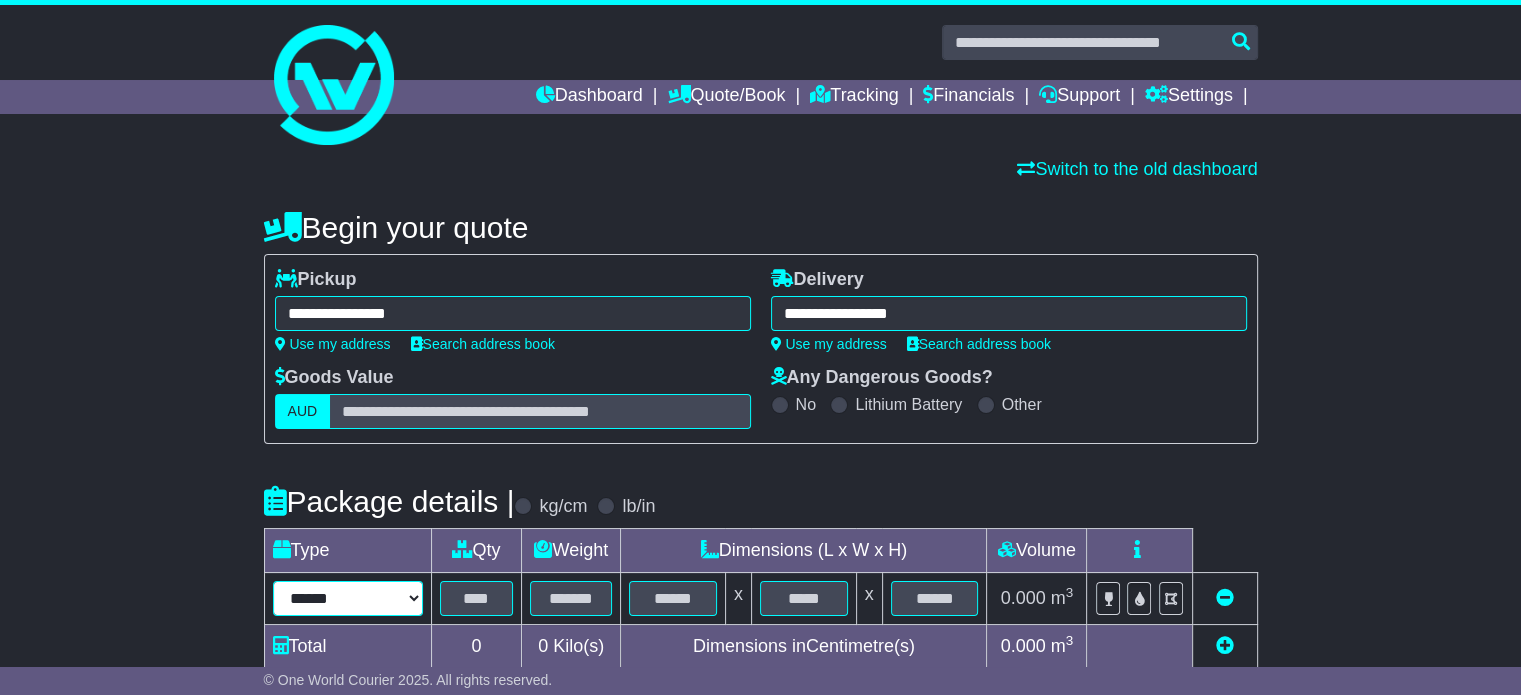 click on "****** ****** *** ******** ***** **** **** ****** *** *******" at bounding box center [348, 598] 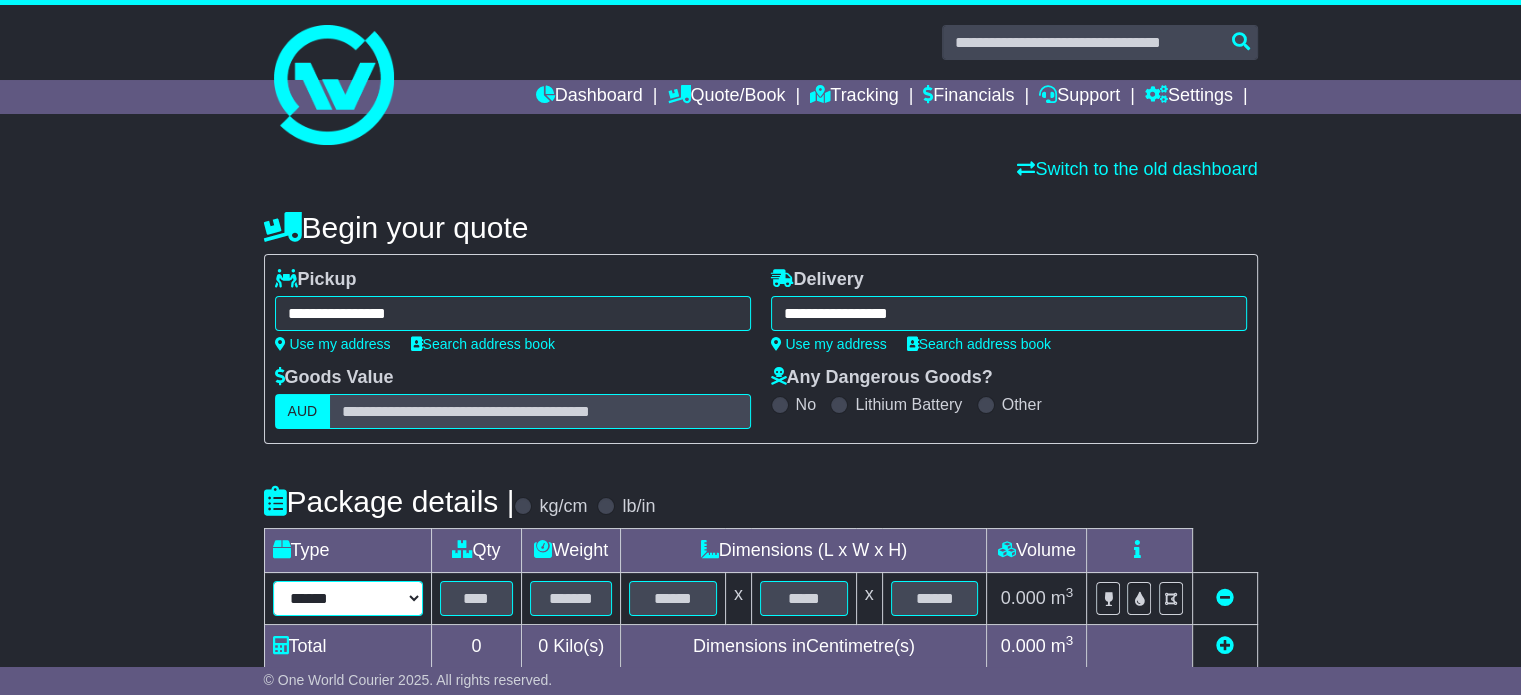 select on "*****" 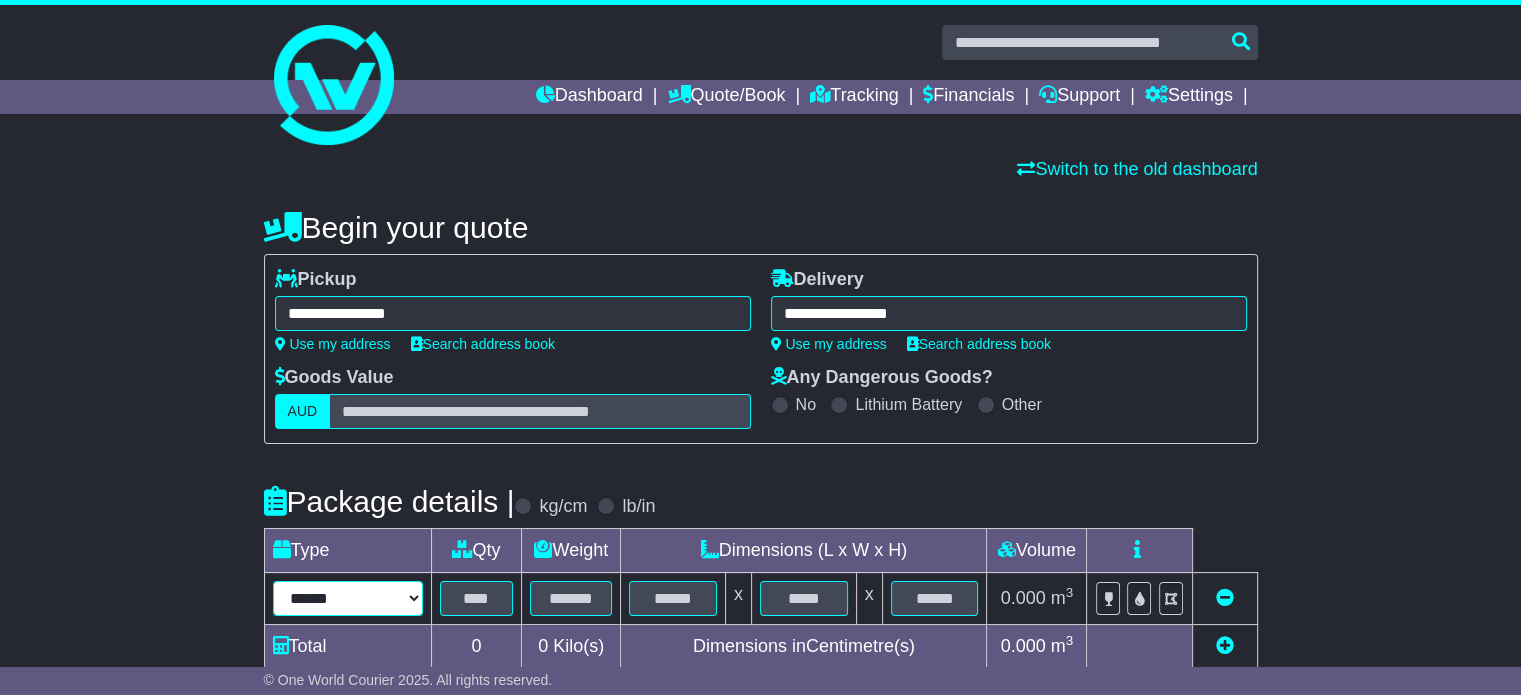 click on "****** ****** *** ******** ***** **** **** ****** *** *******" at bounding box center [348, 598] 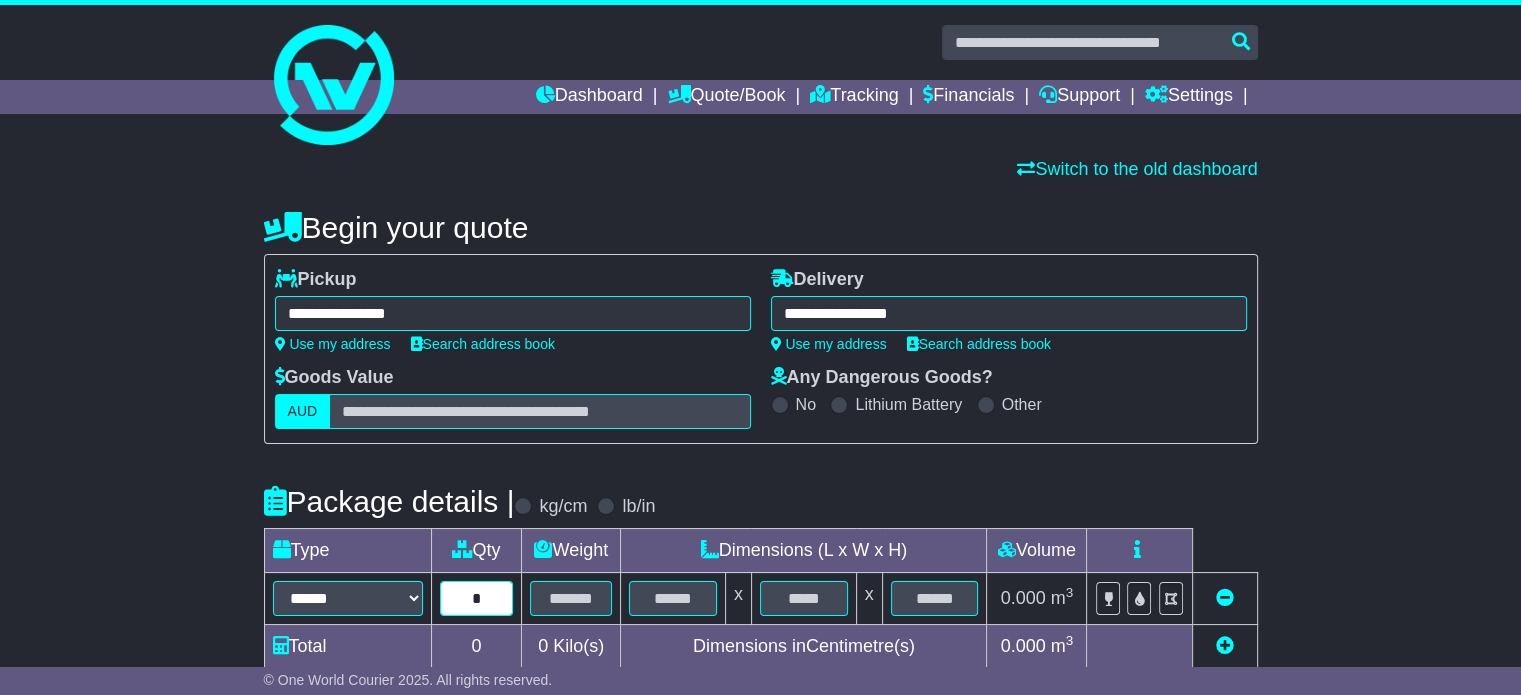 type on "*" 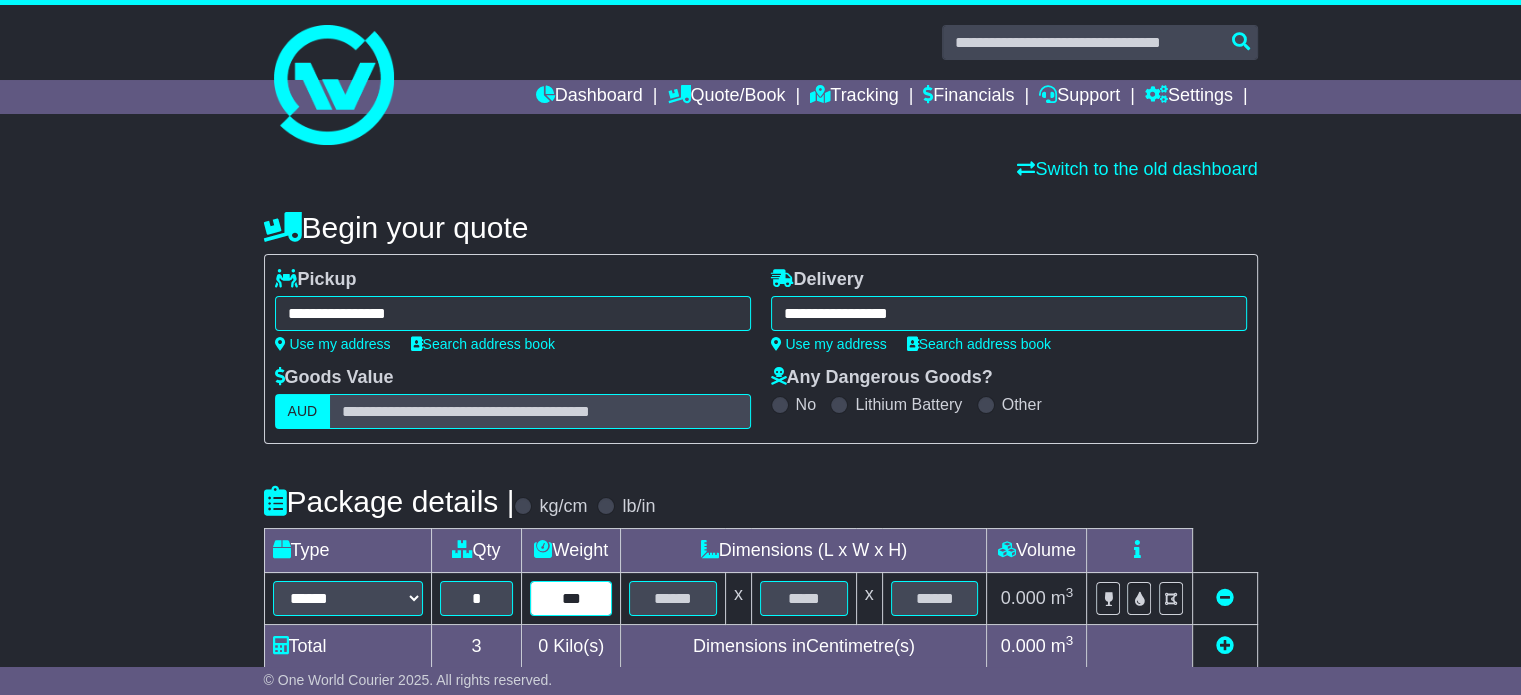 type on "***" 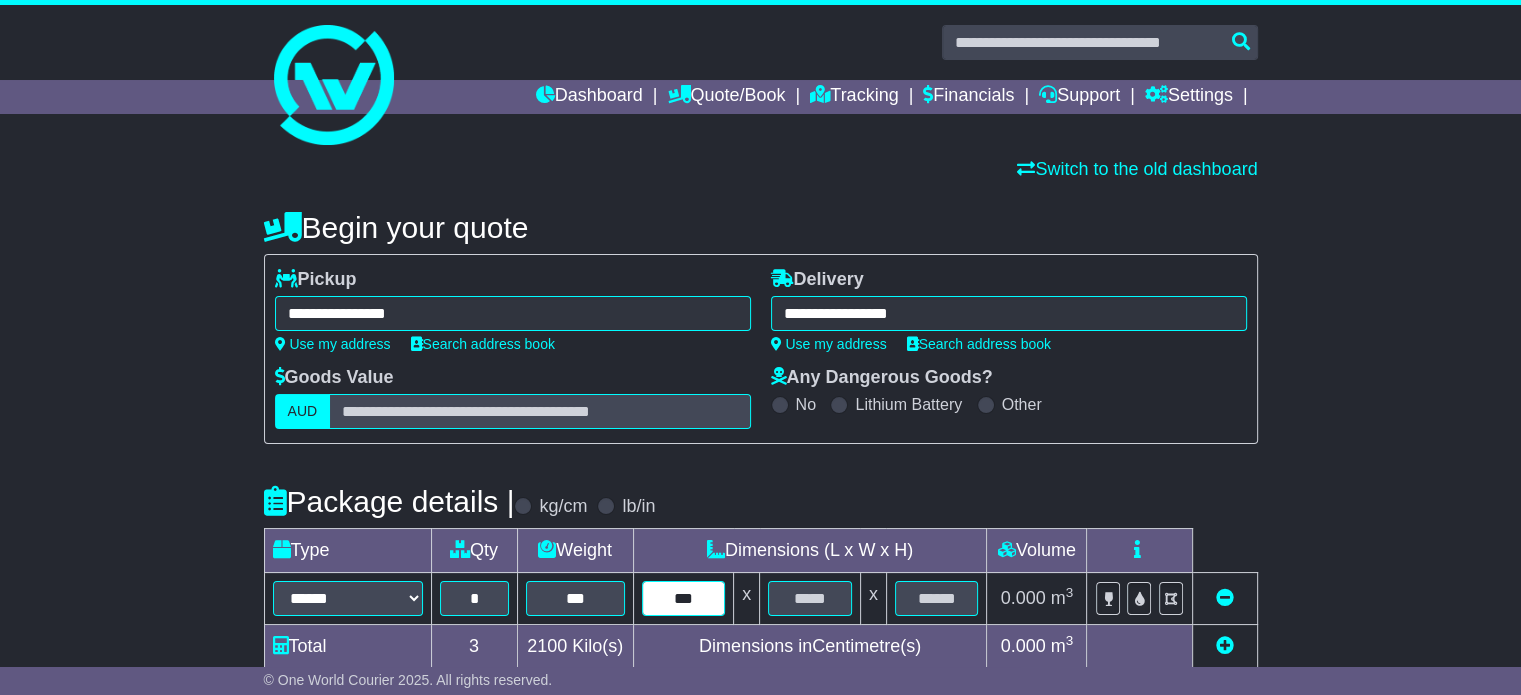 type on "***" 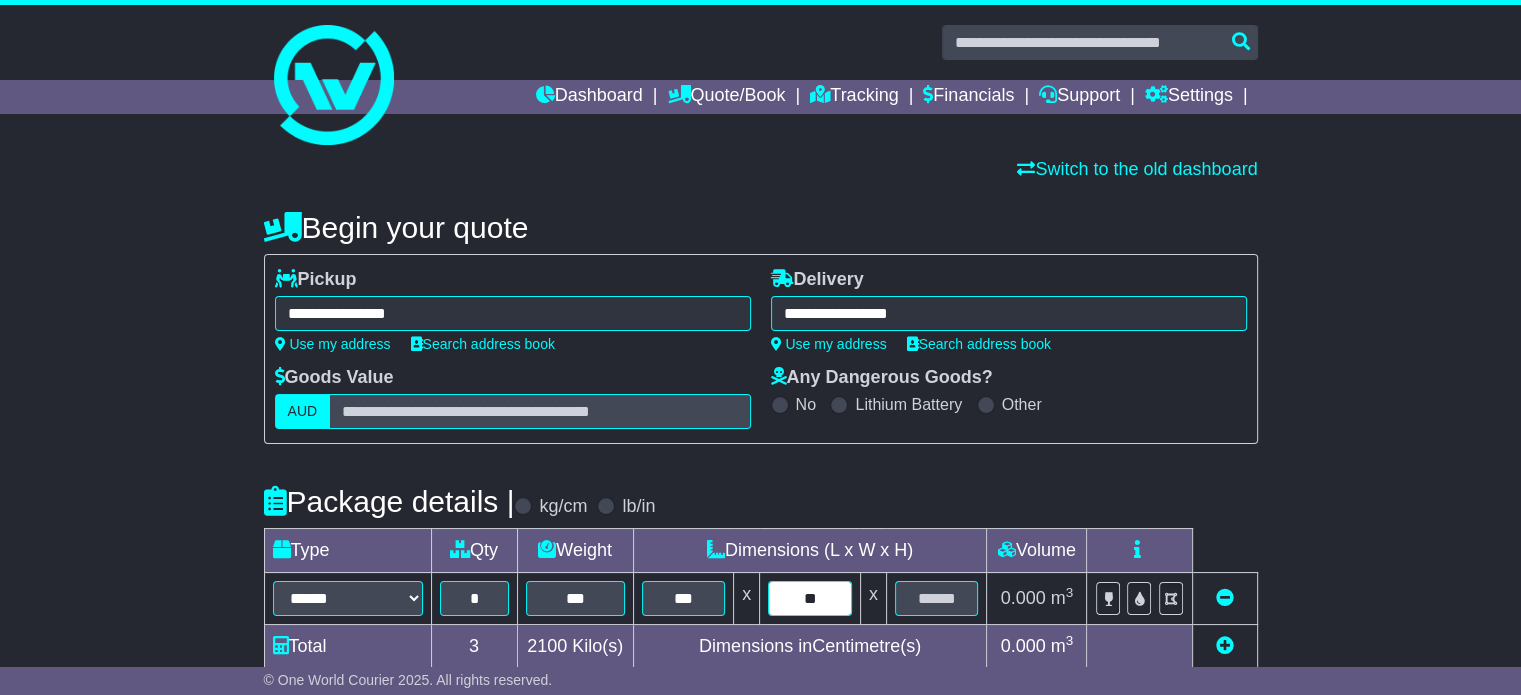 type on "**" 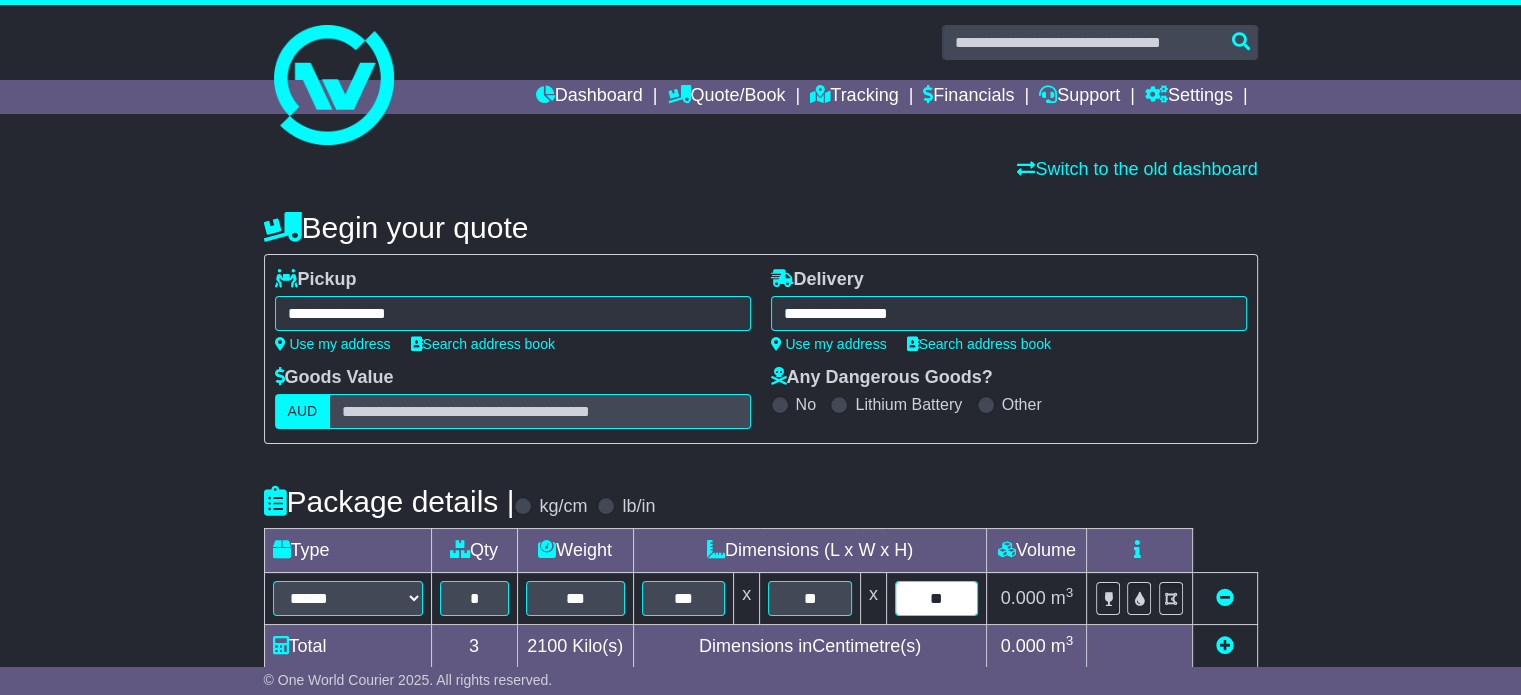 type on "**" 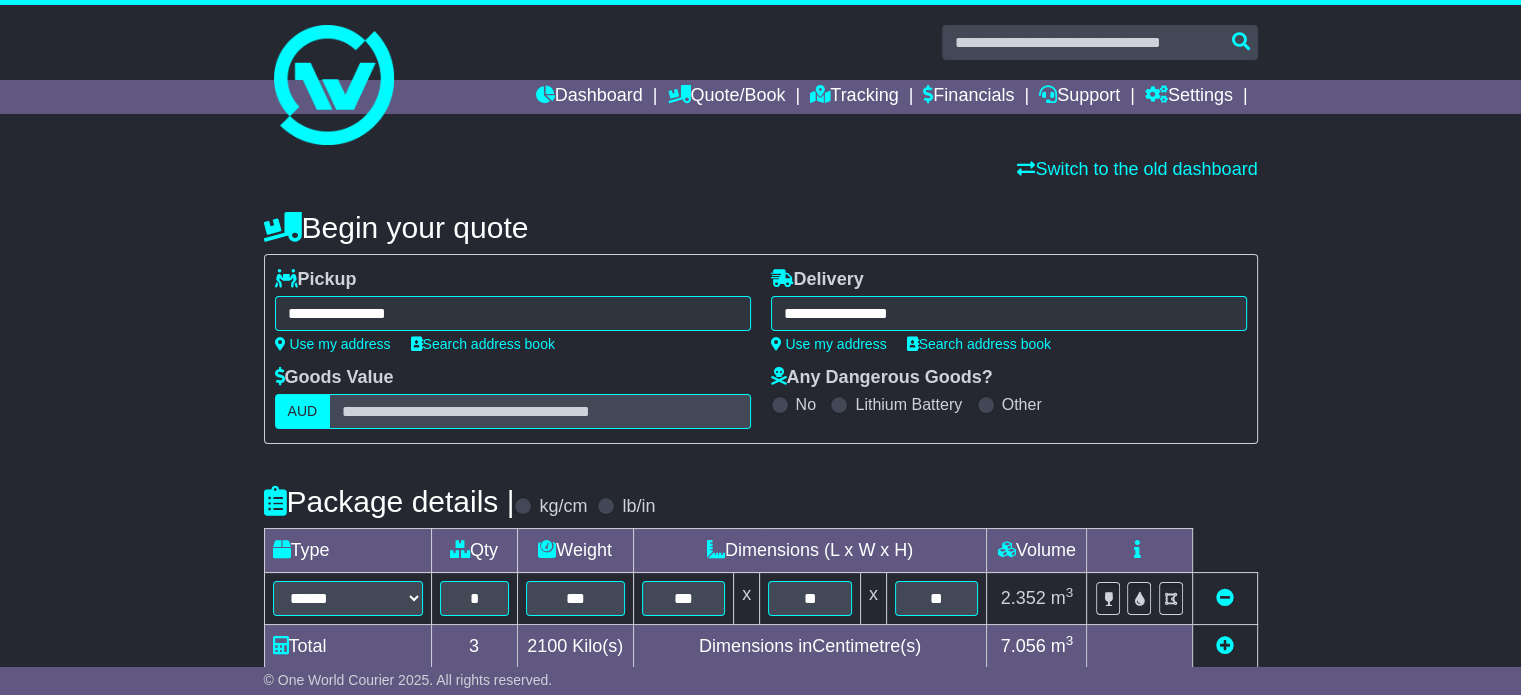 click on "**********" at bounding box center (760, 692) 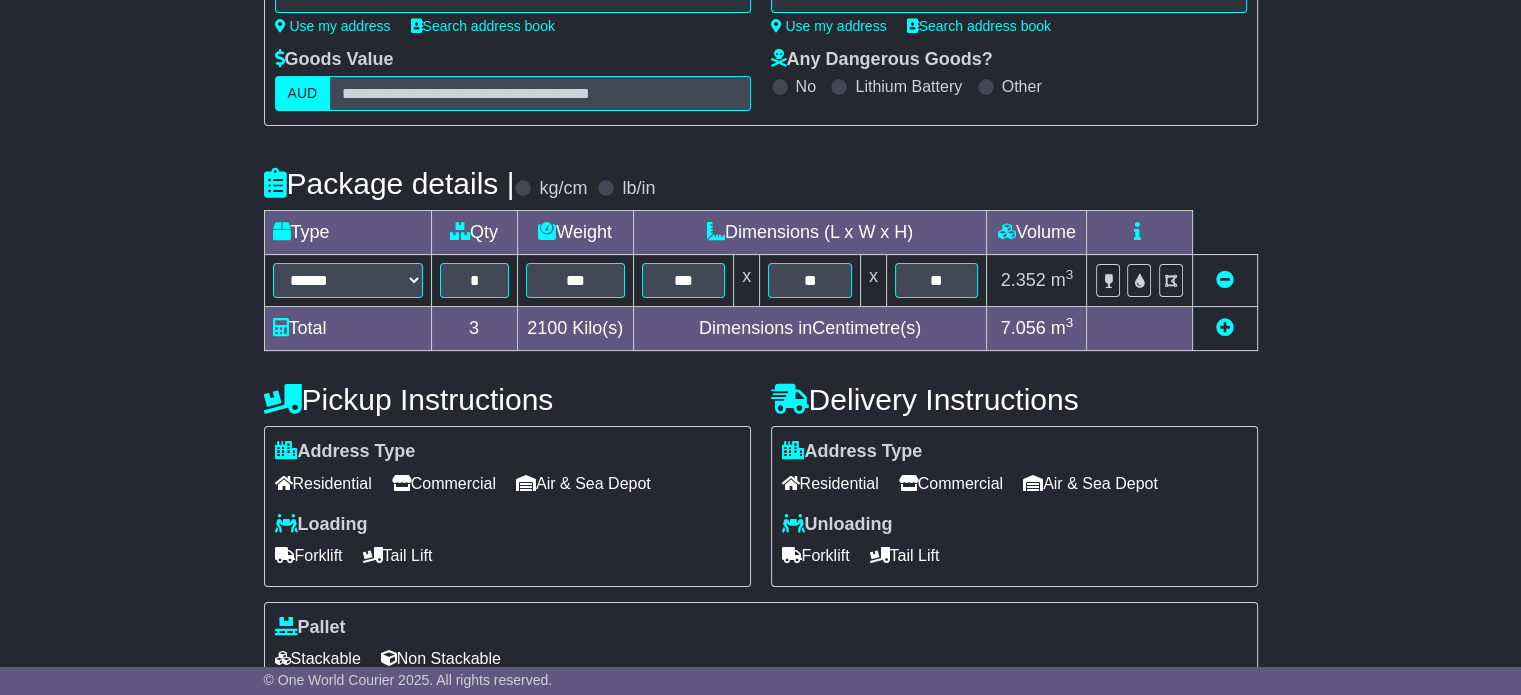 scroll, scrollTop: 320, scrollLeft: 0, axis: vertical 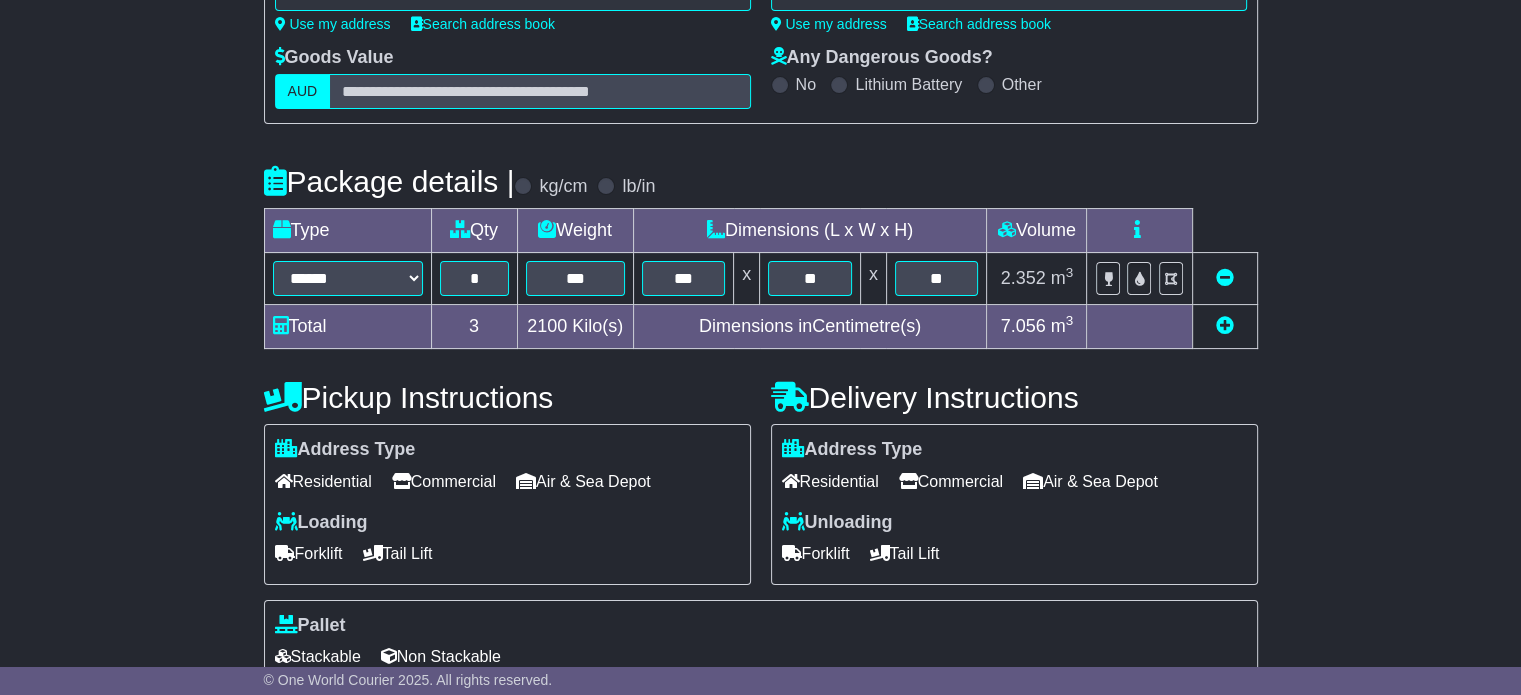 click on "Commercial" at bounding box center [444, 481] 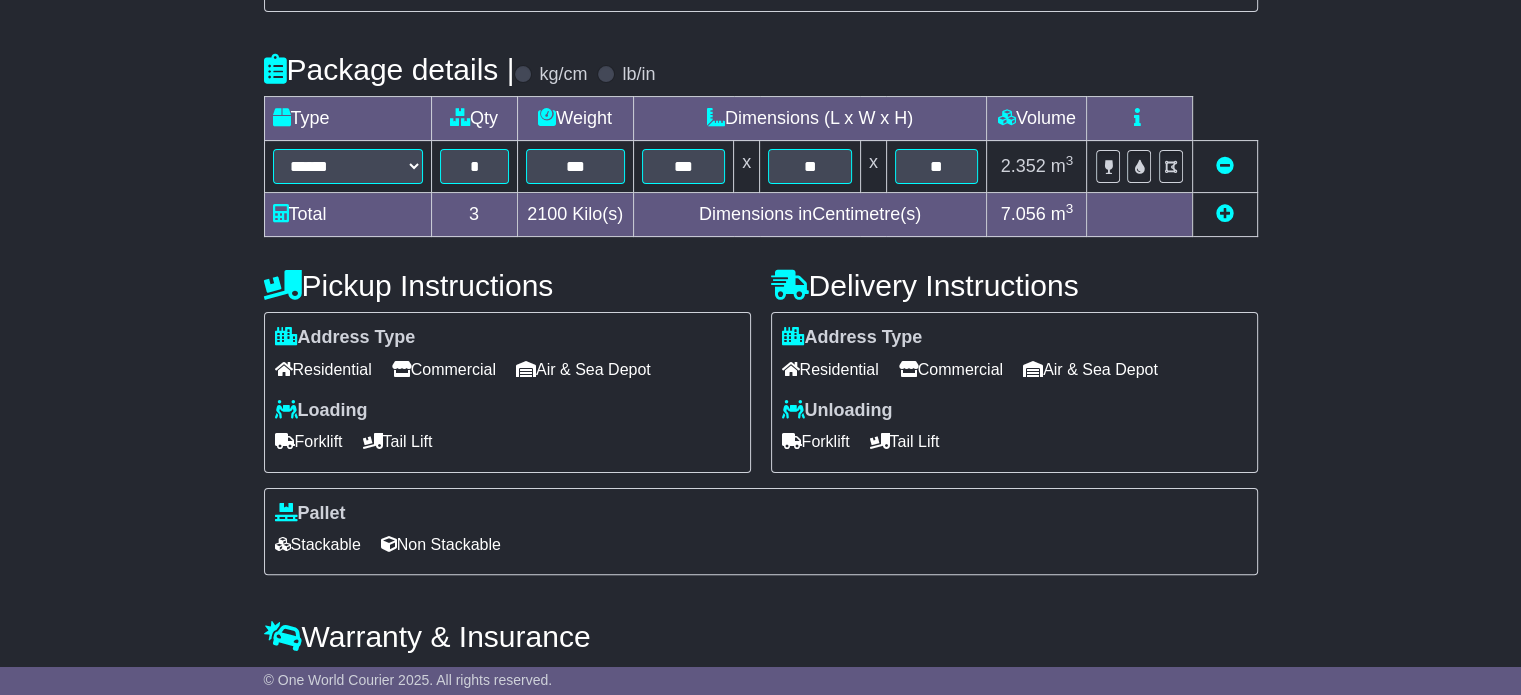 scroll, scrollTop: 540, scrollLeft: 0, axis: vertical 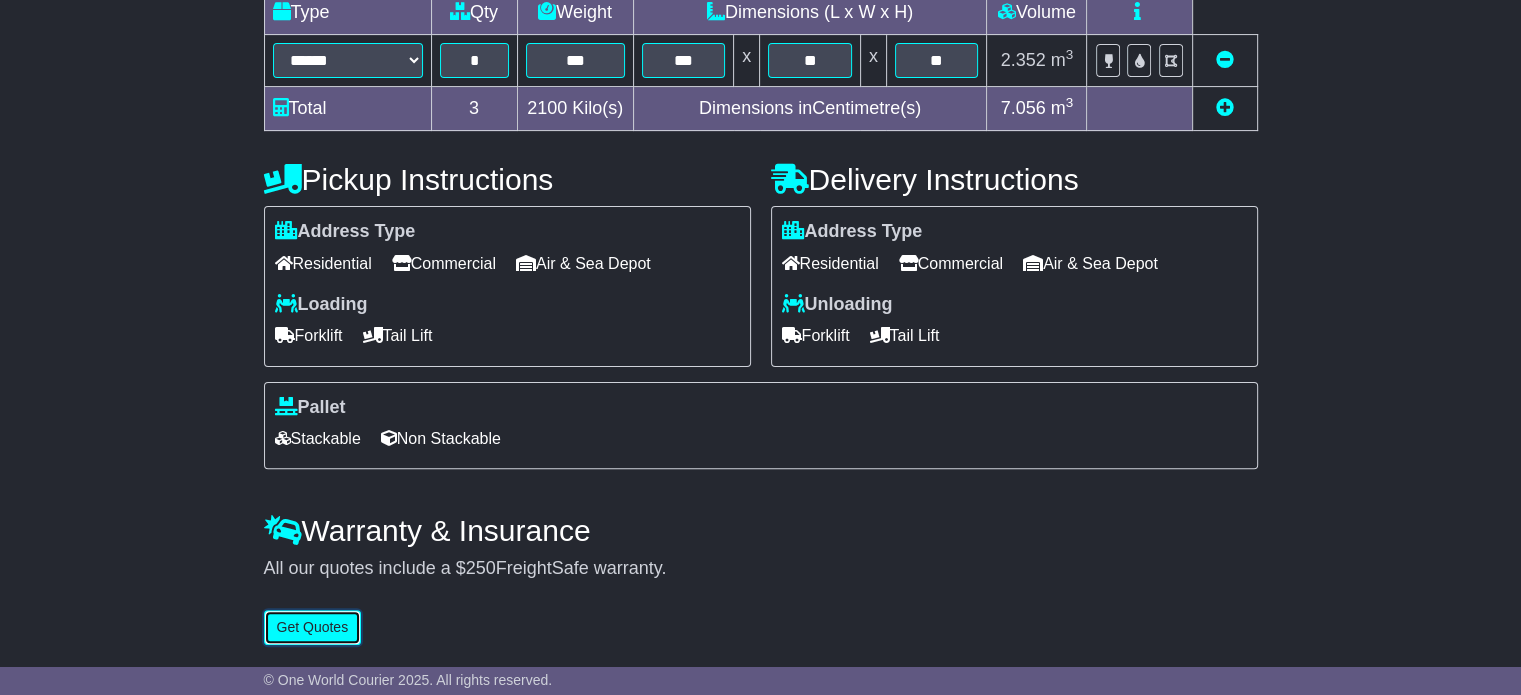 click on "Get Quotes" at bounding box center (313, 627) 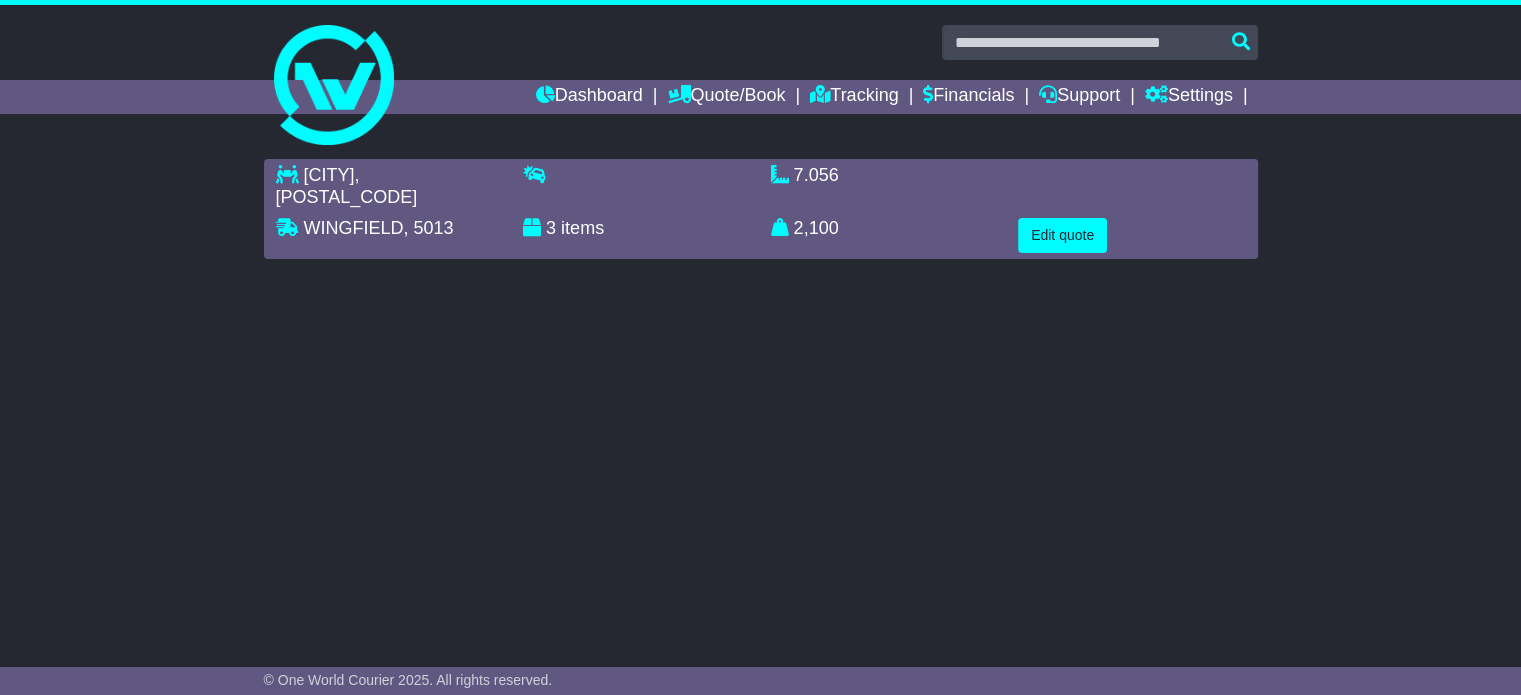 scroll, scrollTop: 0, scrollLeft: 0, axis: both 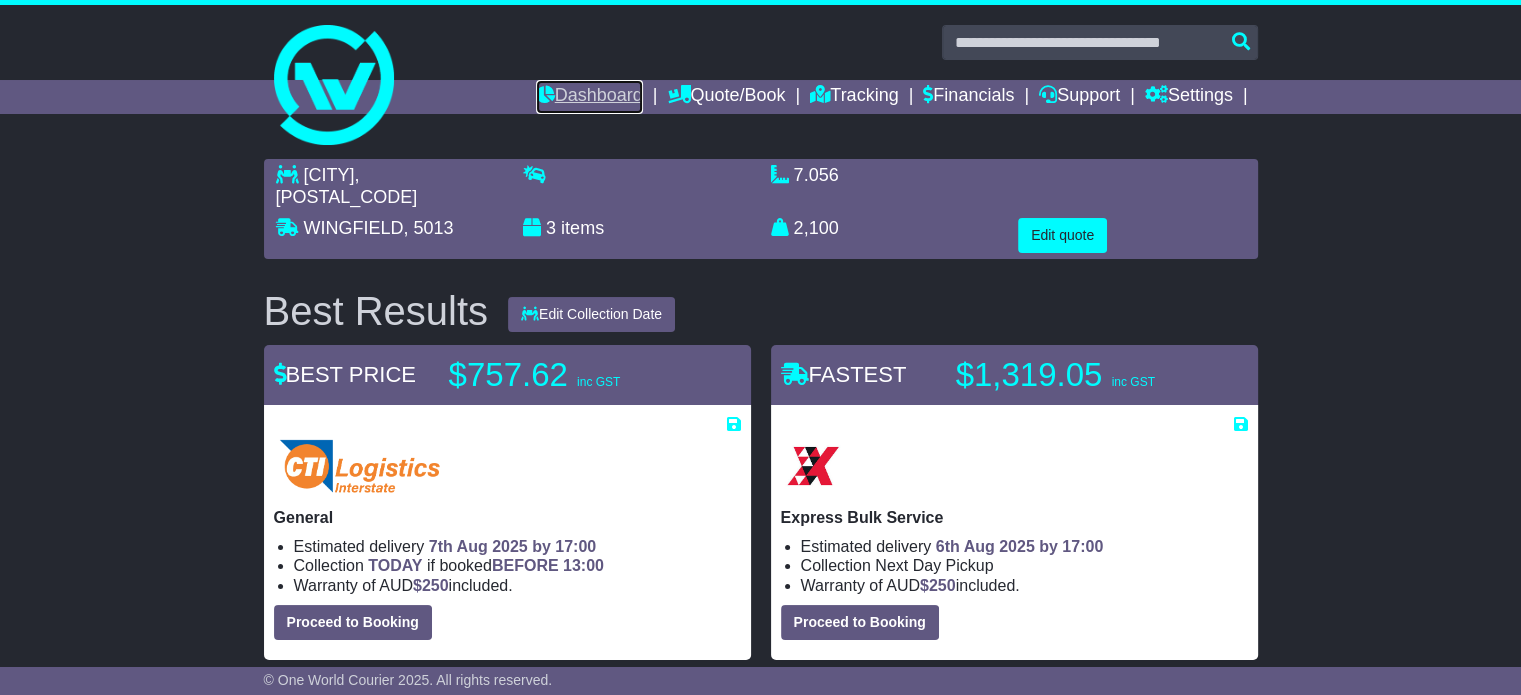 click on "Dashboard" at bounding box center (589, 97) 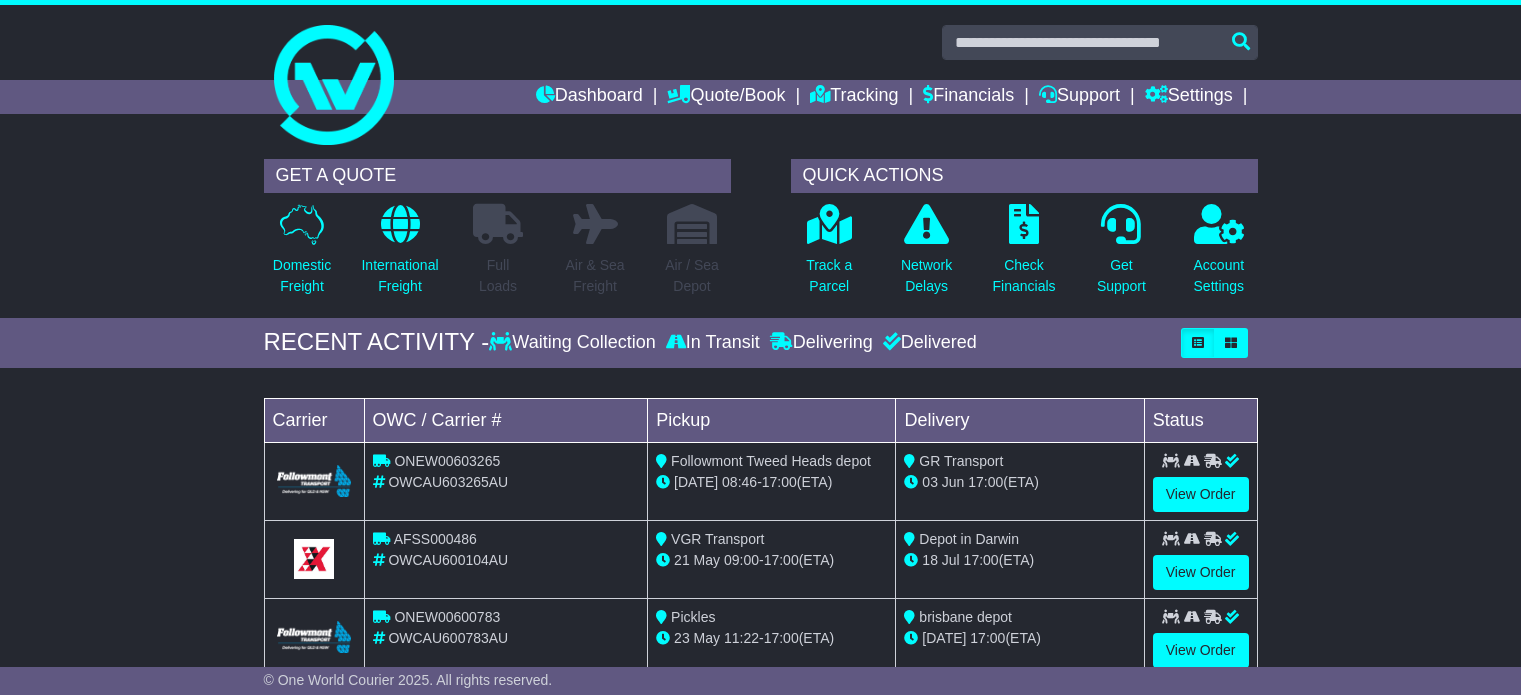 scroll, scrollTop: 0, scrollLeft: 0, axis: both 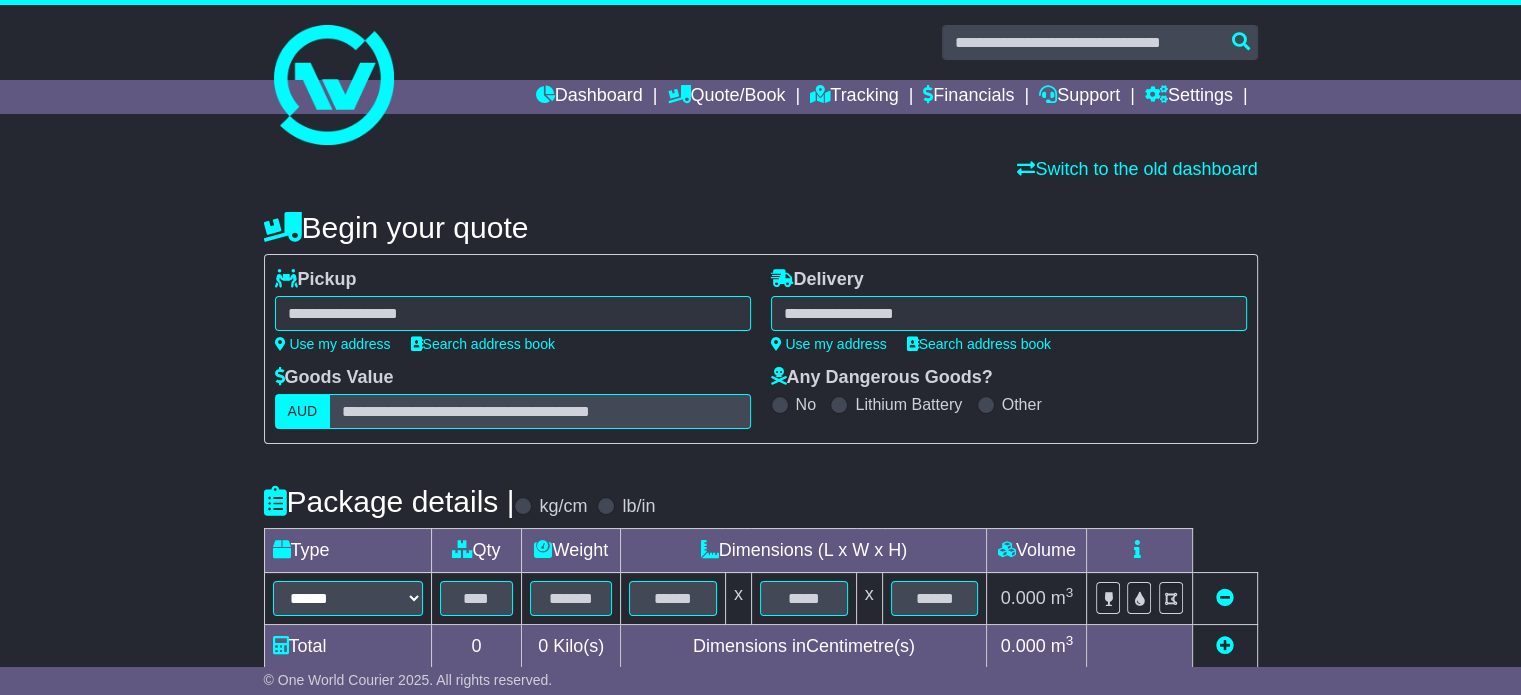 paste on "*******" 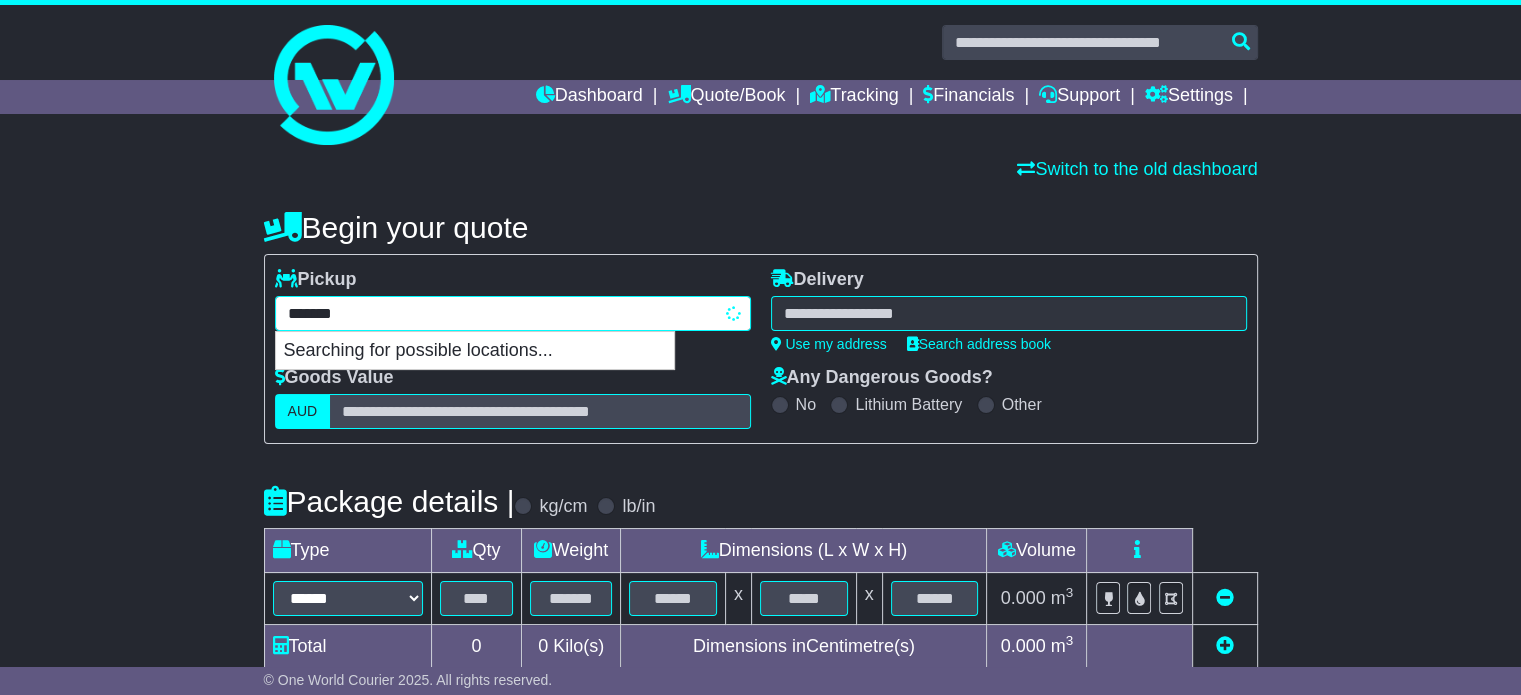 click on "******* Searching for possible locations..." at bounding box center [513, 313] 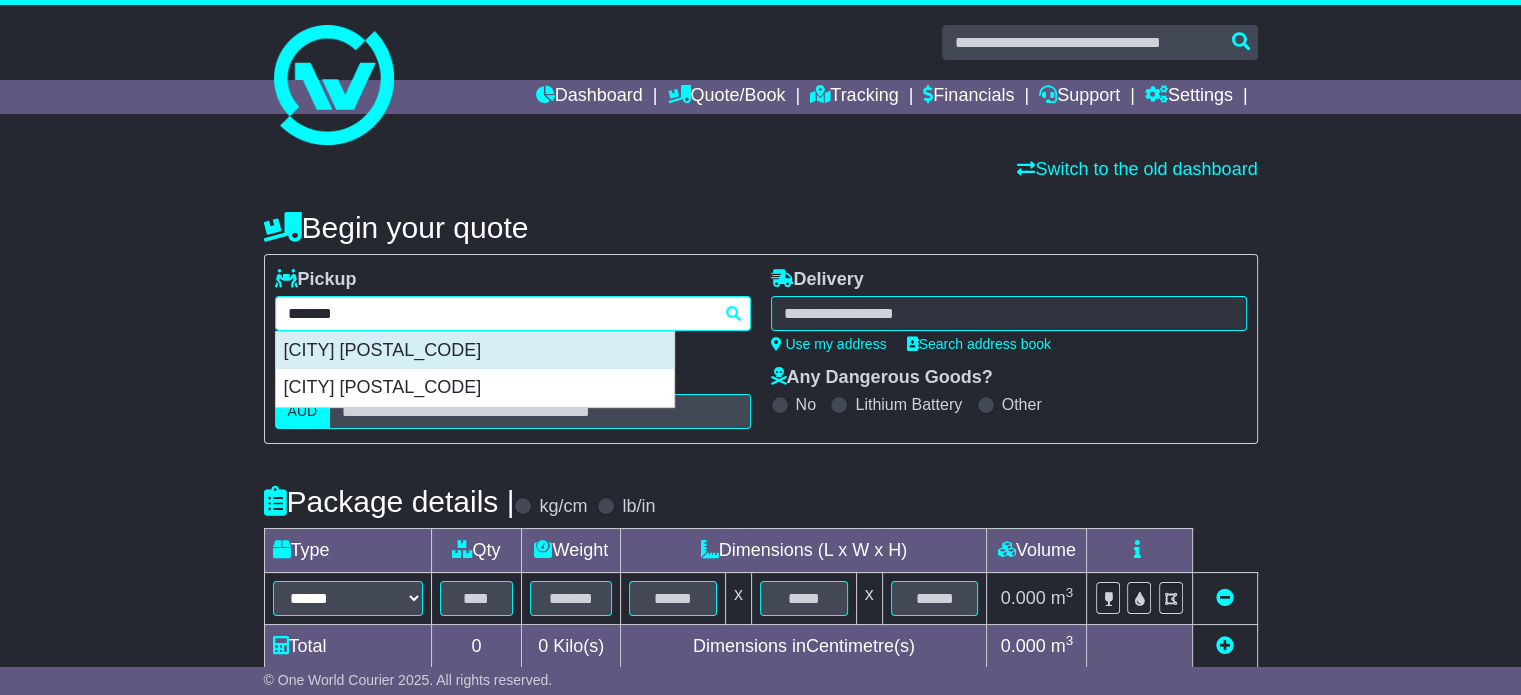 click on "KILSYTH 3137" at bounding box center [475, 351] 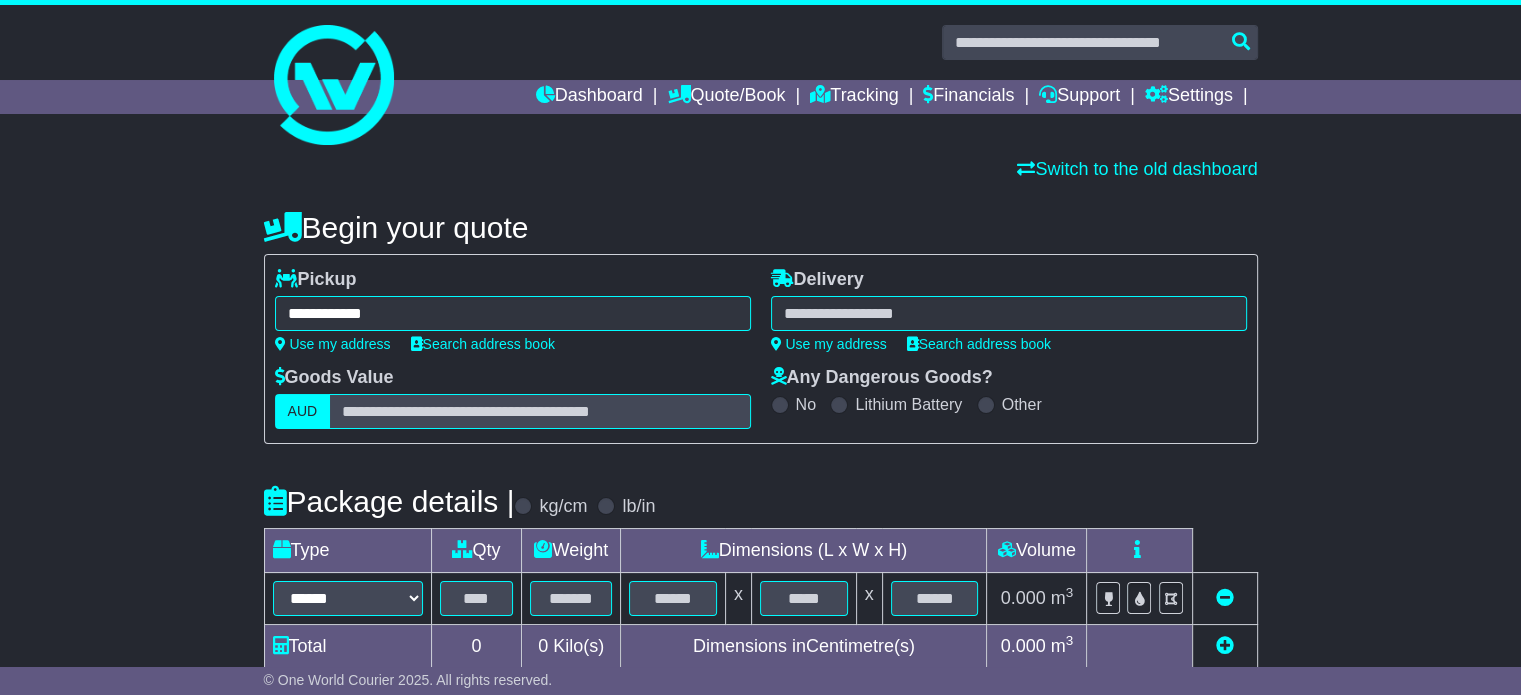 type on "**********" 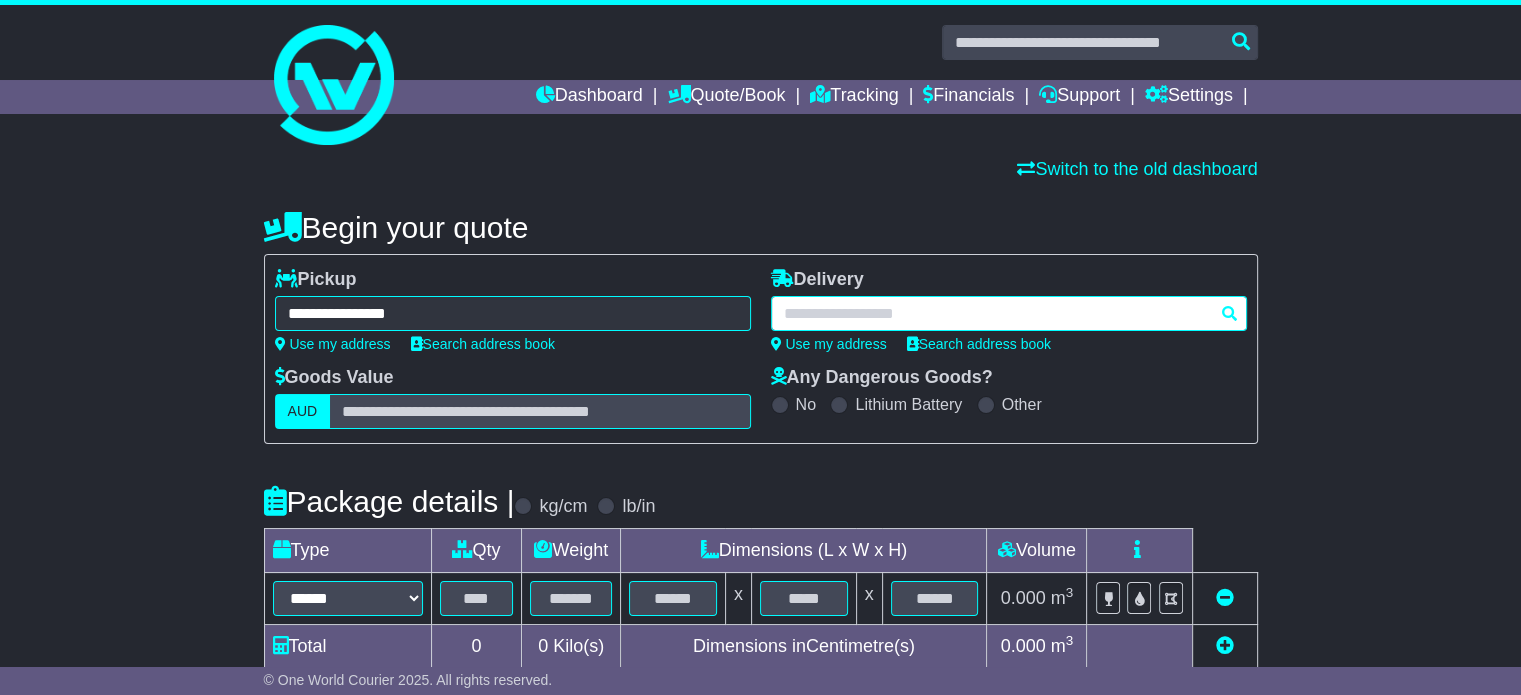 paste on "******" 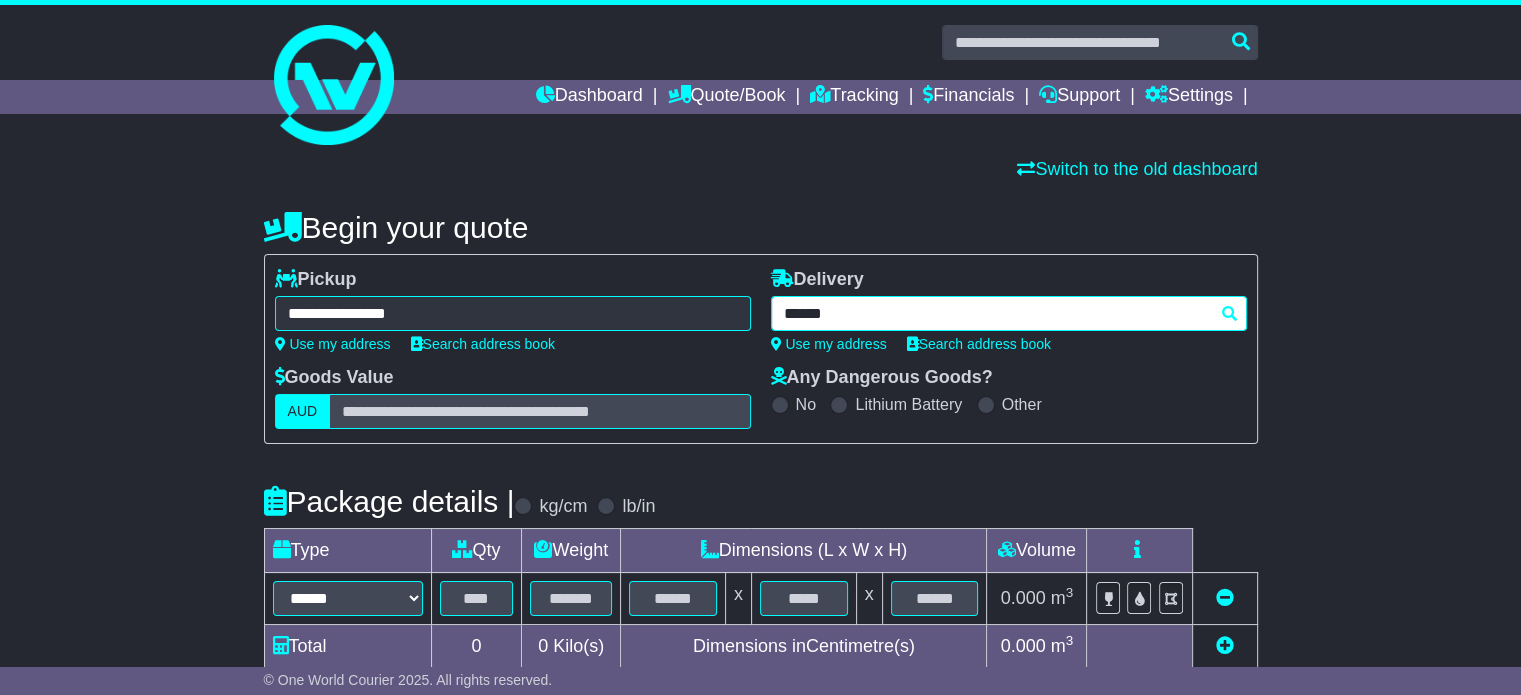 drag, startPoint x: 844, startPoint y: 302, endPoint x: 944, endPoint y: 294, distance: 100.31949 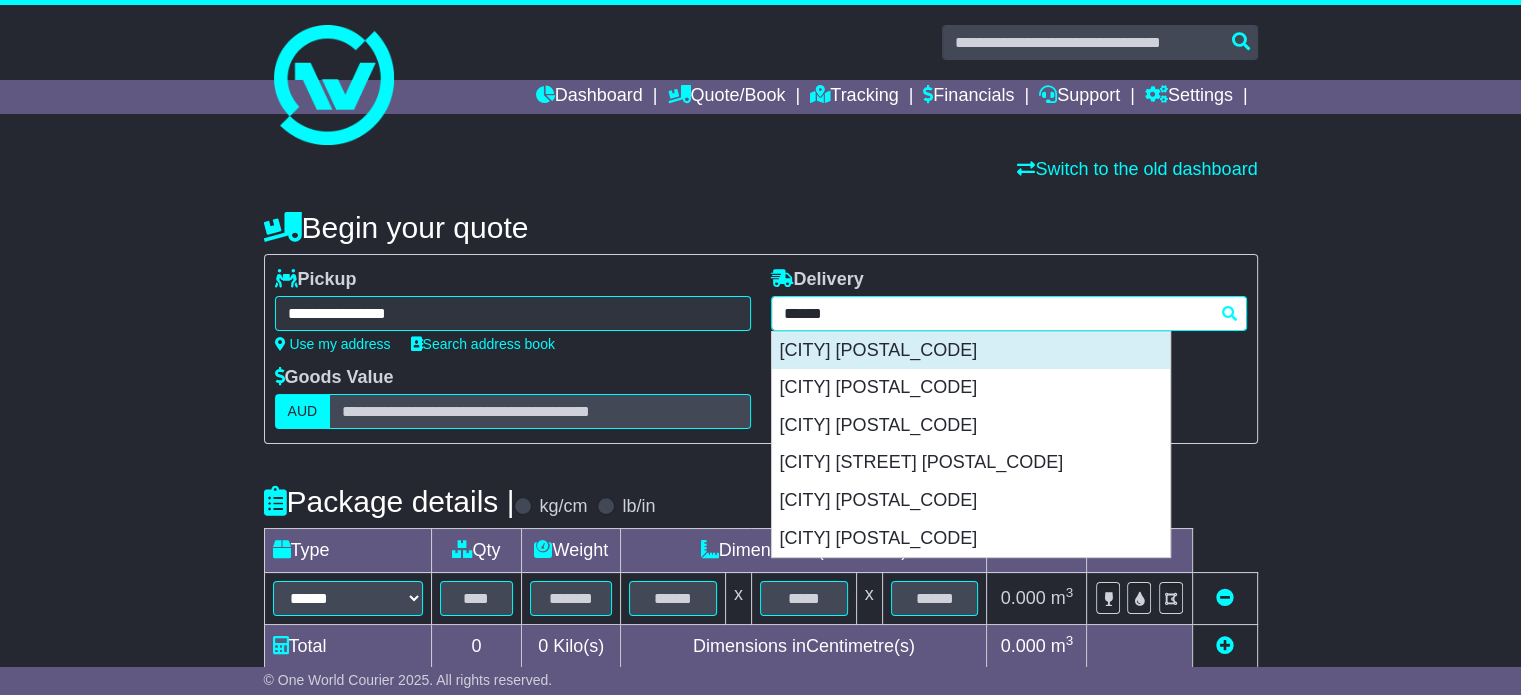 click on "CAIRNS 4870" at bounding box center [971, 351] 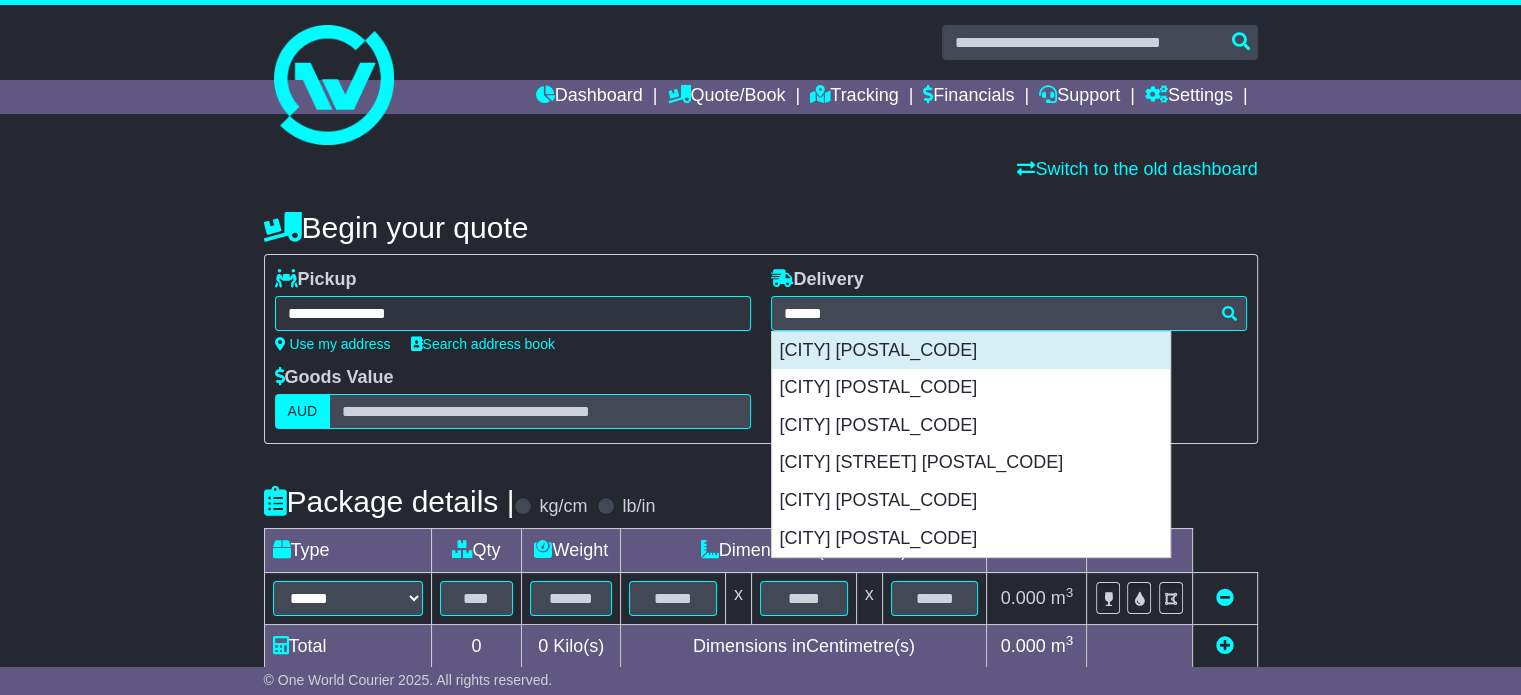 type on "**********" 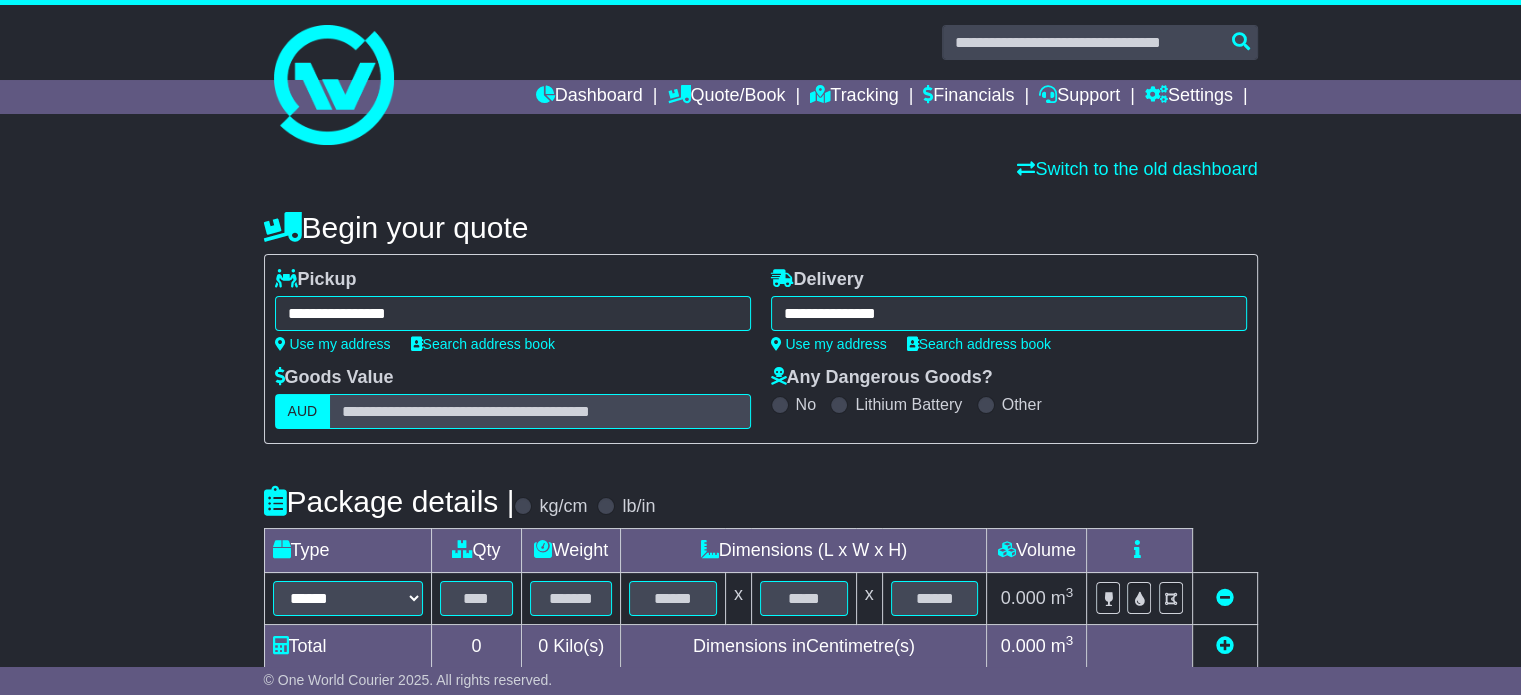 click on "**********" at bounding box center (760, 604) 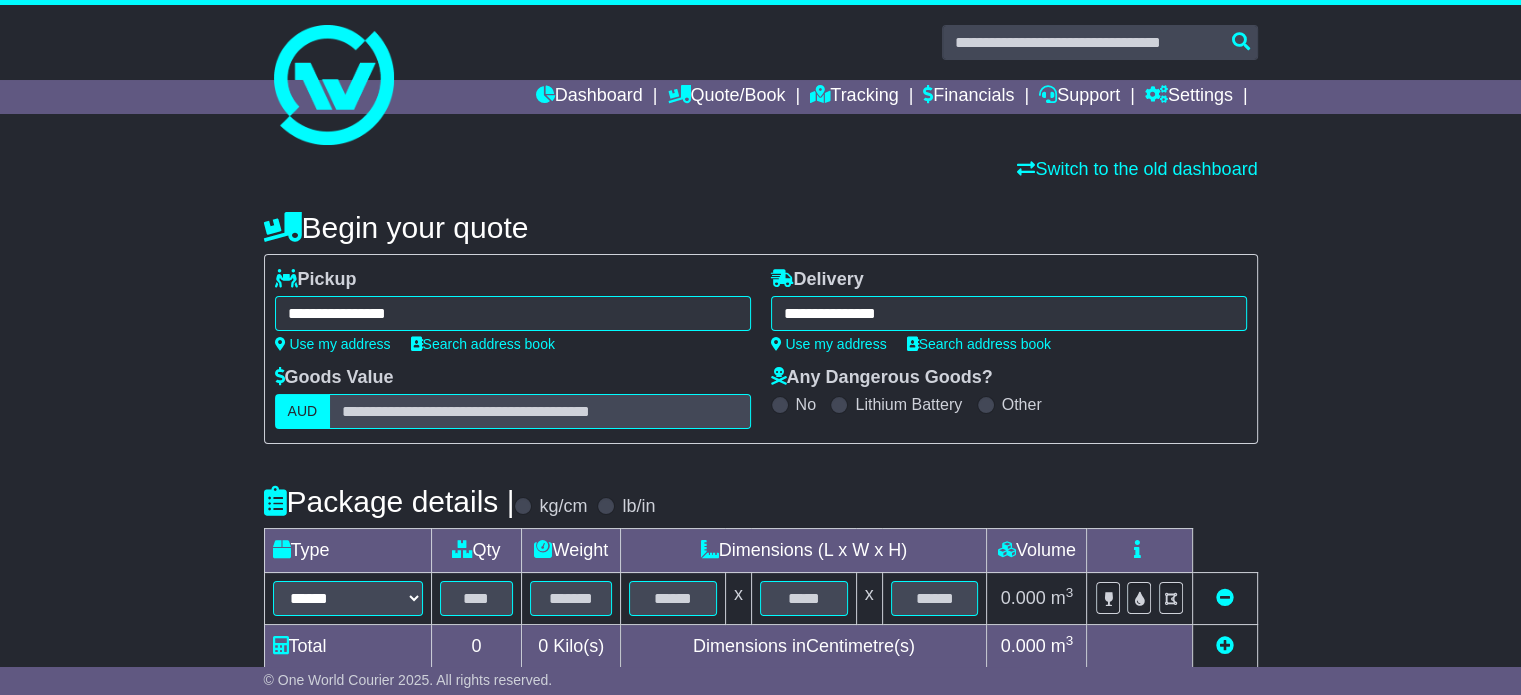 click on "****** ****** *** ******** ***** **** **** ****** *** *******" at bounding box center (347, 599) 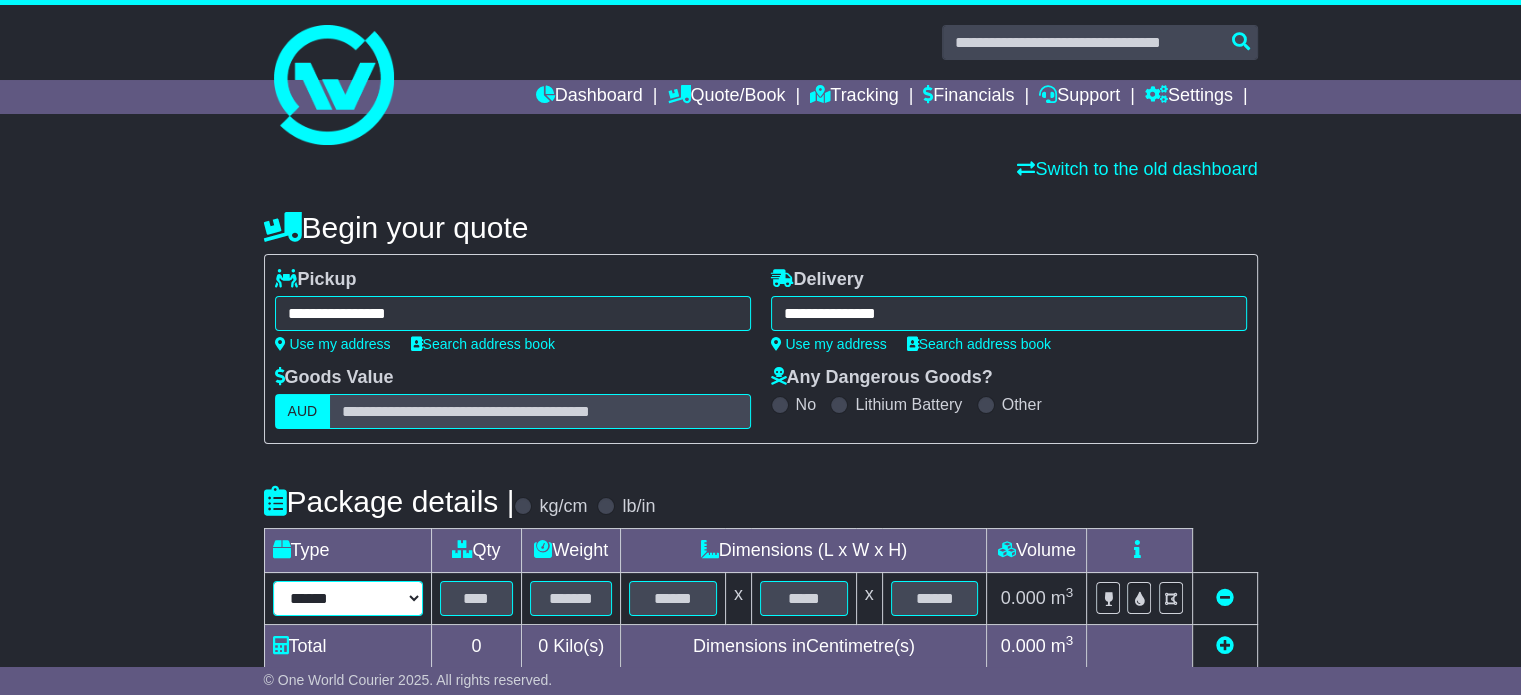 click on "****** ****** *** ******** ***** **** **** ****** *** *******" at bounding box center [348, 598] 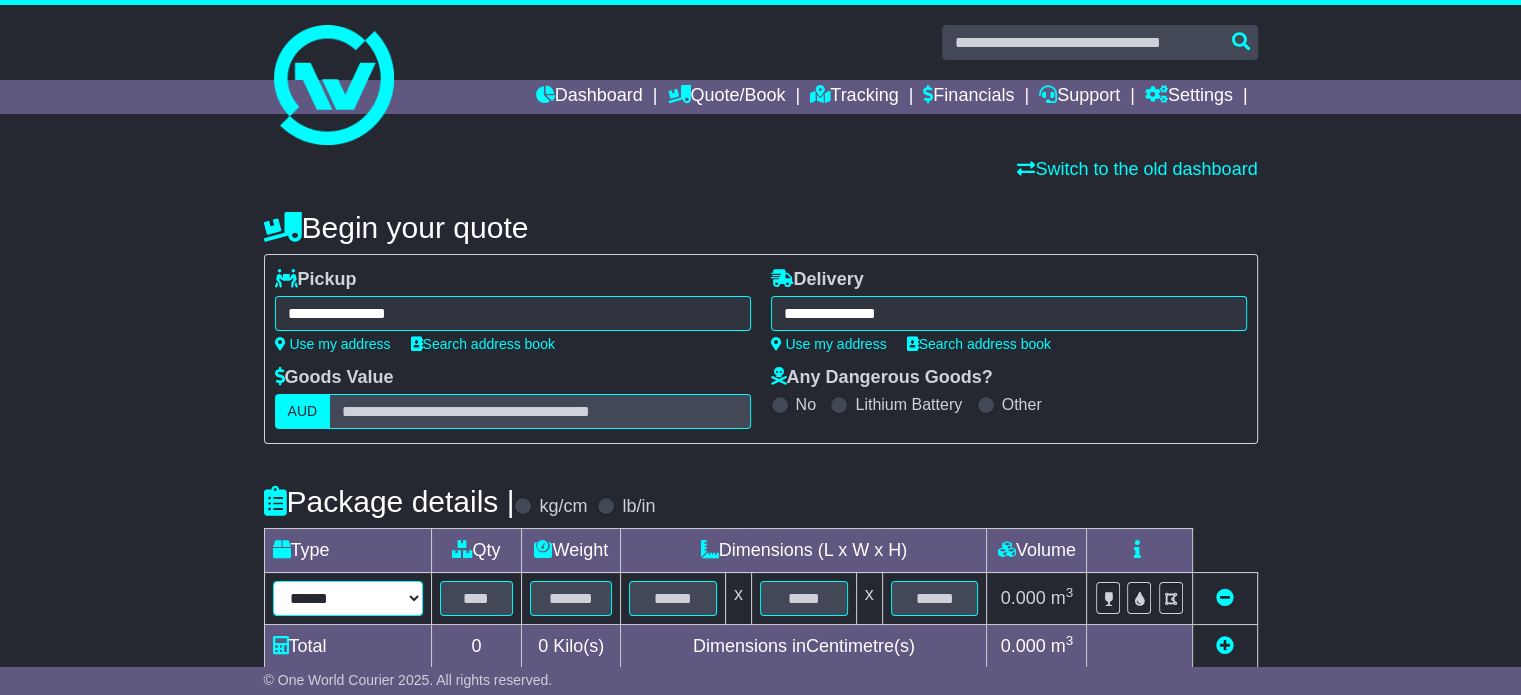 select on "*****" 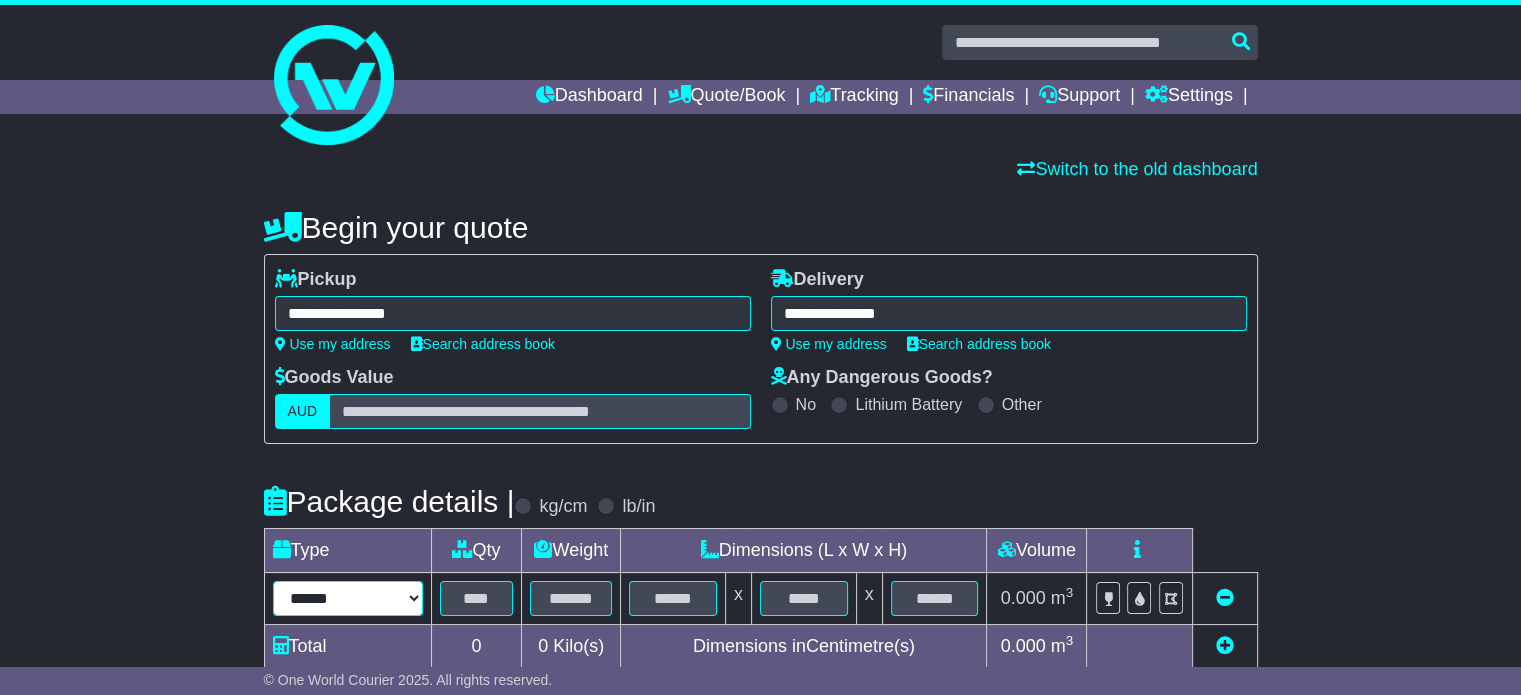 click on "****** ****** *** ******** ***** **** **** ****** *** *******" at bounding box center (348, 598) 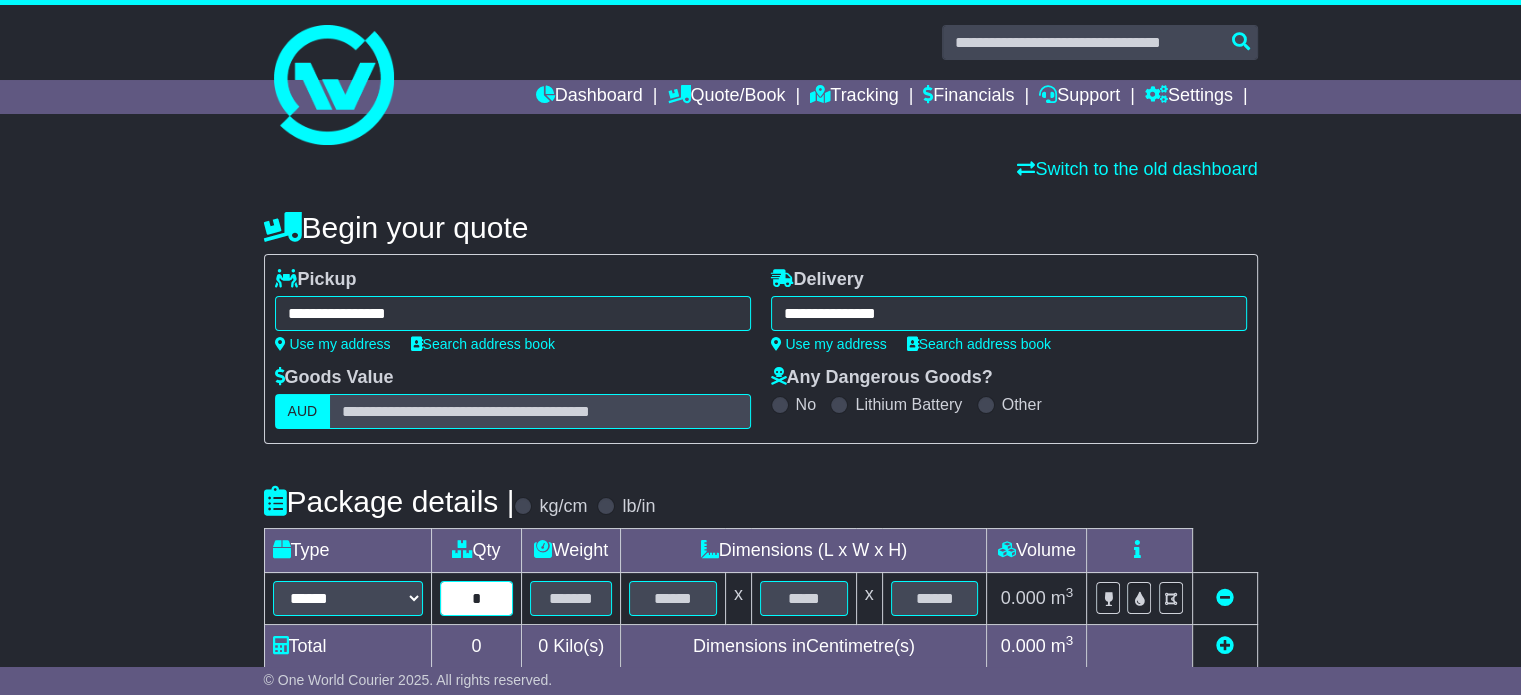 type on "*" 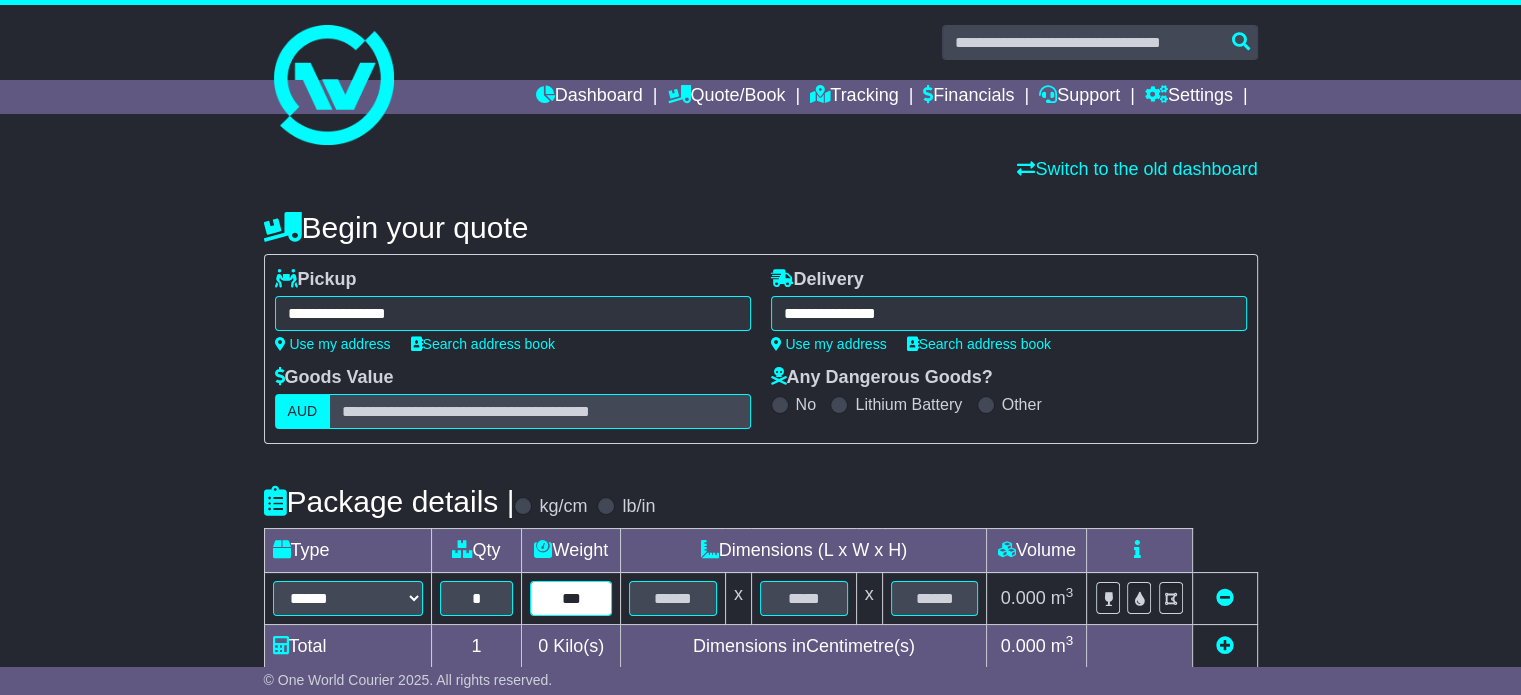 type on "***" 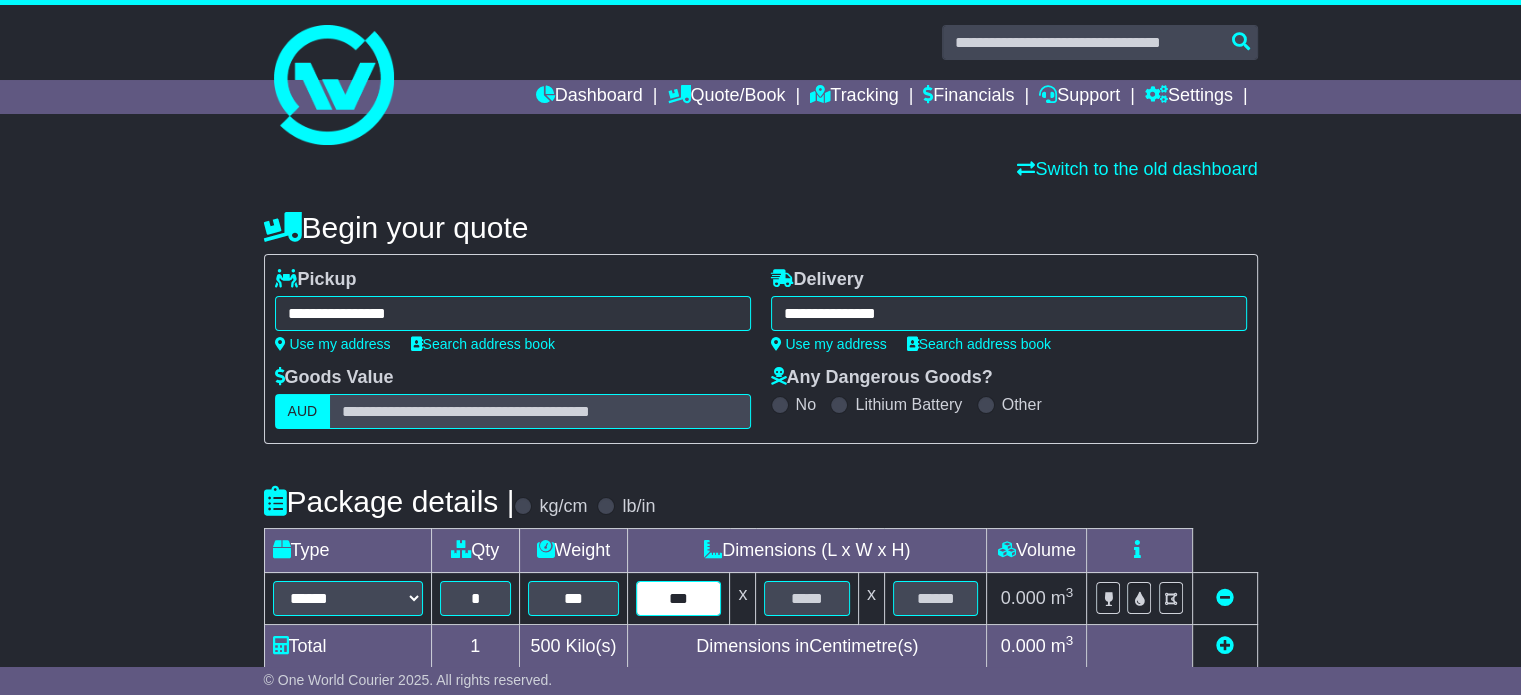 type on "***" 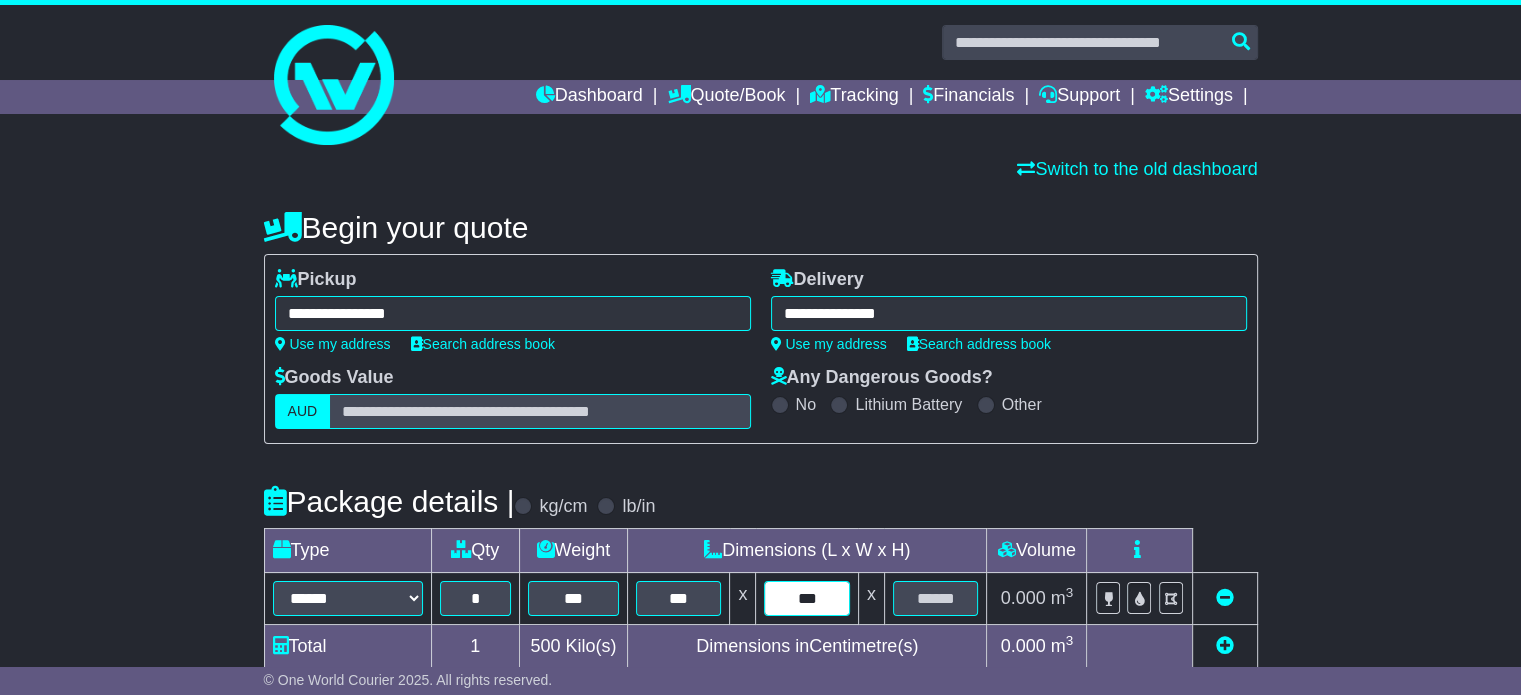 type on "***" 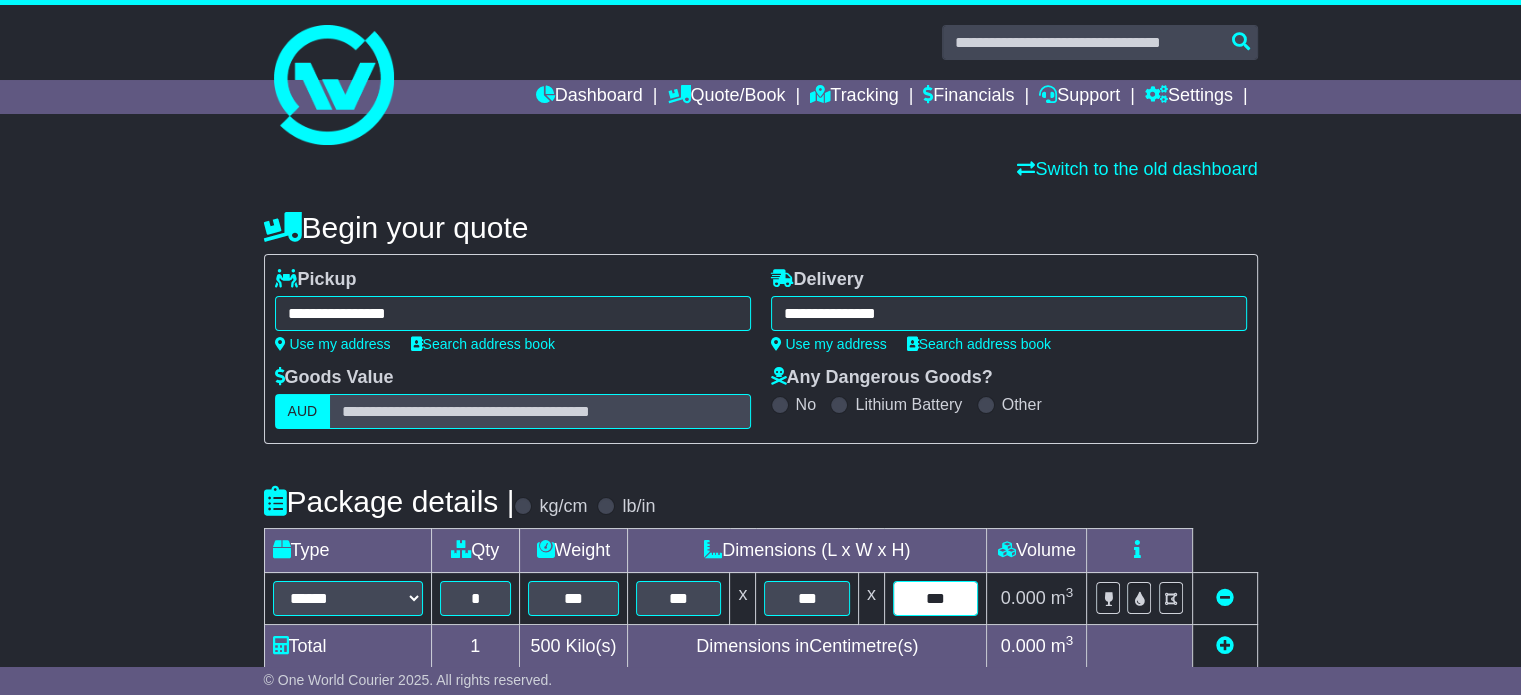 type on "***" 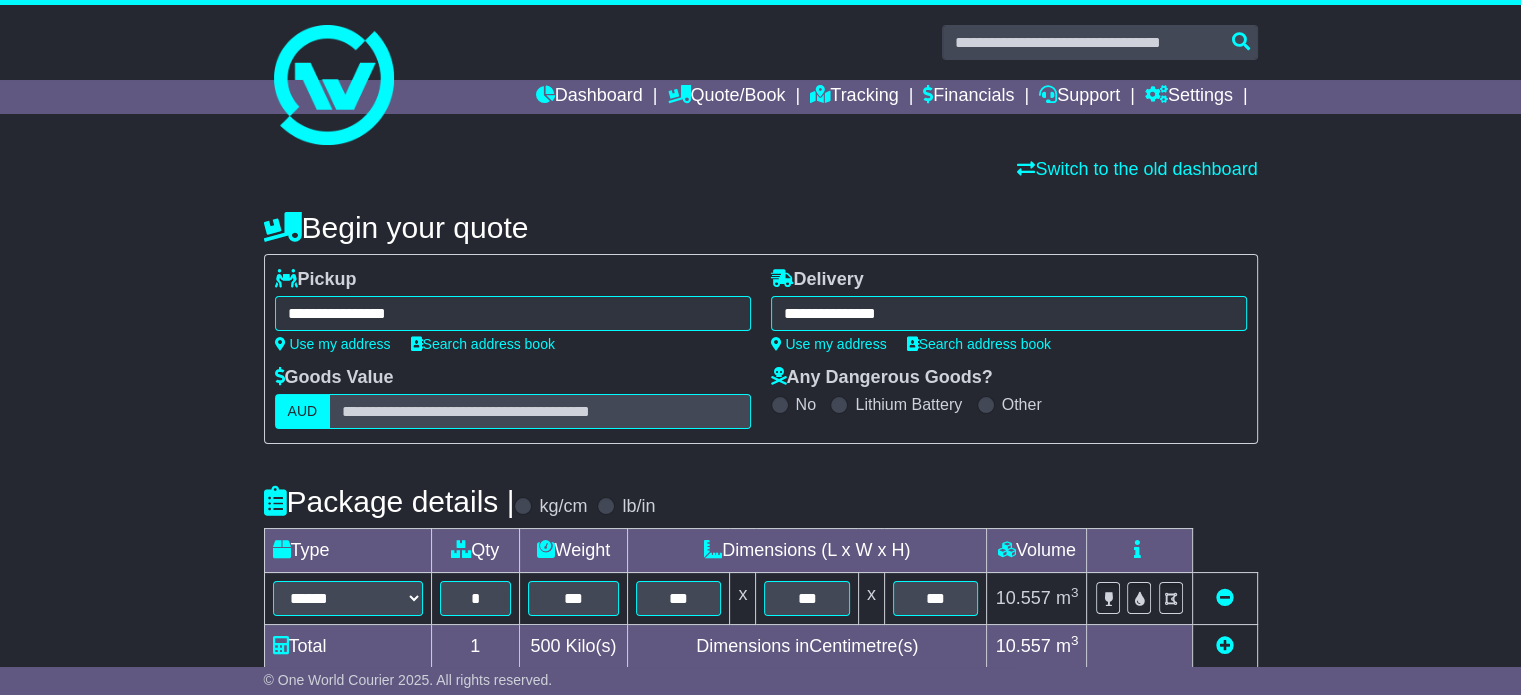 click on "**********" at bounding box center [760, 692] 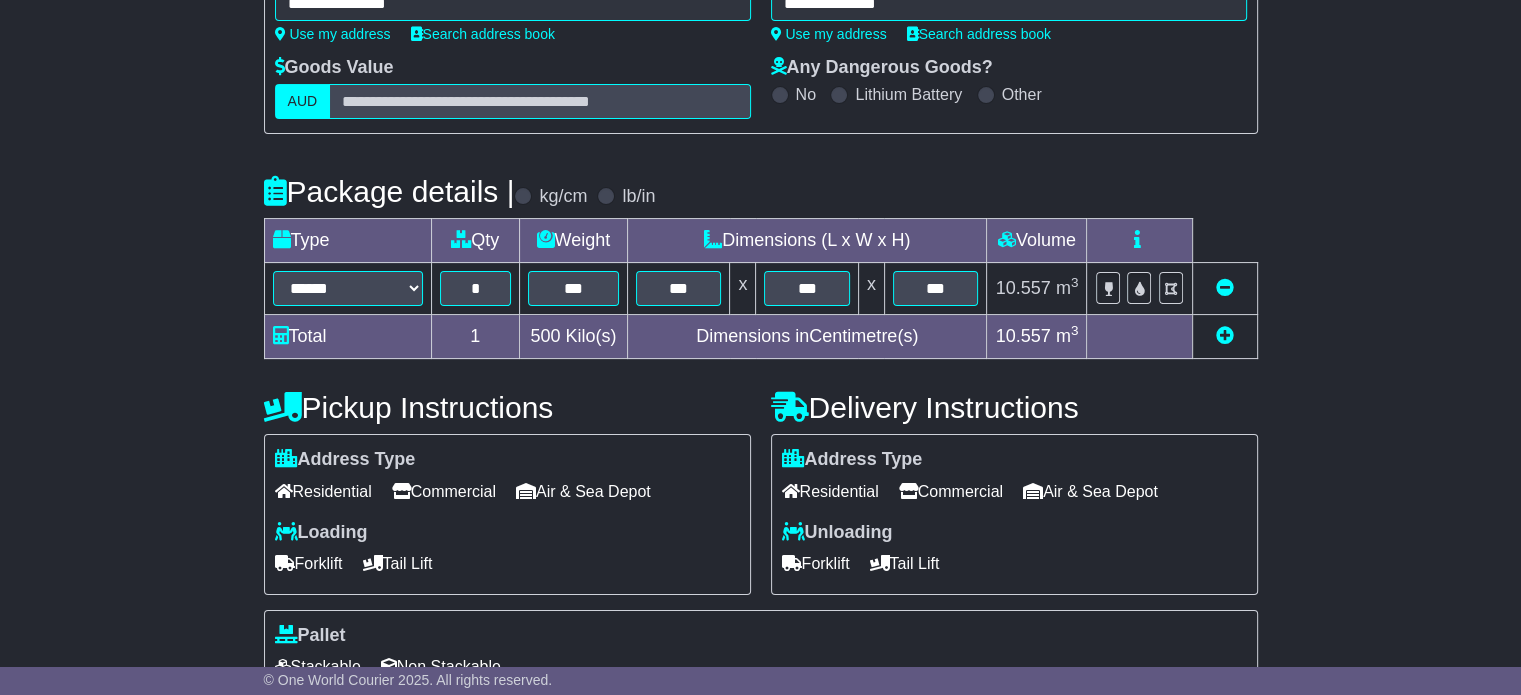 scroll, scrollTop: 320, scrollLeft: 0, axis: vertical 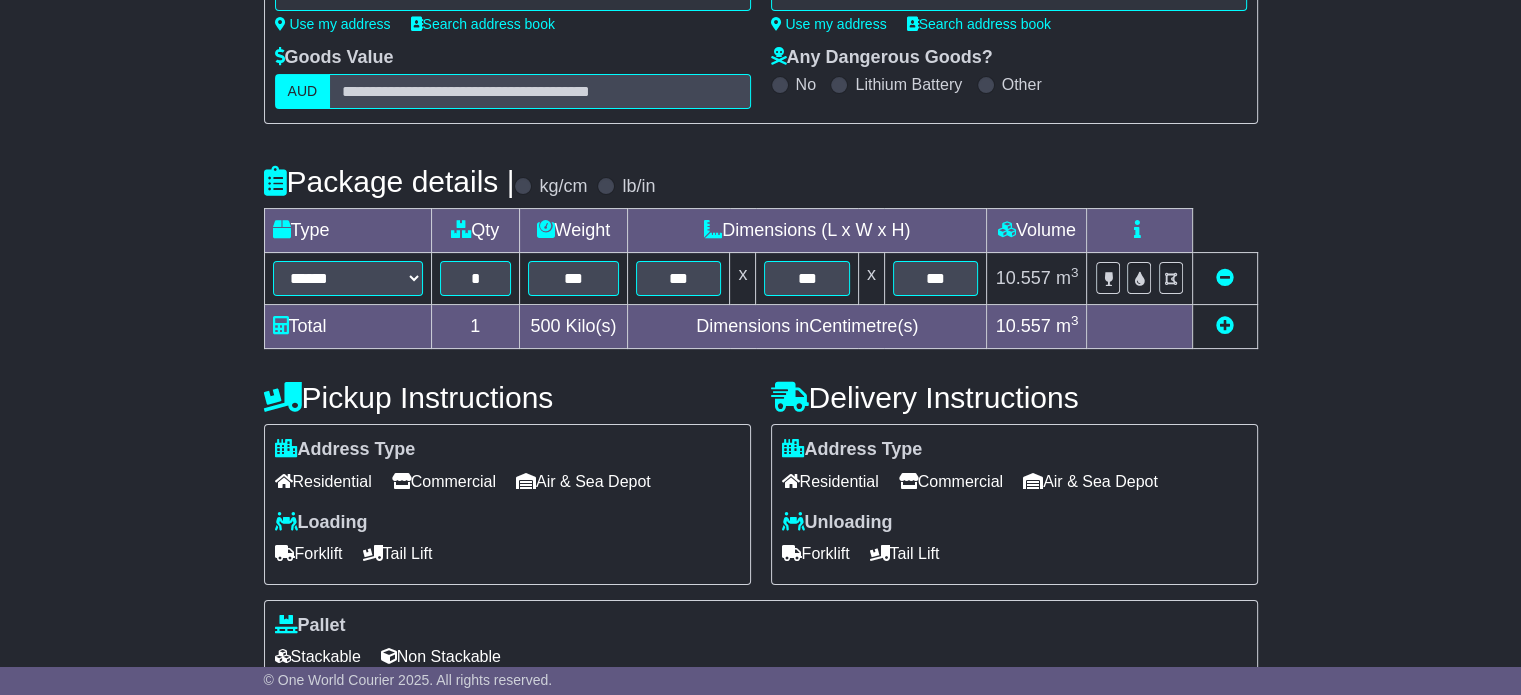 click on "Commercial" at bounding box center (444, 481) 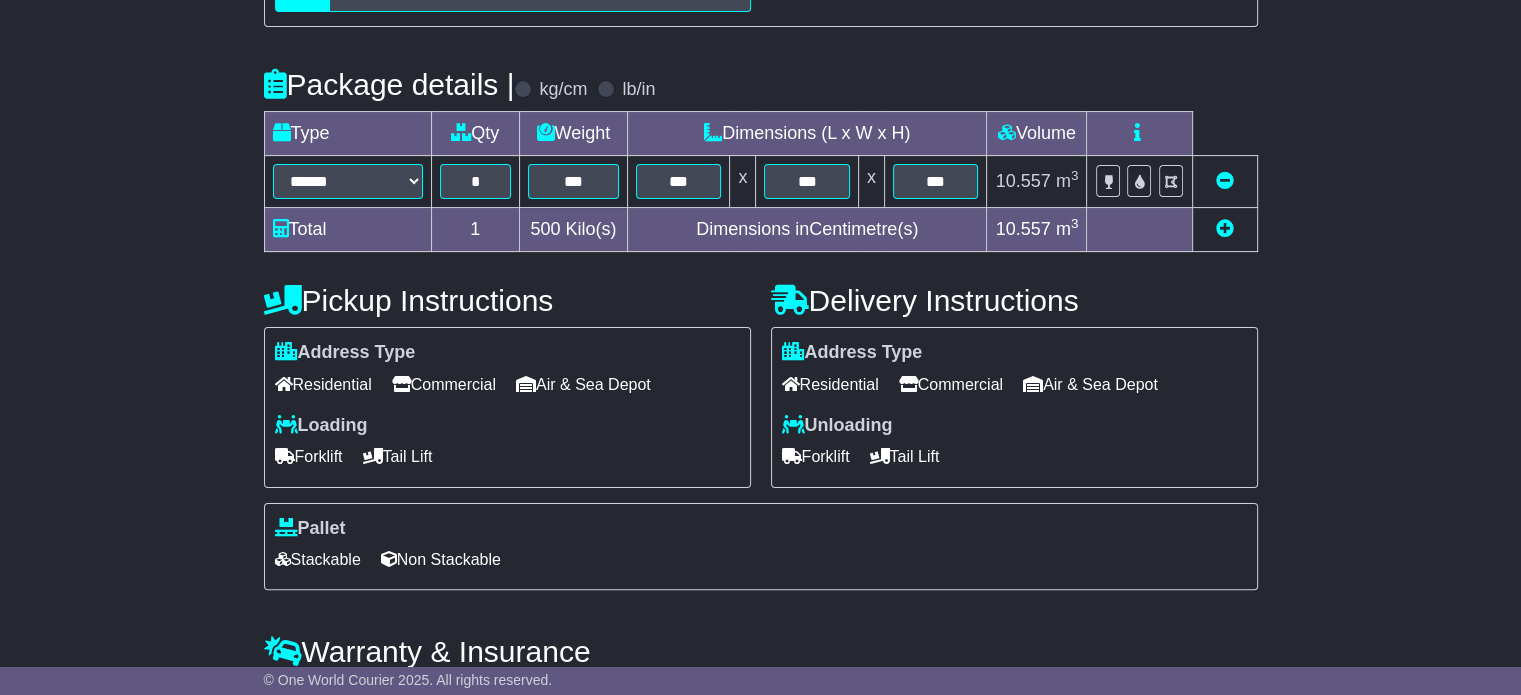 scroll, scrollTop: 480, scrollLeft: 0, axis: vertical 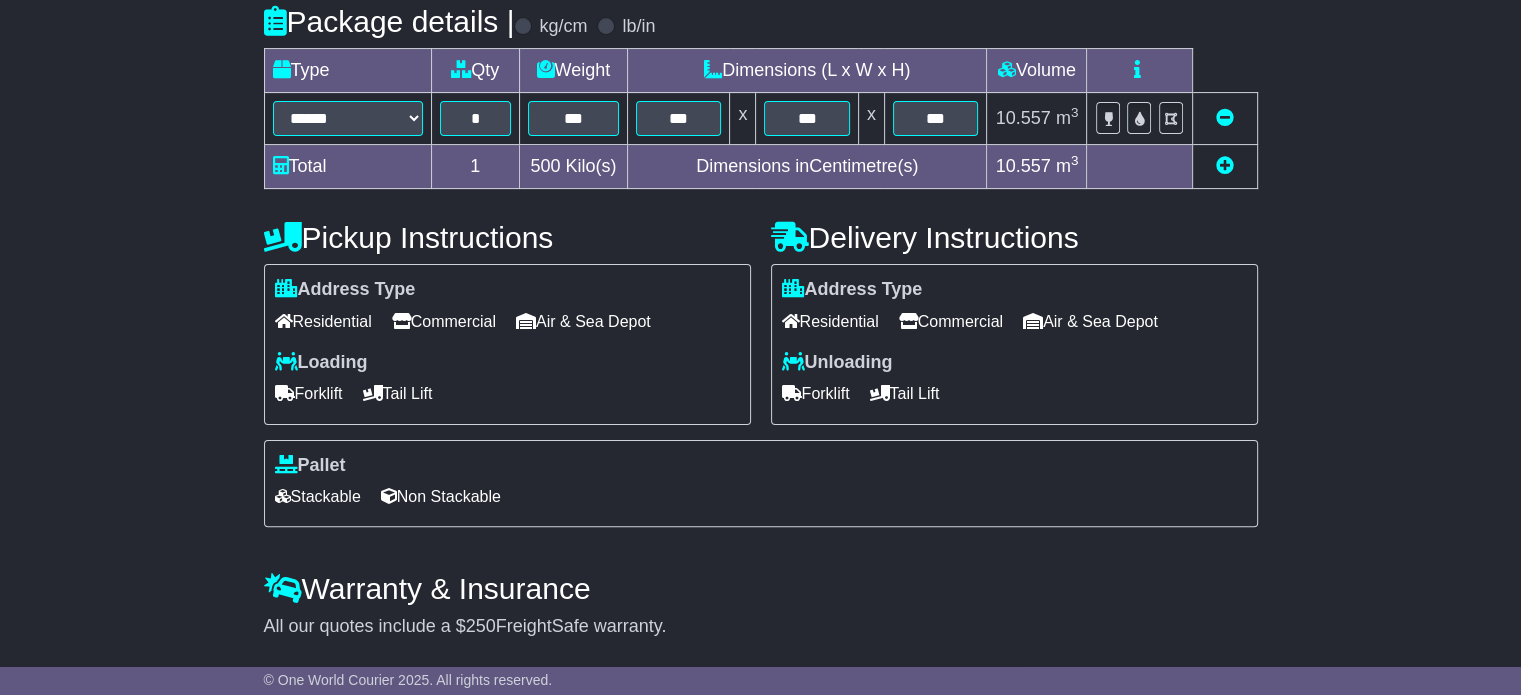 click on "Stackable" at bounding box center (318, 496) 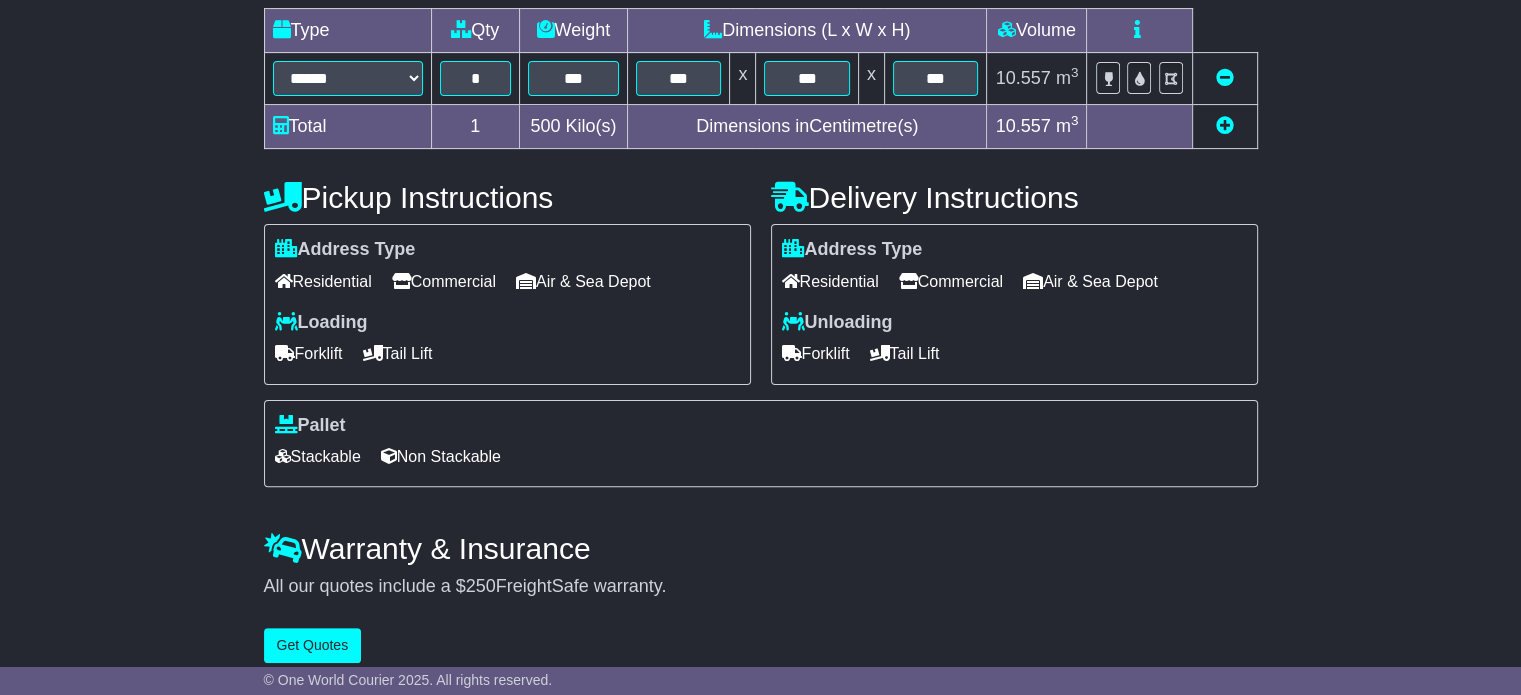 scroll, scrollTop: 540, scrollLeft: 0, axis: vertical 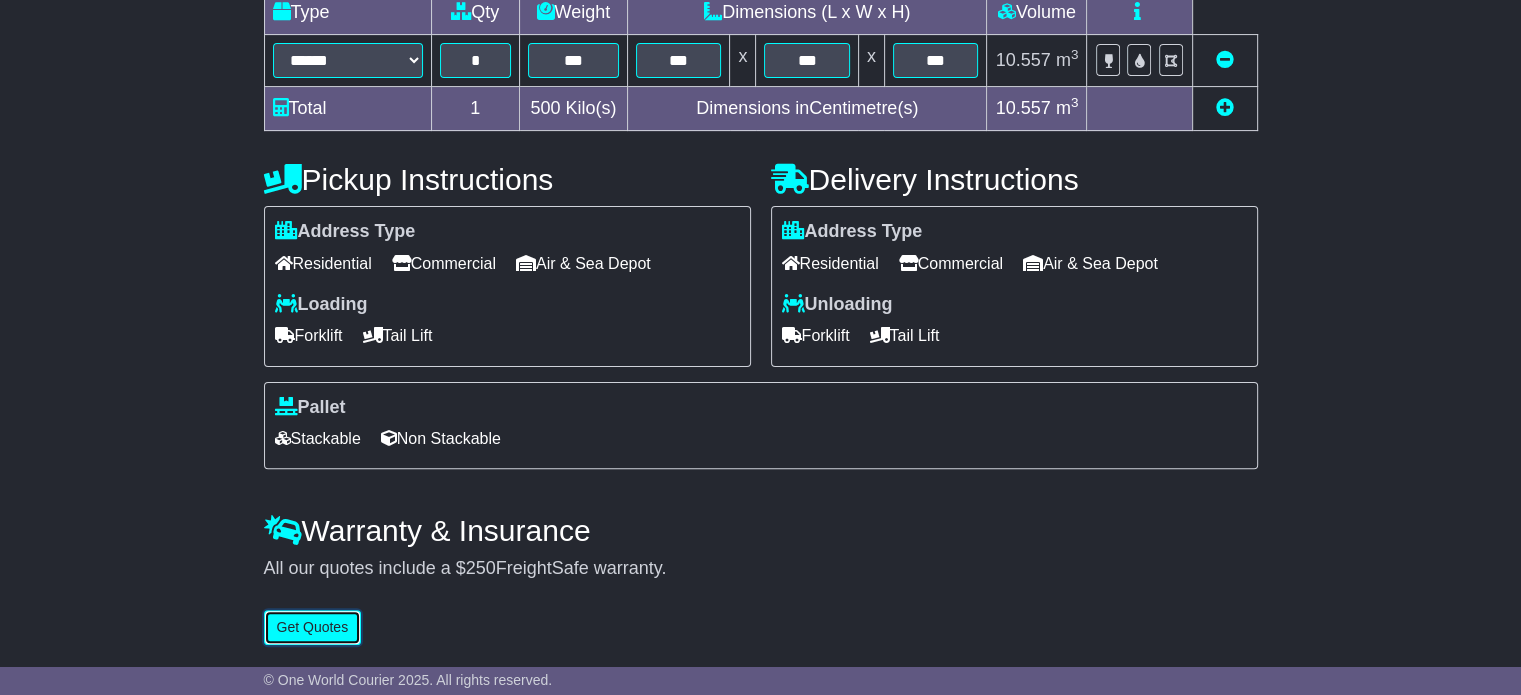 click on "Get Quotes" at bounding box center [313, 627] 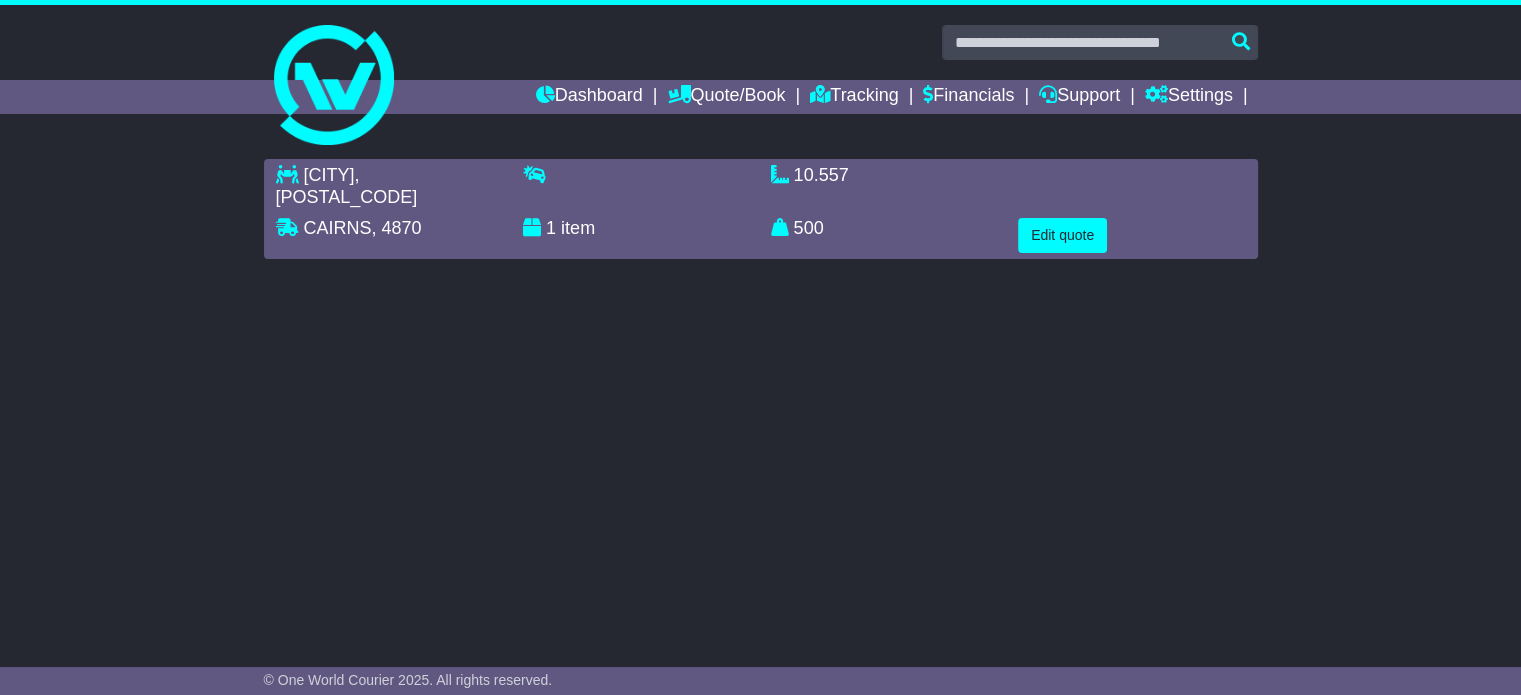 scroll, scrollTop: 0, scrollLeft: 0, axis: both 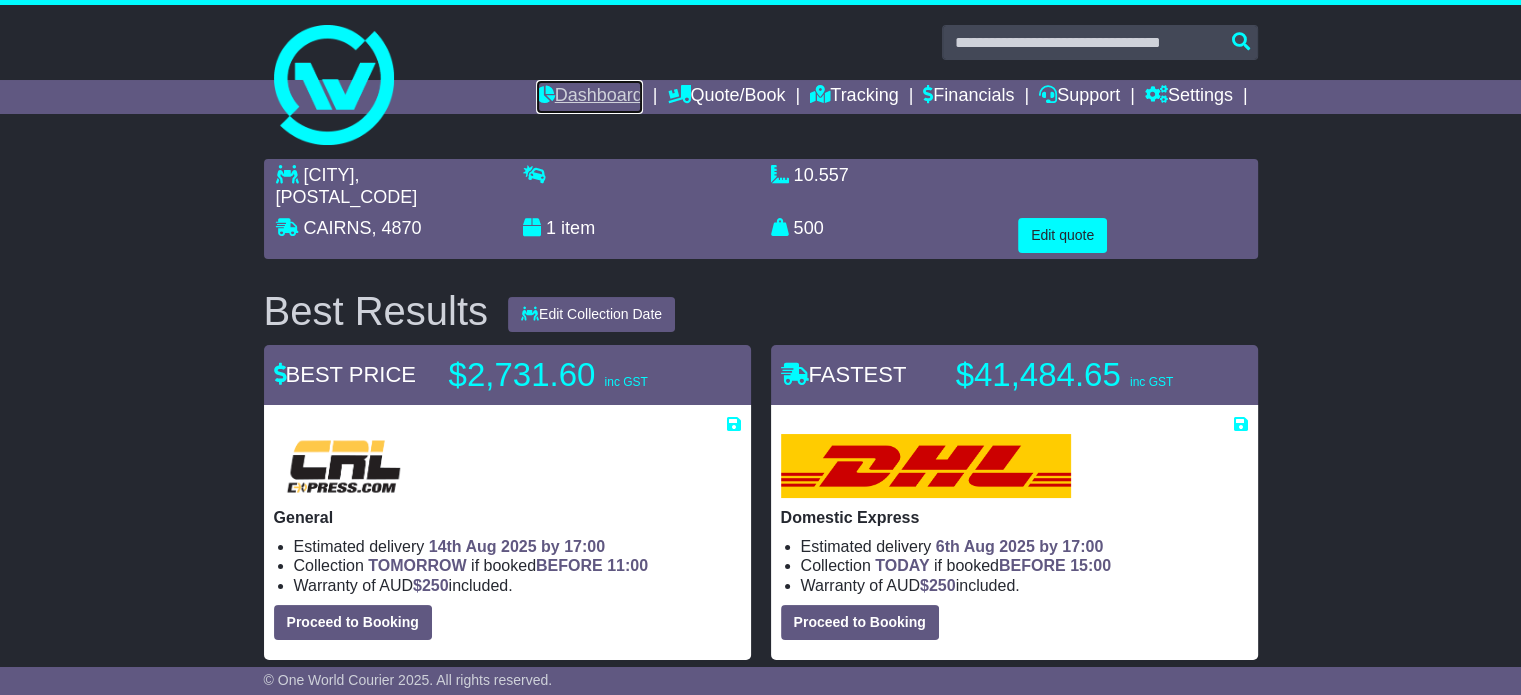 click on "Dashboard" at bounding box center [589, 97] 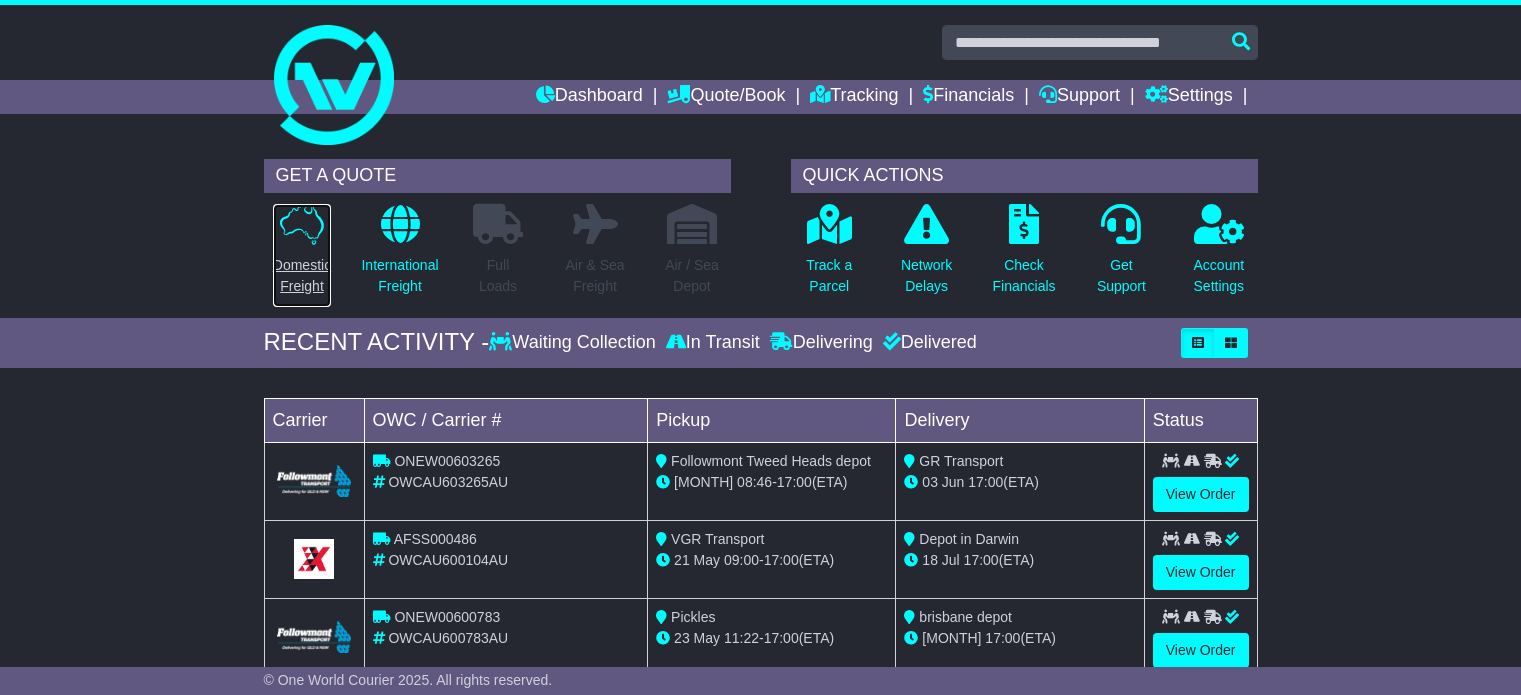 scroll, scrollTop: 0, scrollLeft: 0, axis: both 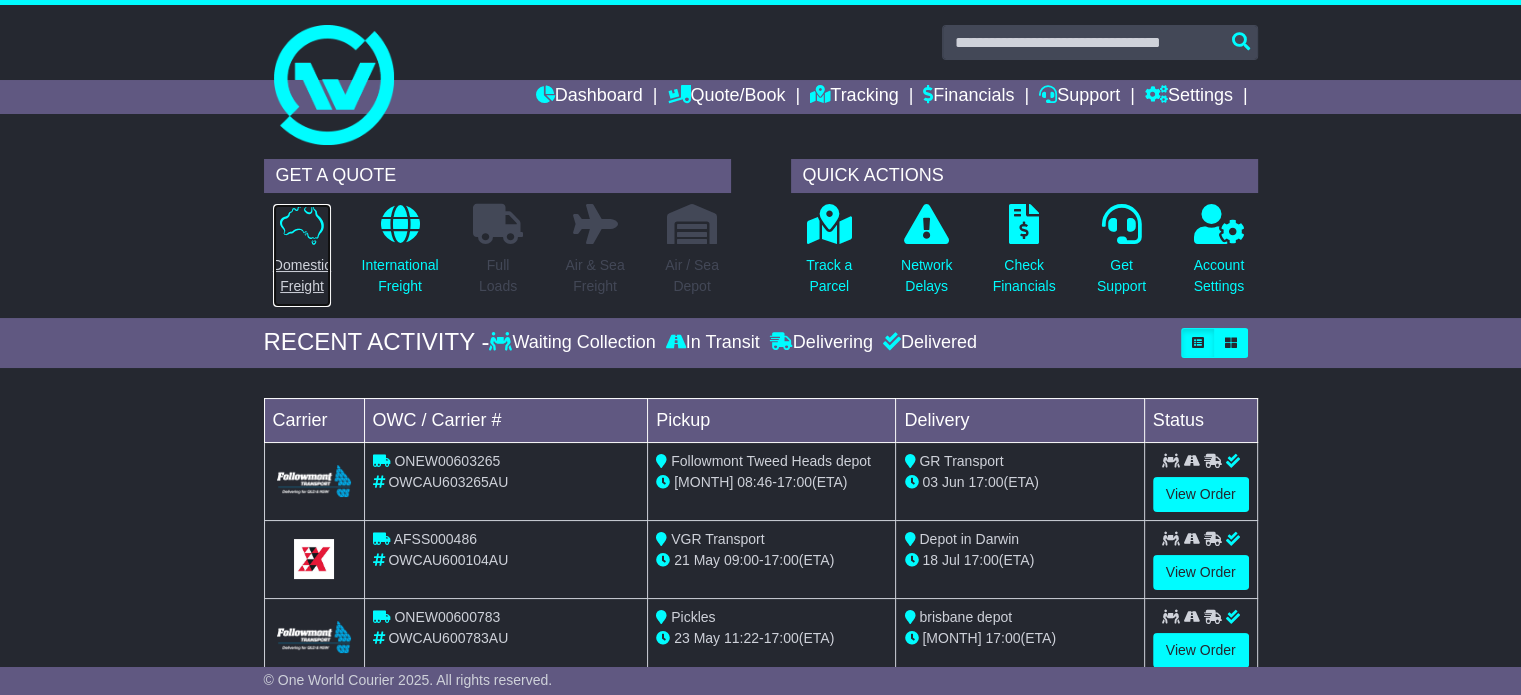 click on "Domestic Freight" at bounding box center [302, 276] 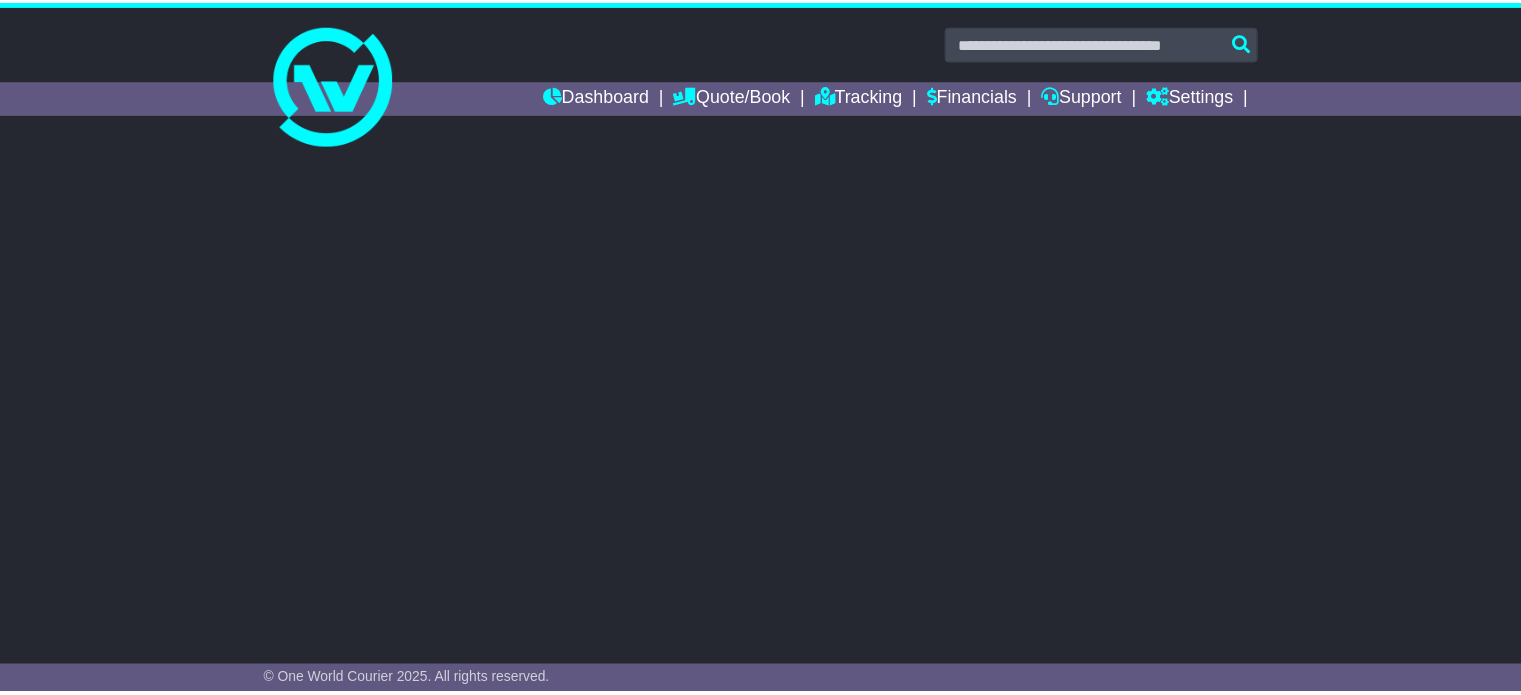 scroll, scrollTop: 0, scrollLeft: 0, axis: both 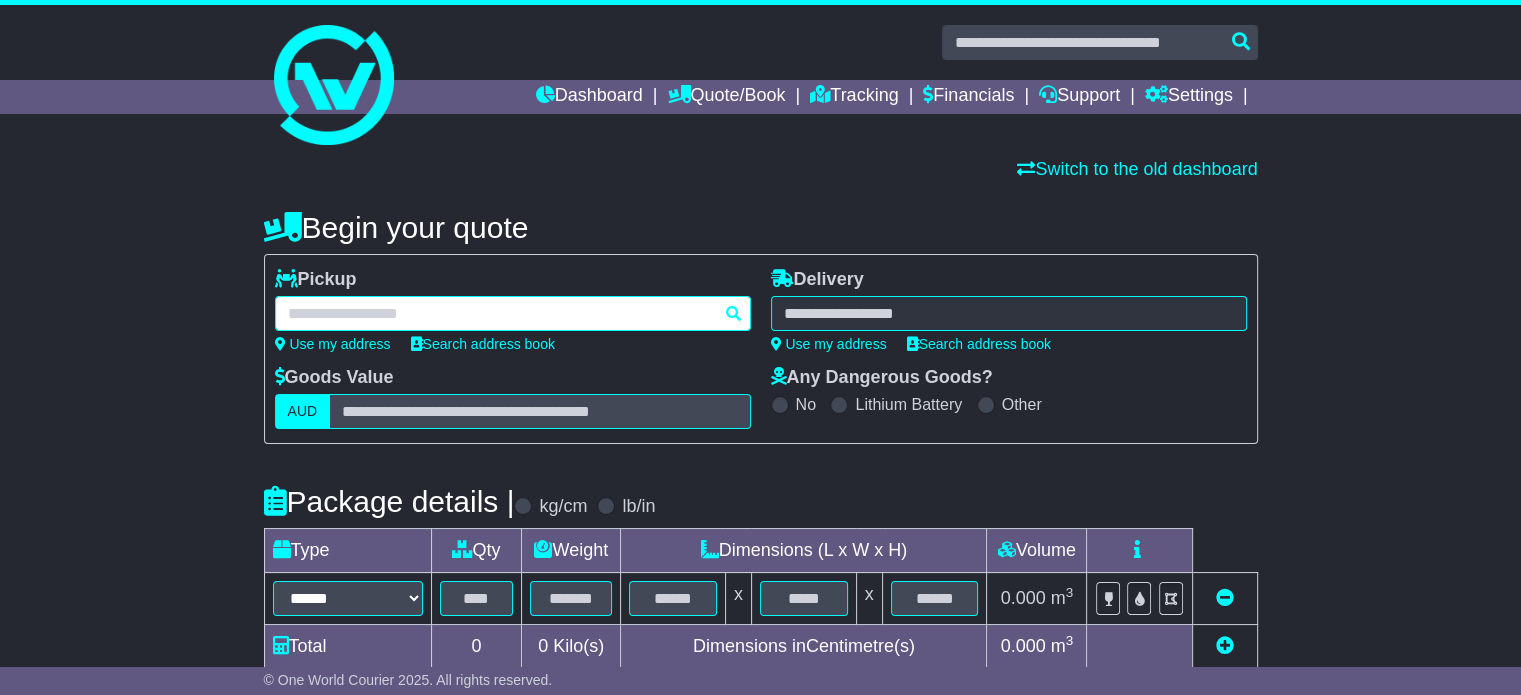 click at bounding box center [513, 313] 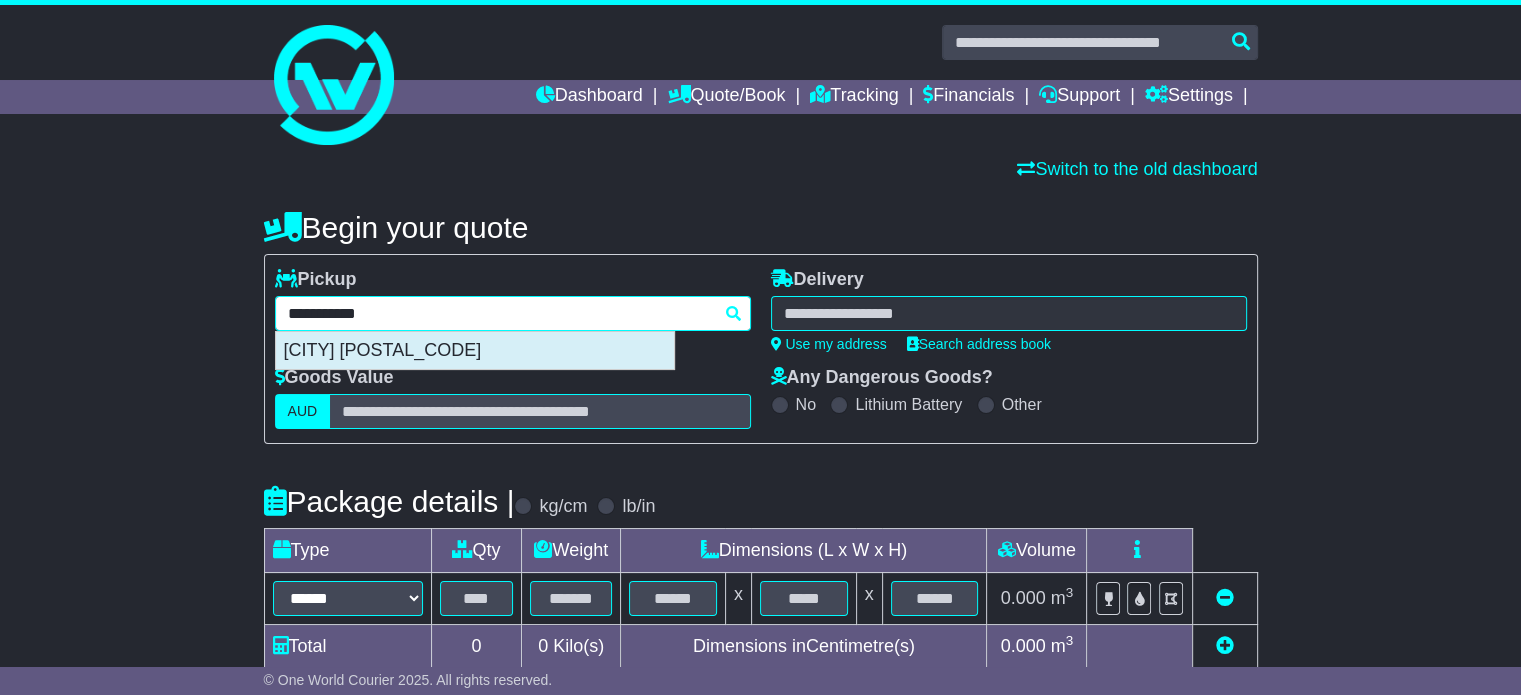 click on "[CITY] [POSTAL_CODE]" at bounding box center [475, 351] 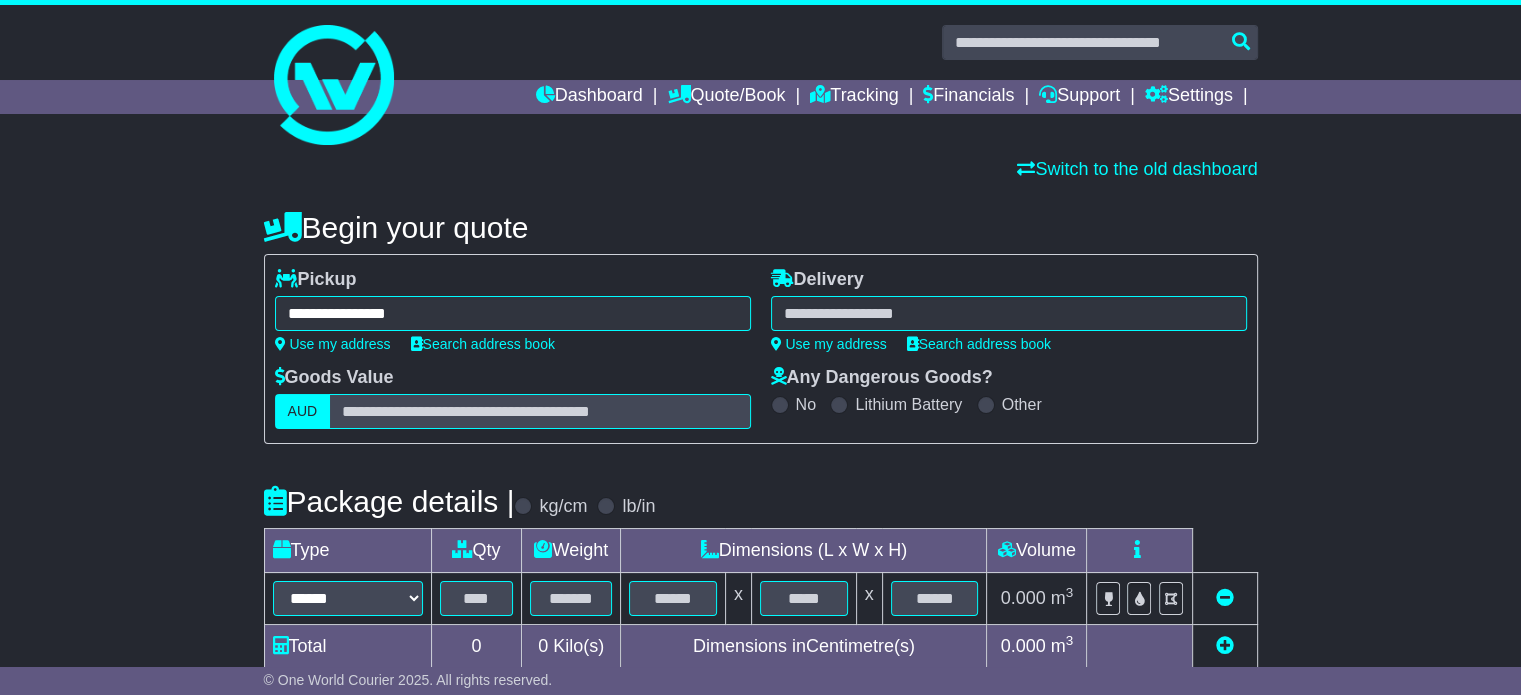 type on "**********" 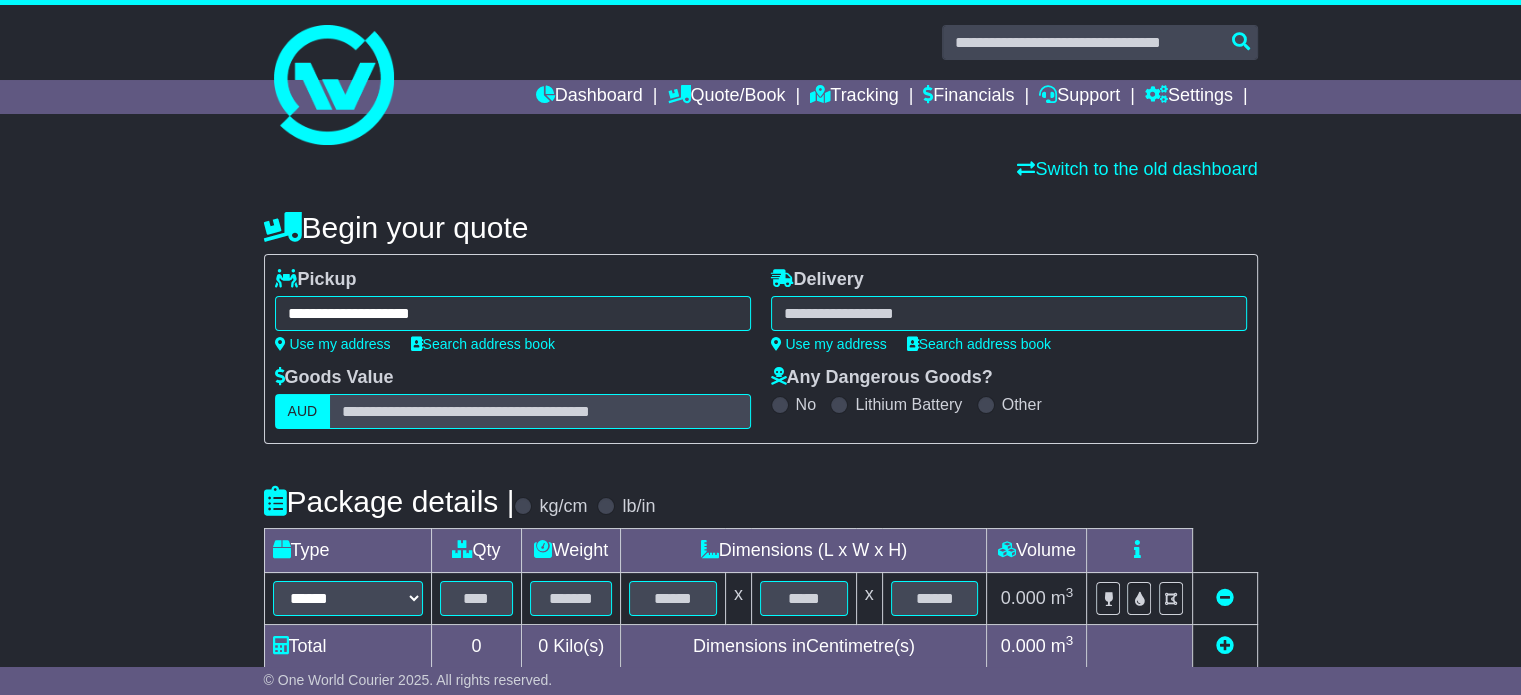 paste on "*****" 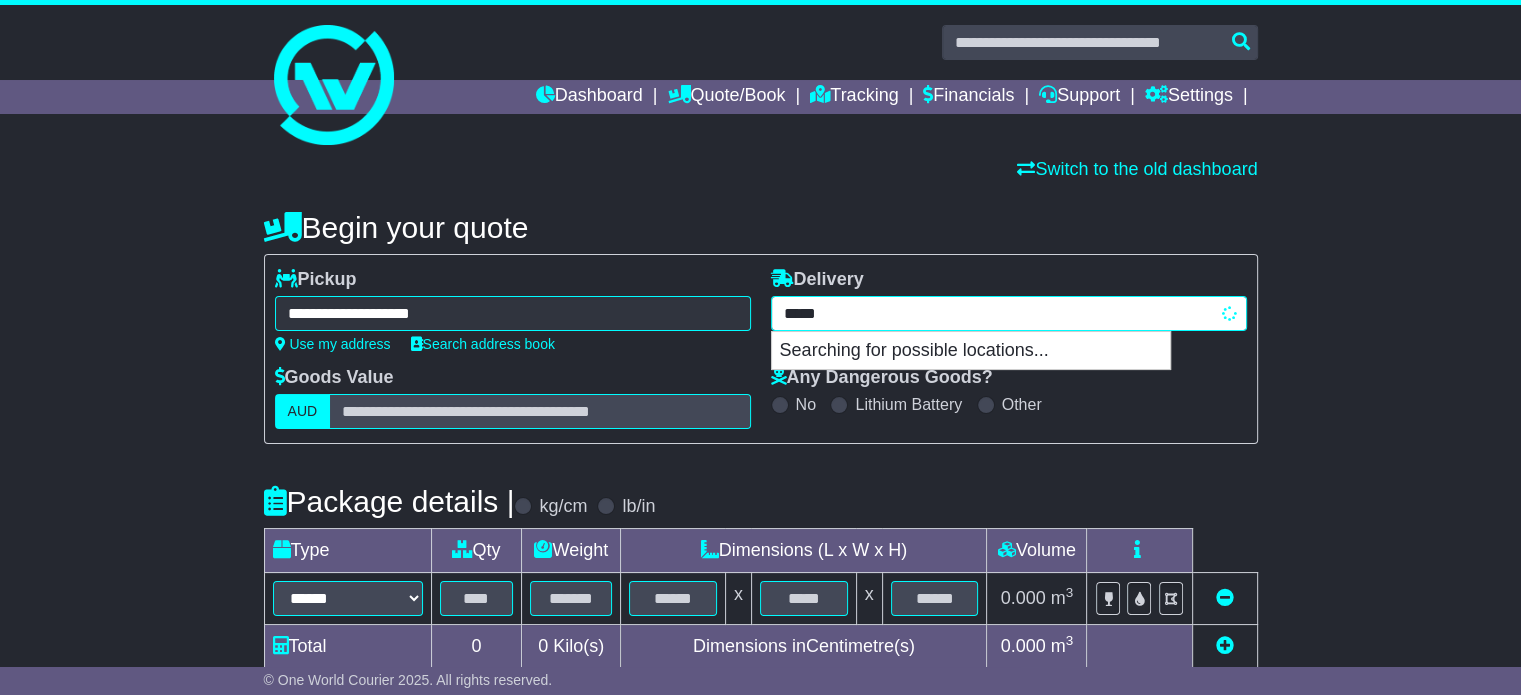 click on "***** Searching for possible locations..." at bounding box center [1009, 313] 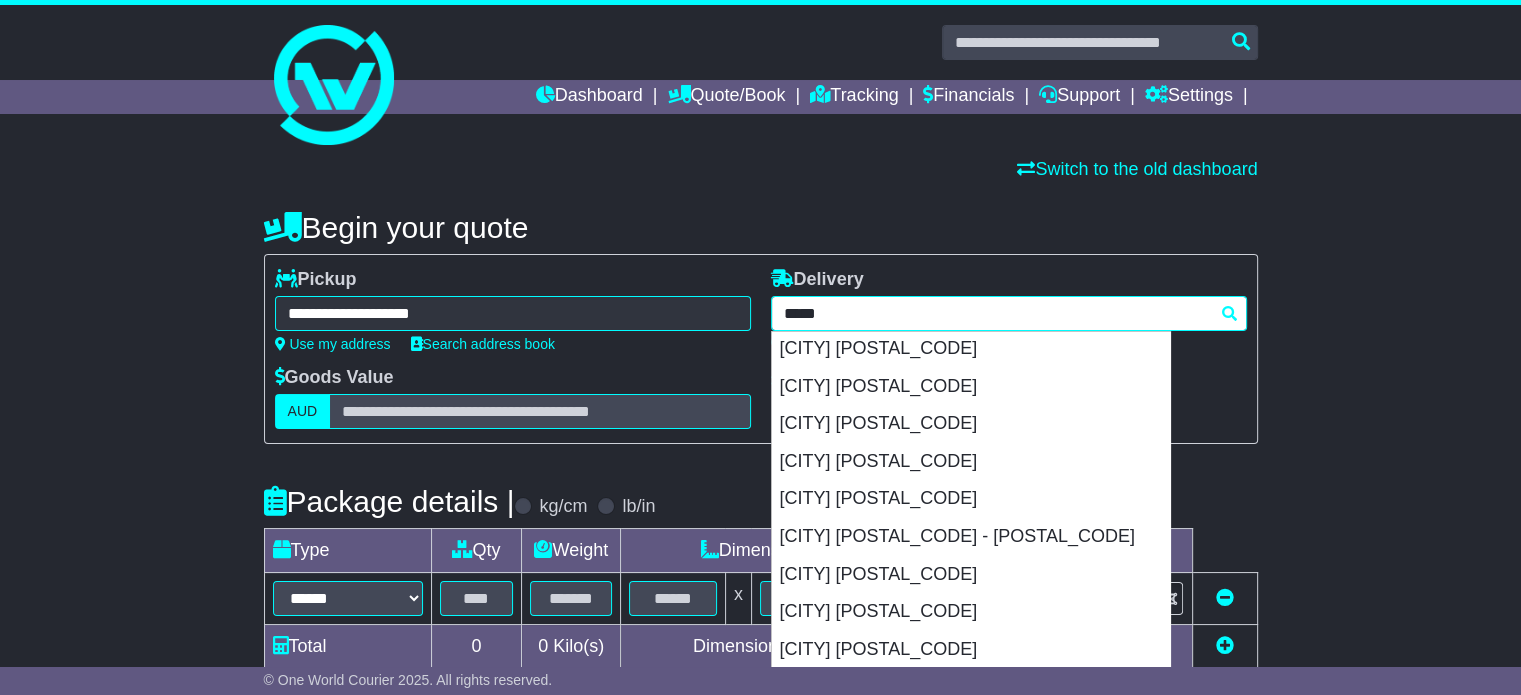 scroll, scrollTop: 345, scrollLeft: 0, axis: vertical 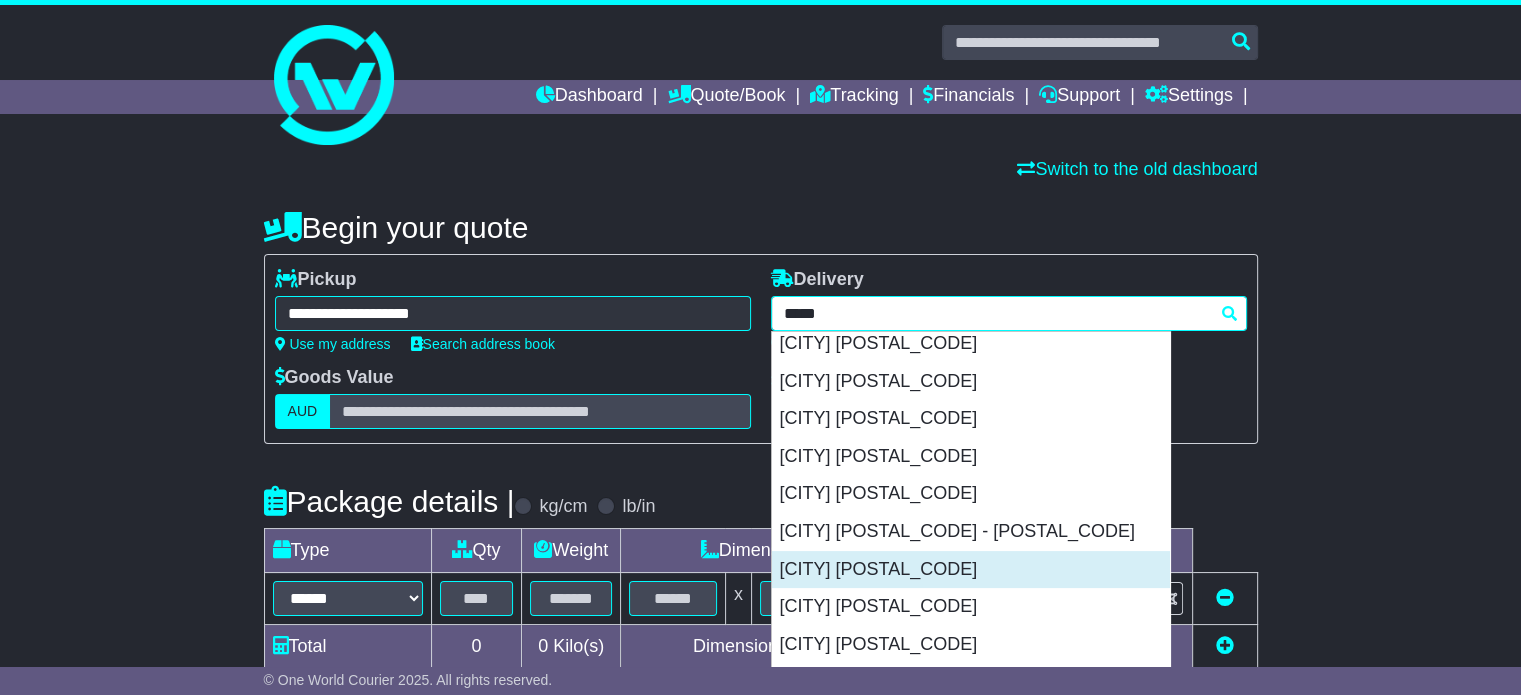 click on "PERTH 6000" at bounding box center [971, 570] 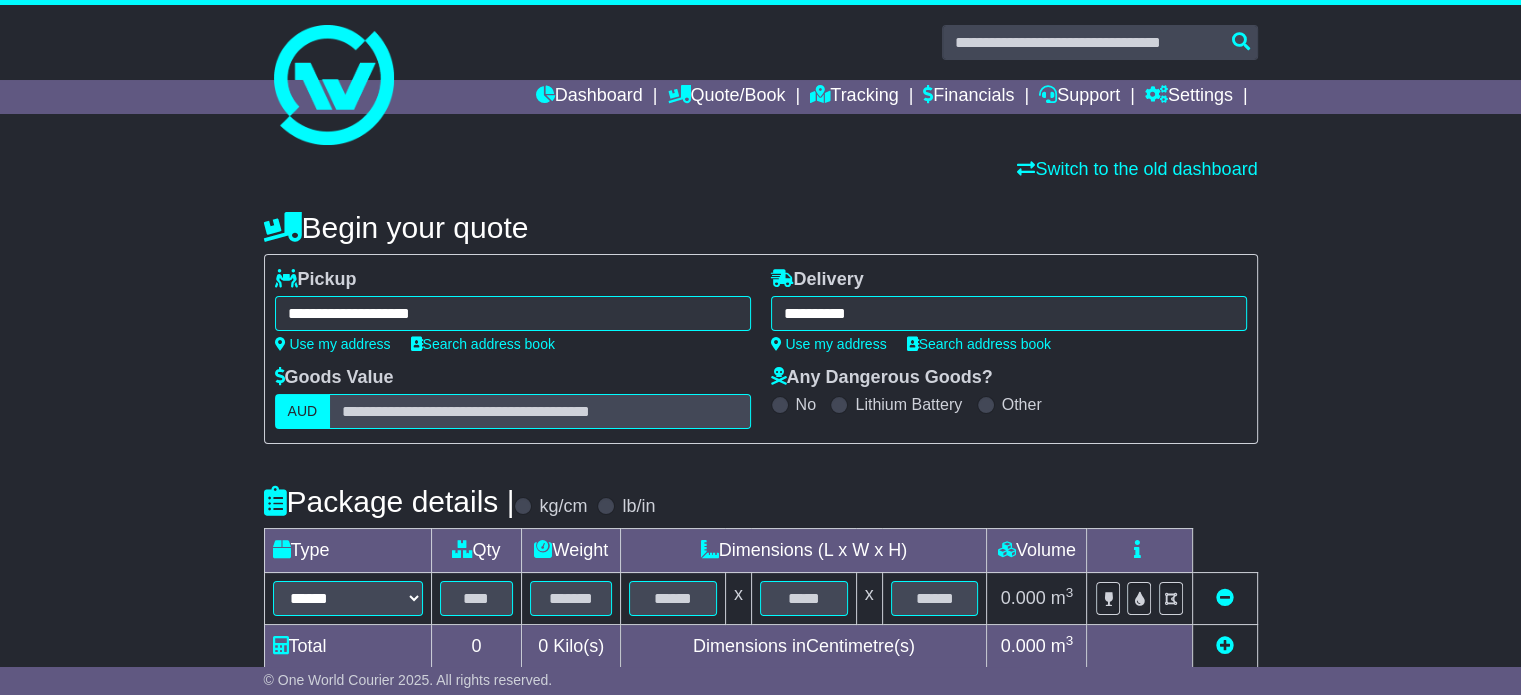 type on "**********" 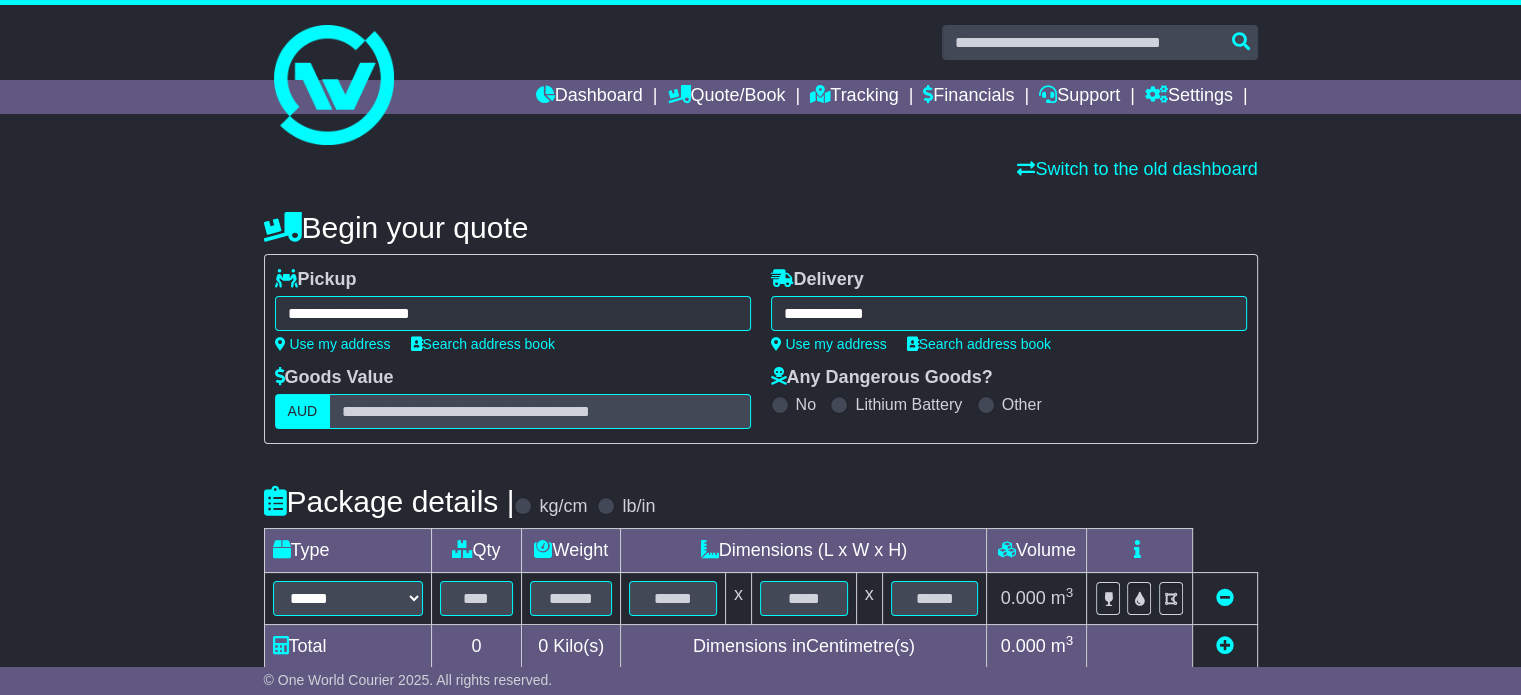 click on "**********" at bounding box center (760, 604) 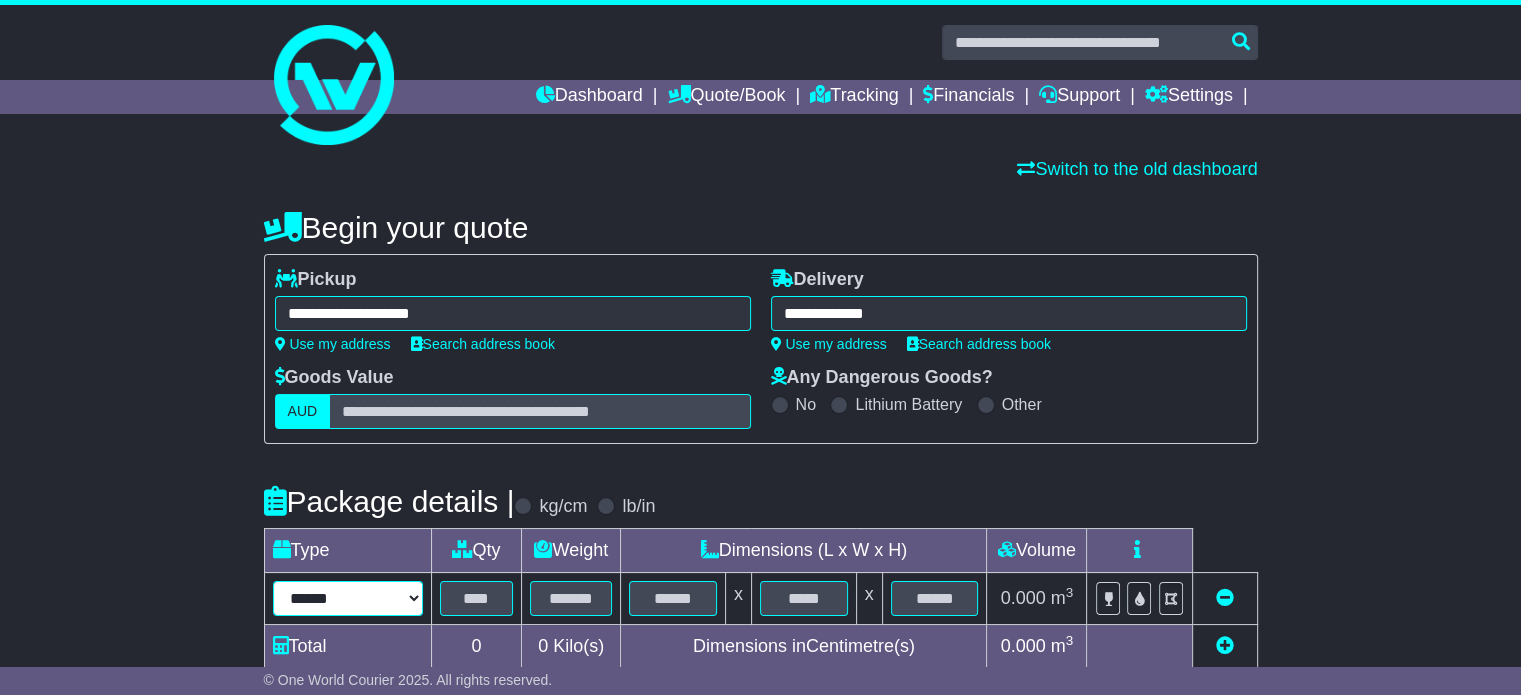 drag, startPoint x: 323, startPoint y: 603, endPoint x: 336, endPoint y: 508, distance: 95.885345 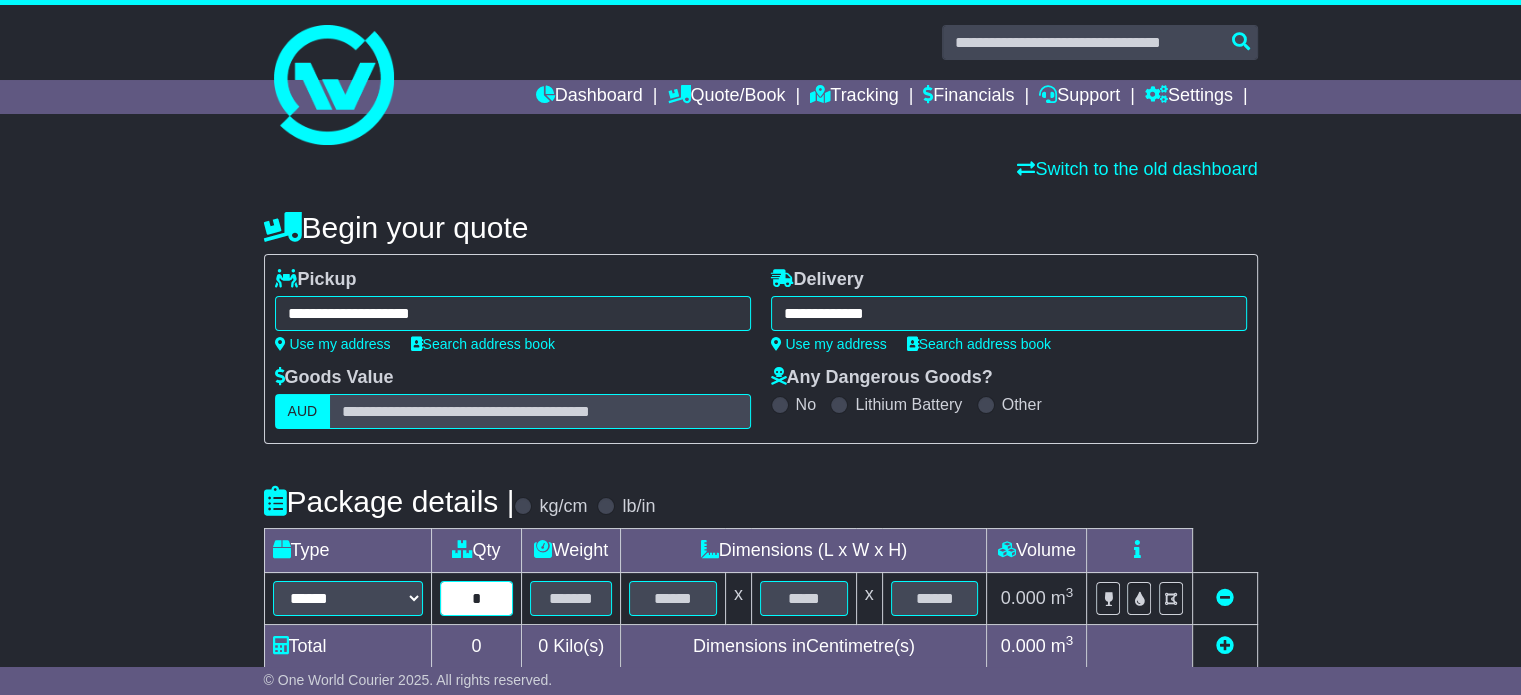 type on "*" 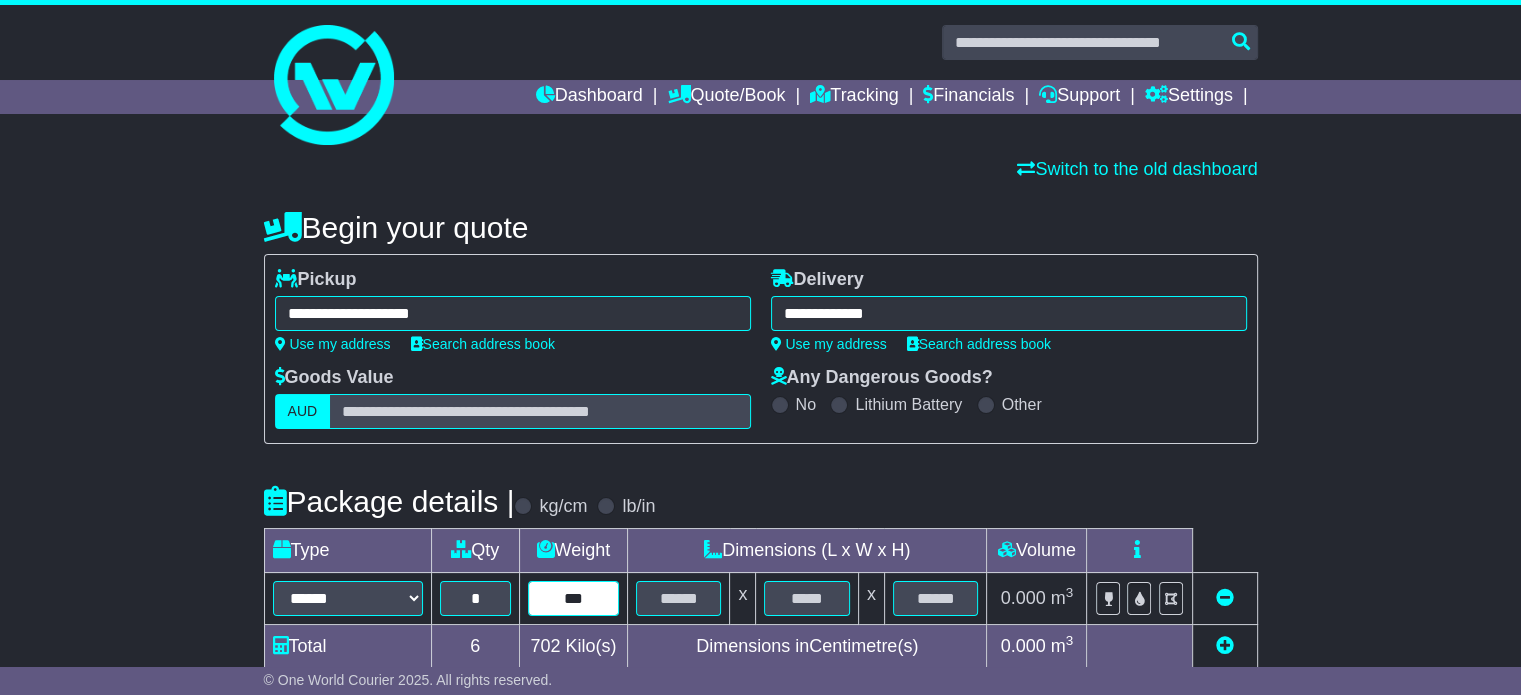 type on "***" 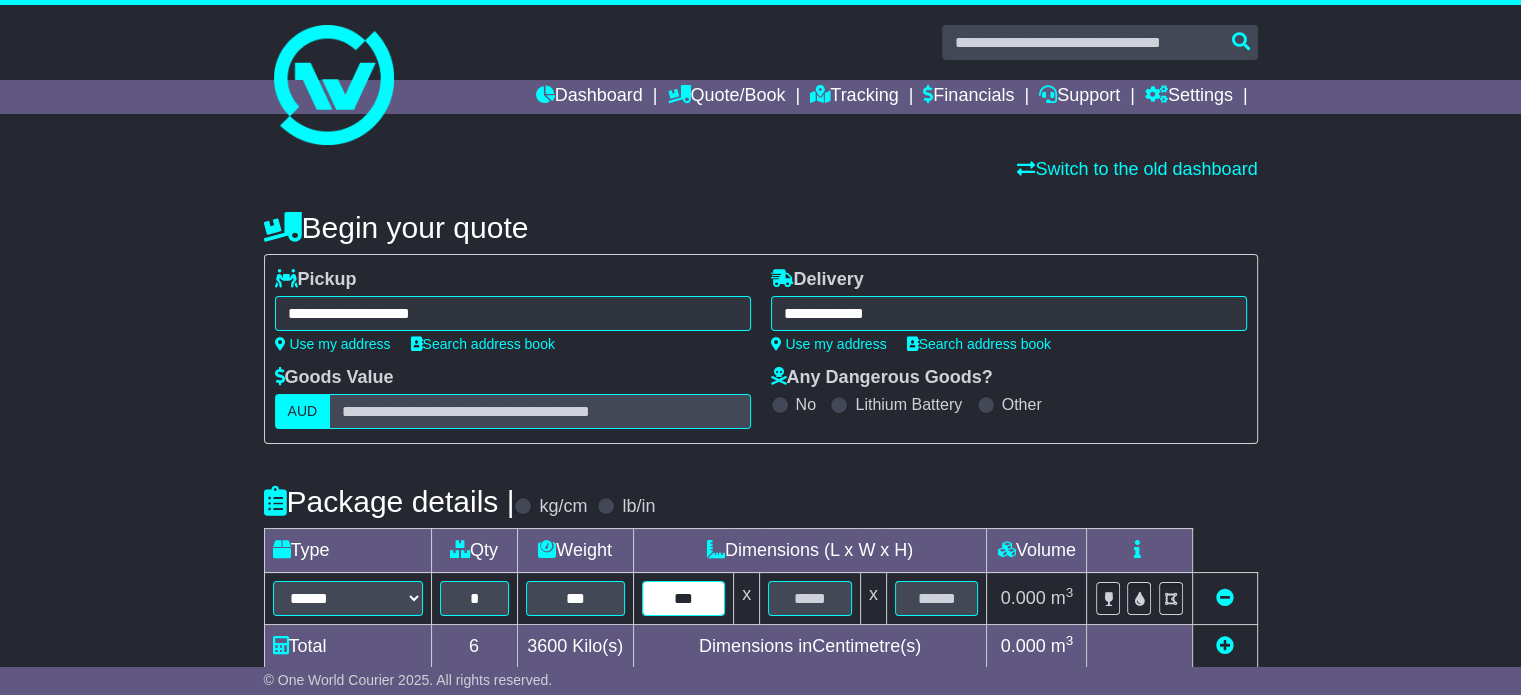 type on "***" 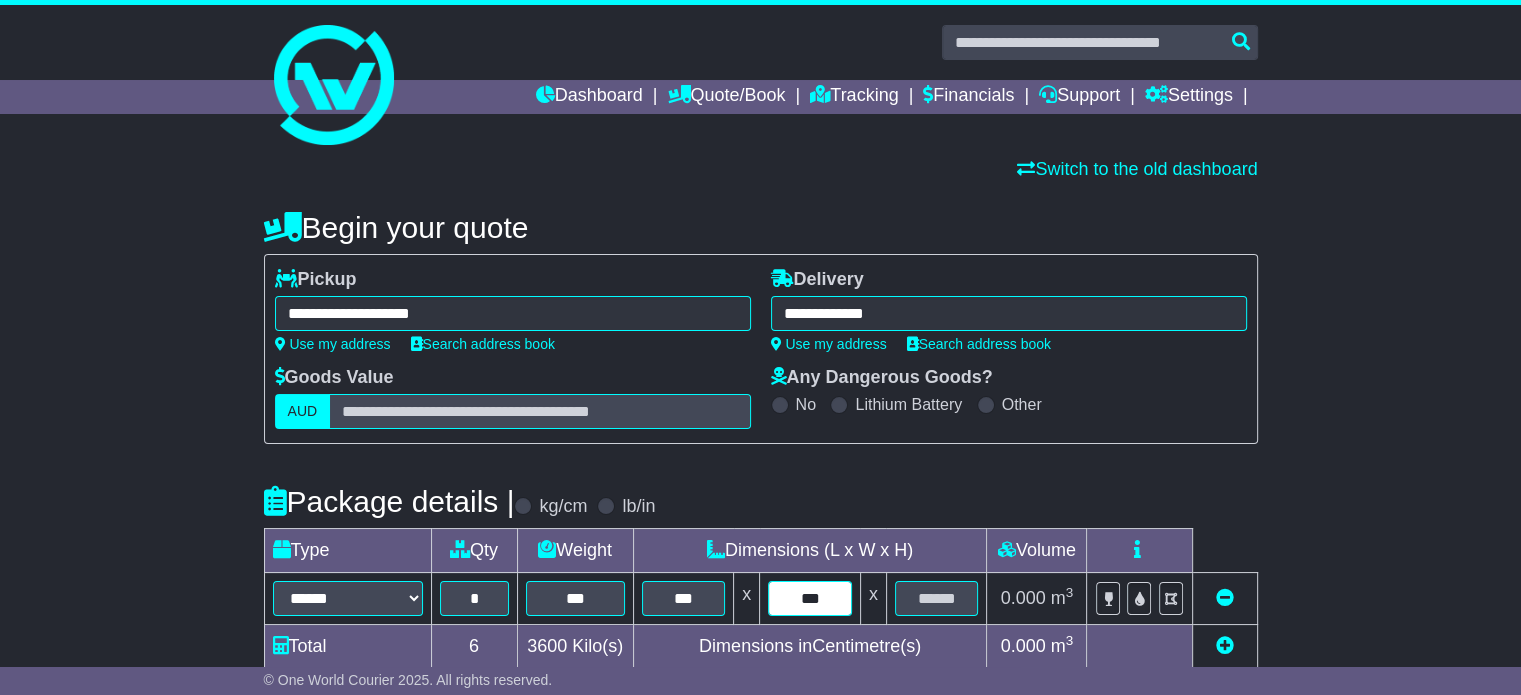 type on "***" 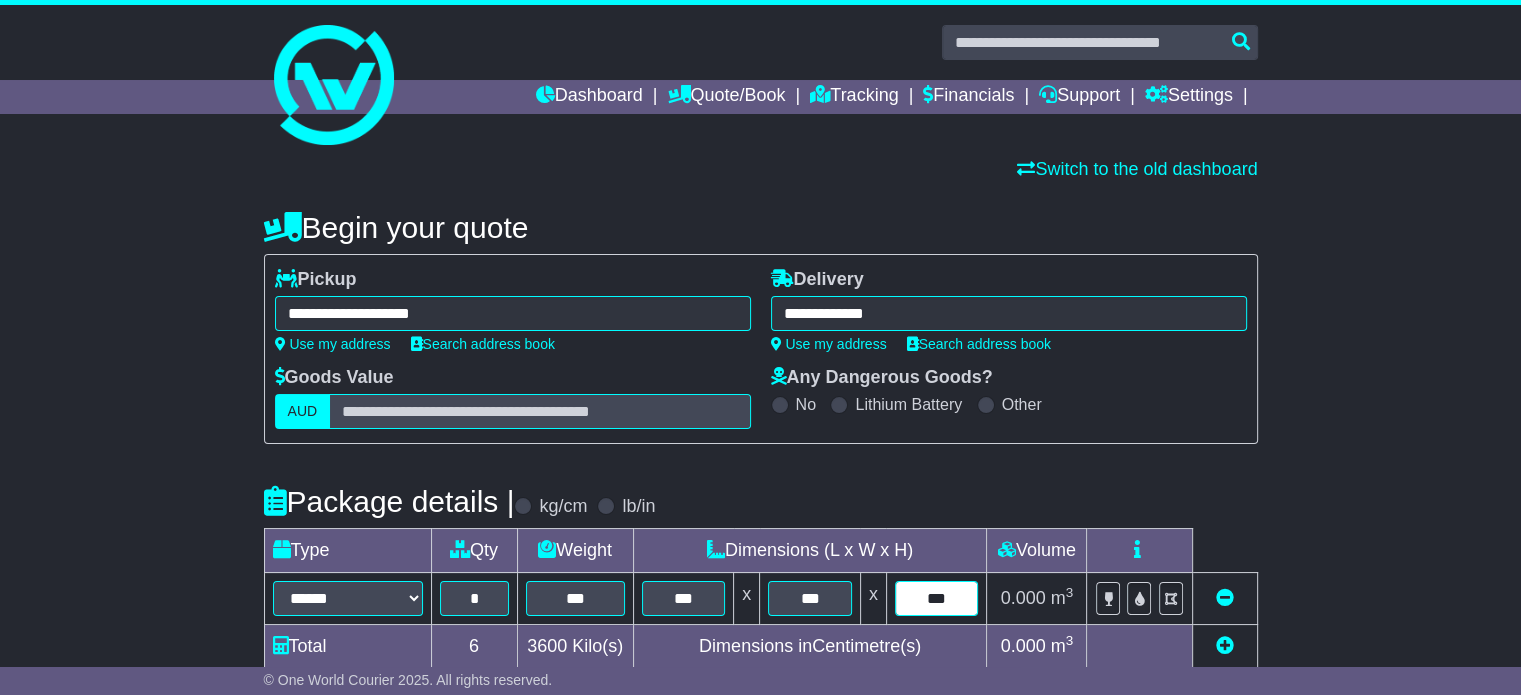 type on "***" 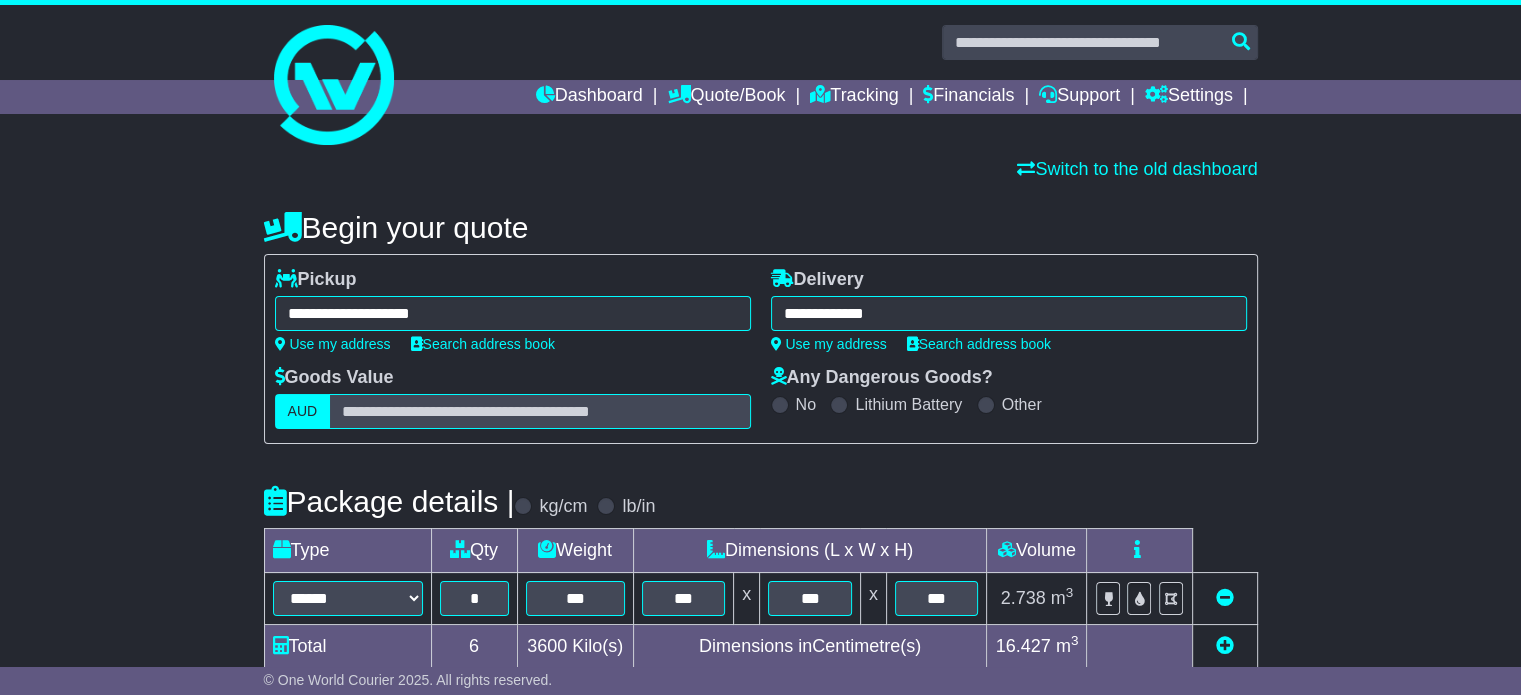 click on "**********" at bounding box center (760, 692) 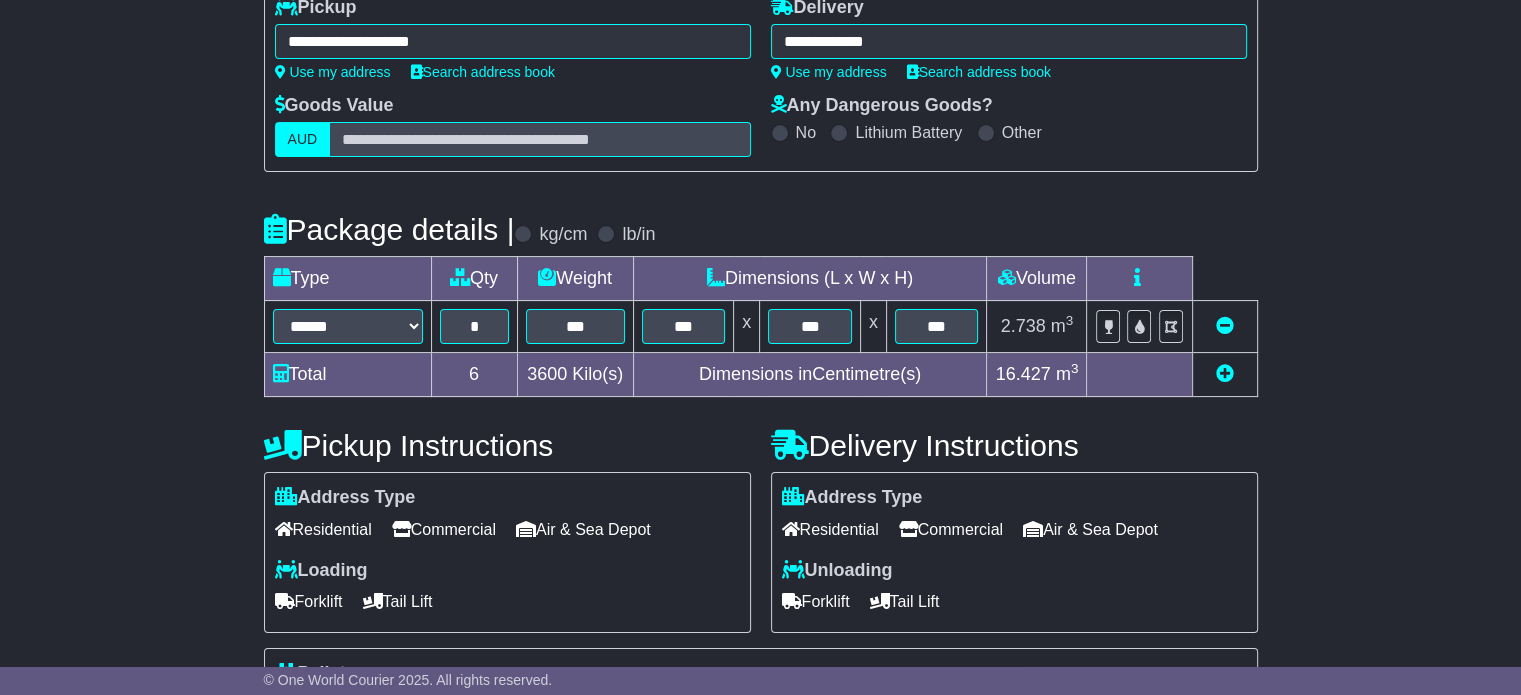 scroll, scrollTop: 280, scrollLeft: 0, axis: vertical 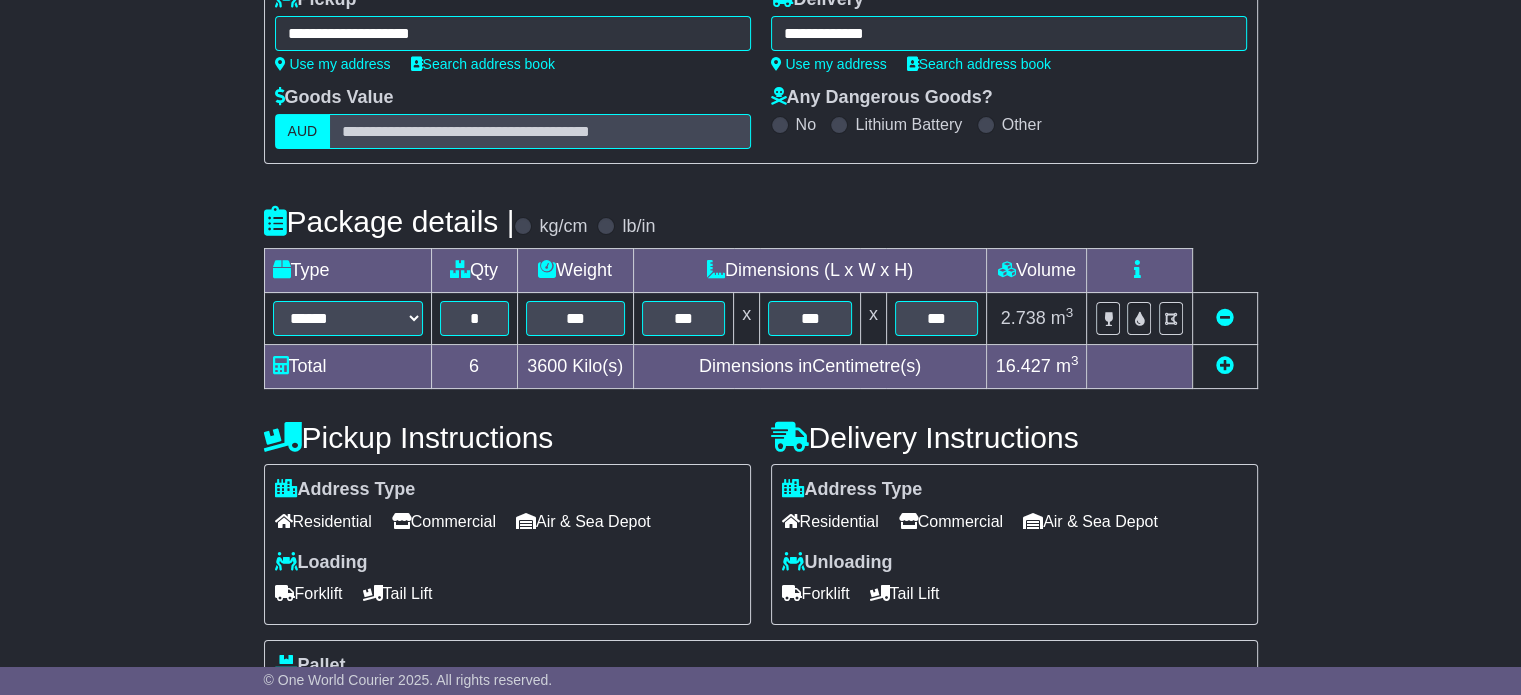 click on "Commercial" at bounding box center (444, 521) 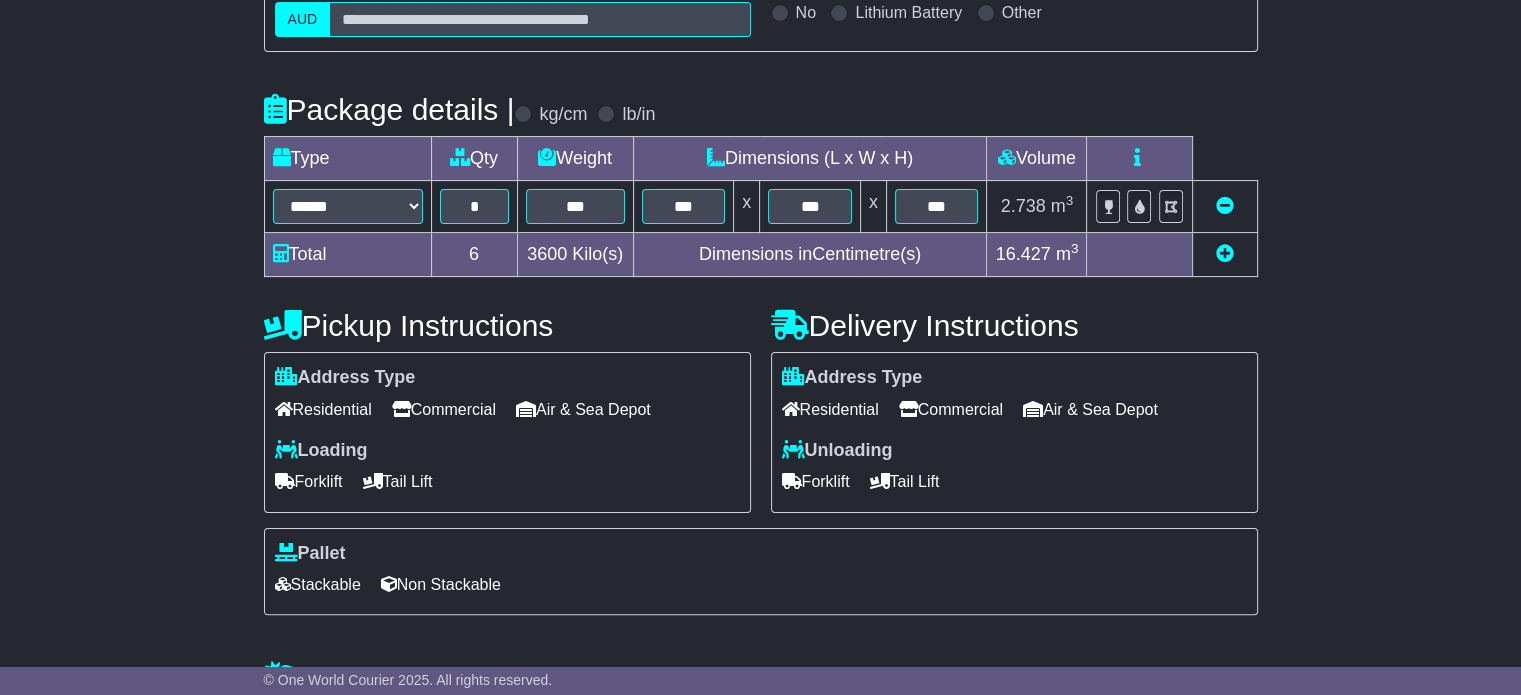 scroll, scrollTop: 538, scrollLeft: 0, axis: vertical 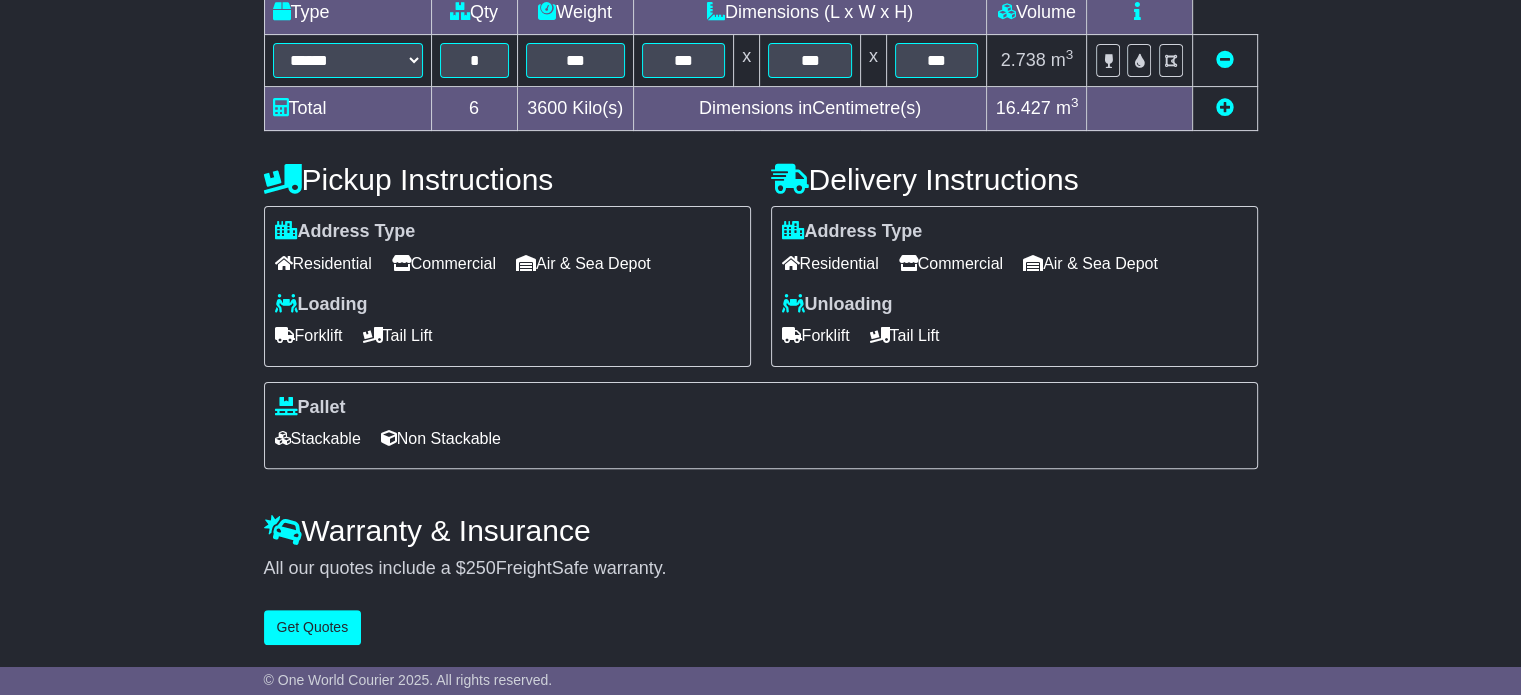 click on "Stackable" at bounding box center (318, 438) 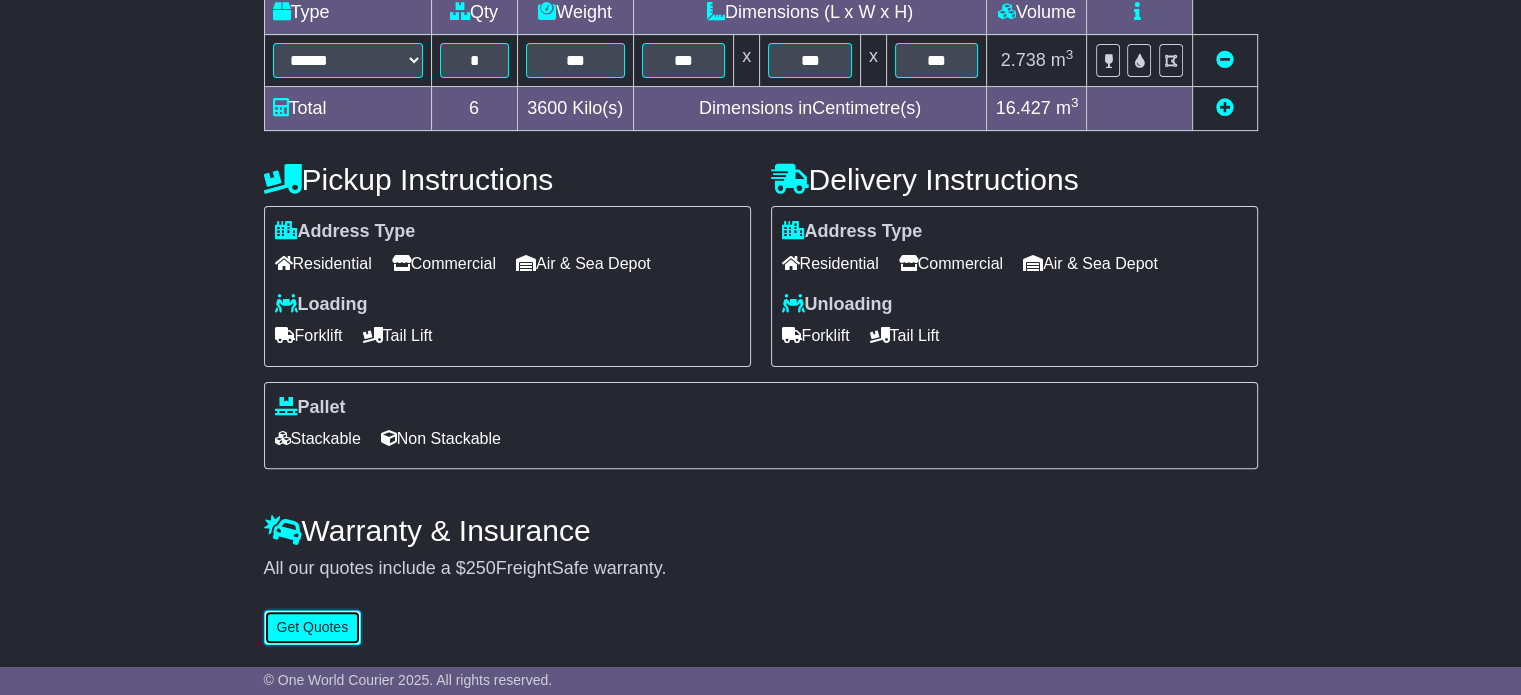 click on "Get Quotes" at bounding box center [313, 627] 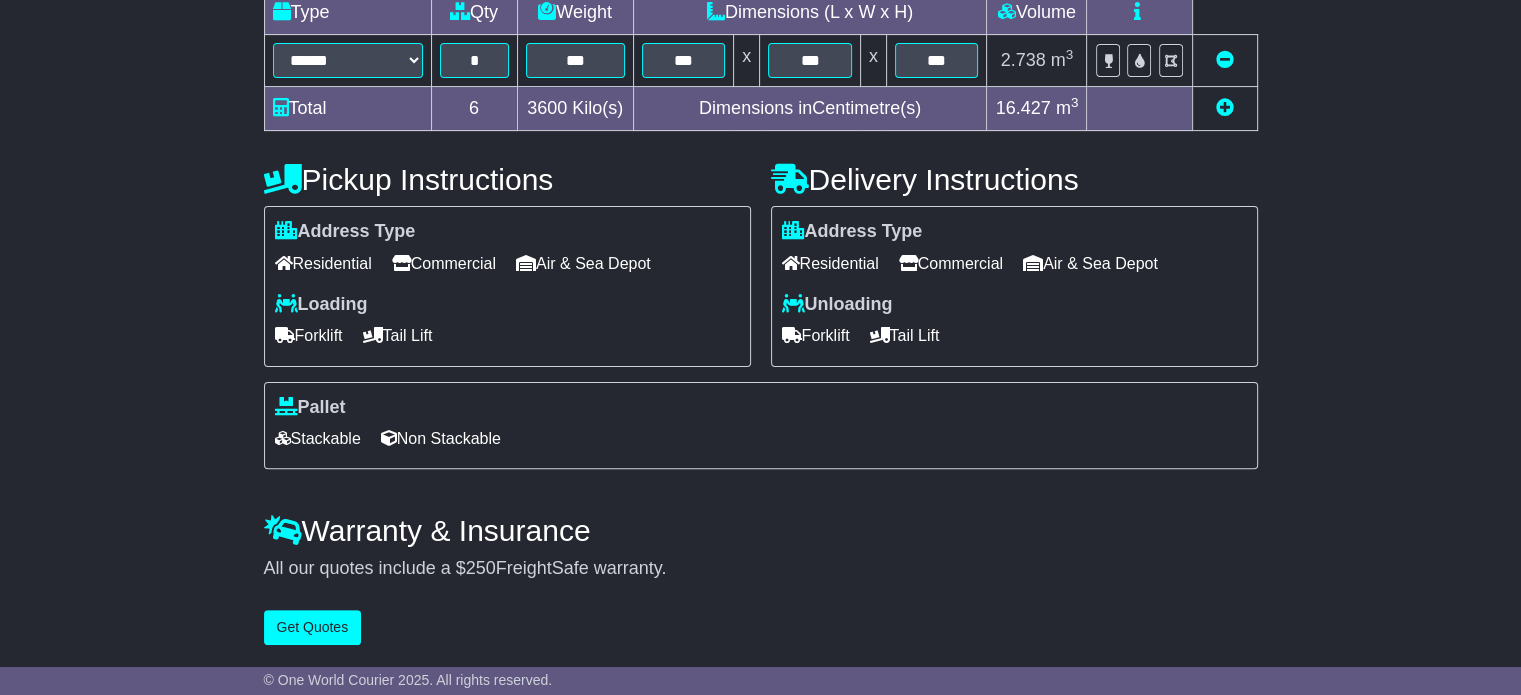 scroll, scrollTop: 0, scrollLeft: 0, axis: both 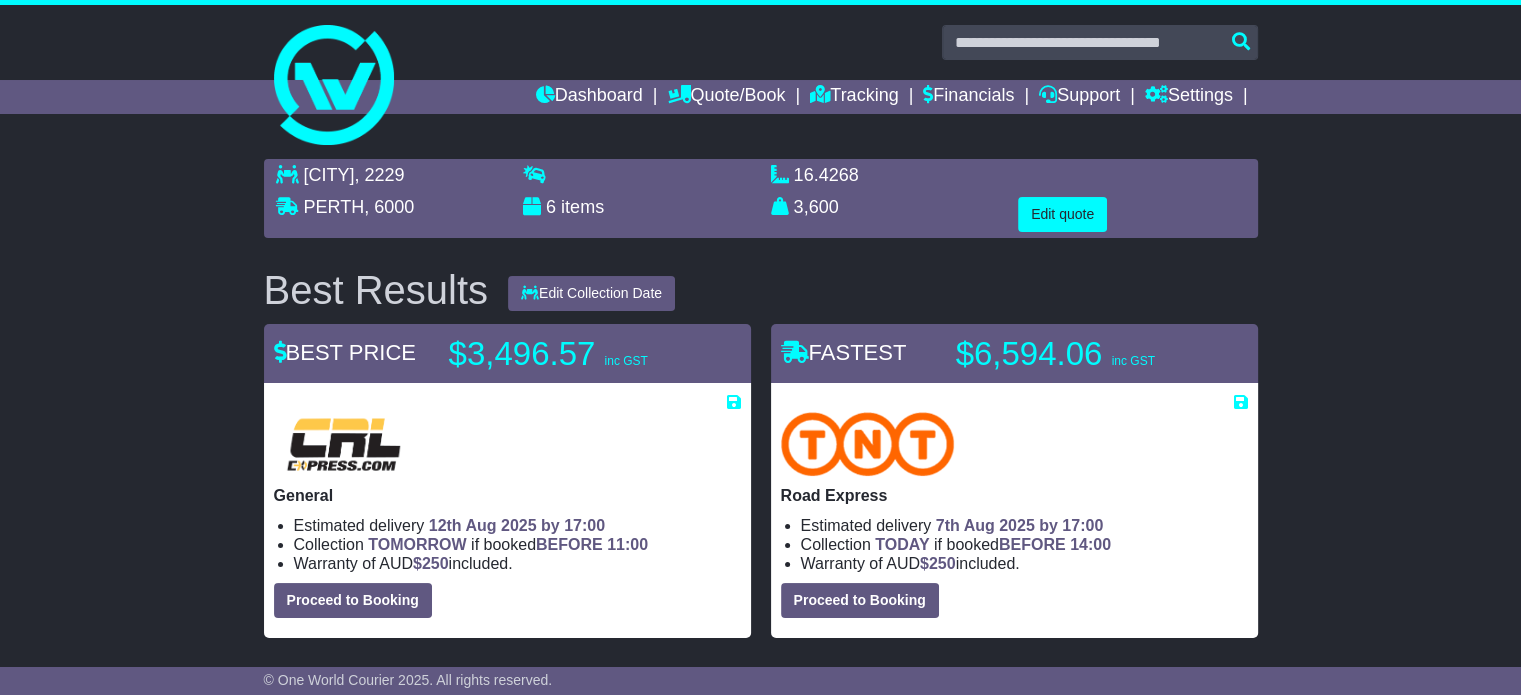 click on "TAREN POINT , 2229
PERTH , 6000
6   items
16.4268
m 3
in 3" at bounding box center [760, 1027] 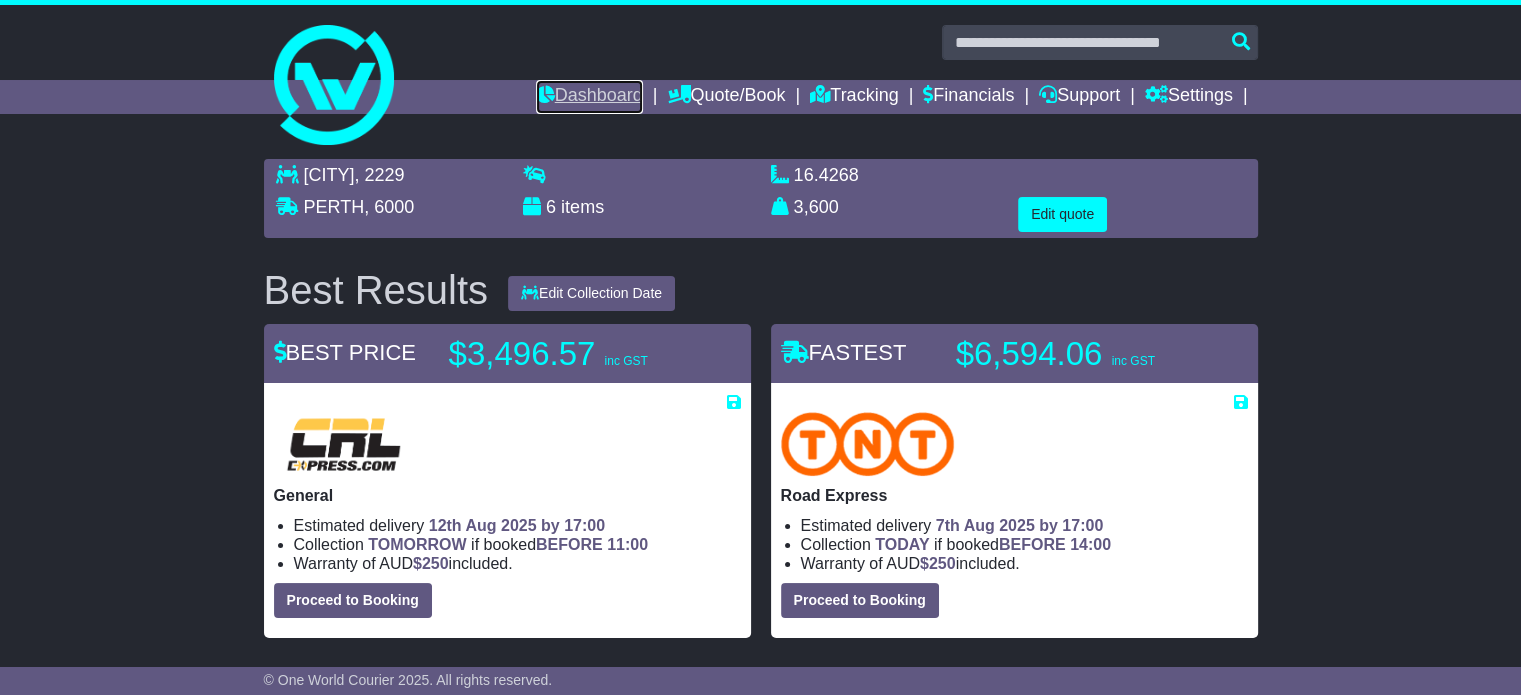 click on "Dashboard" at bounding box center [589, 97] 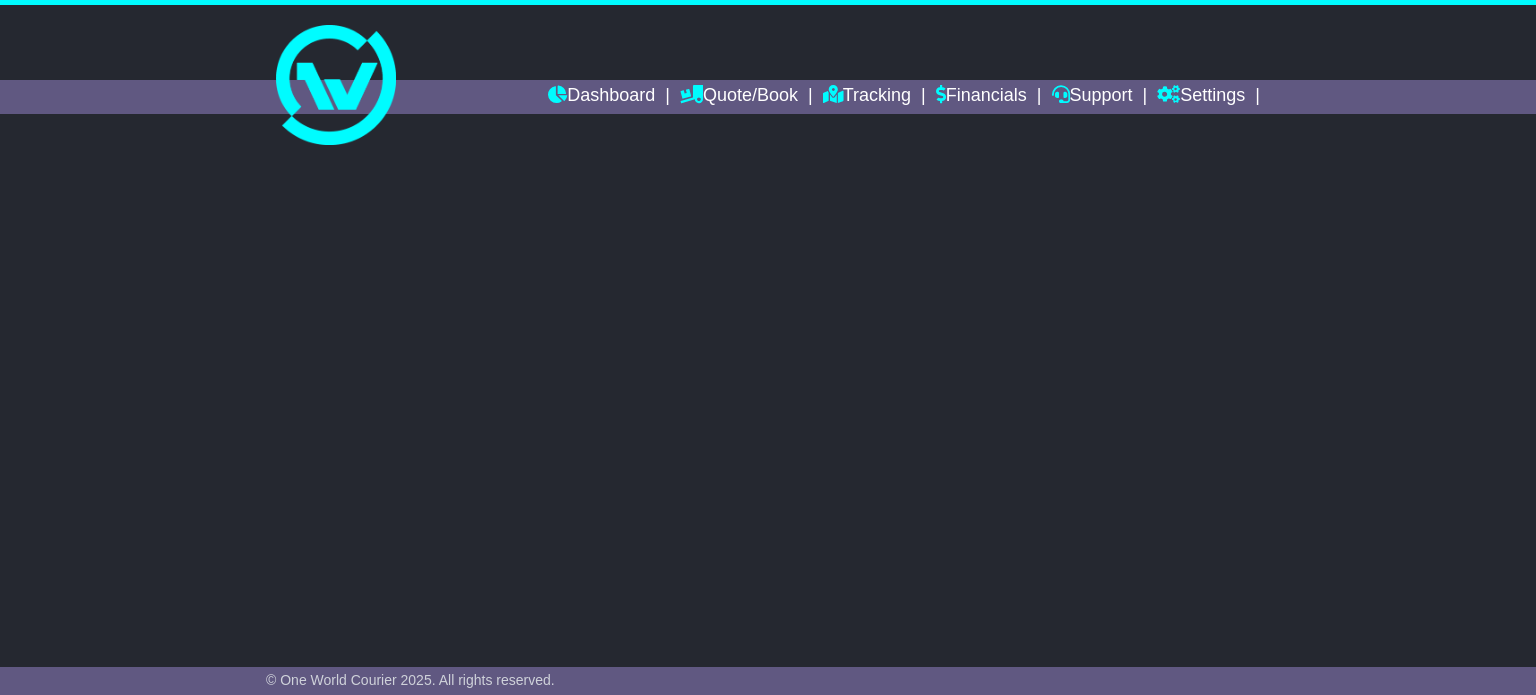 scroll, scrollTop: 0, scrollLeft: 0, axis: both 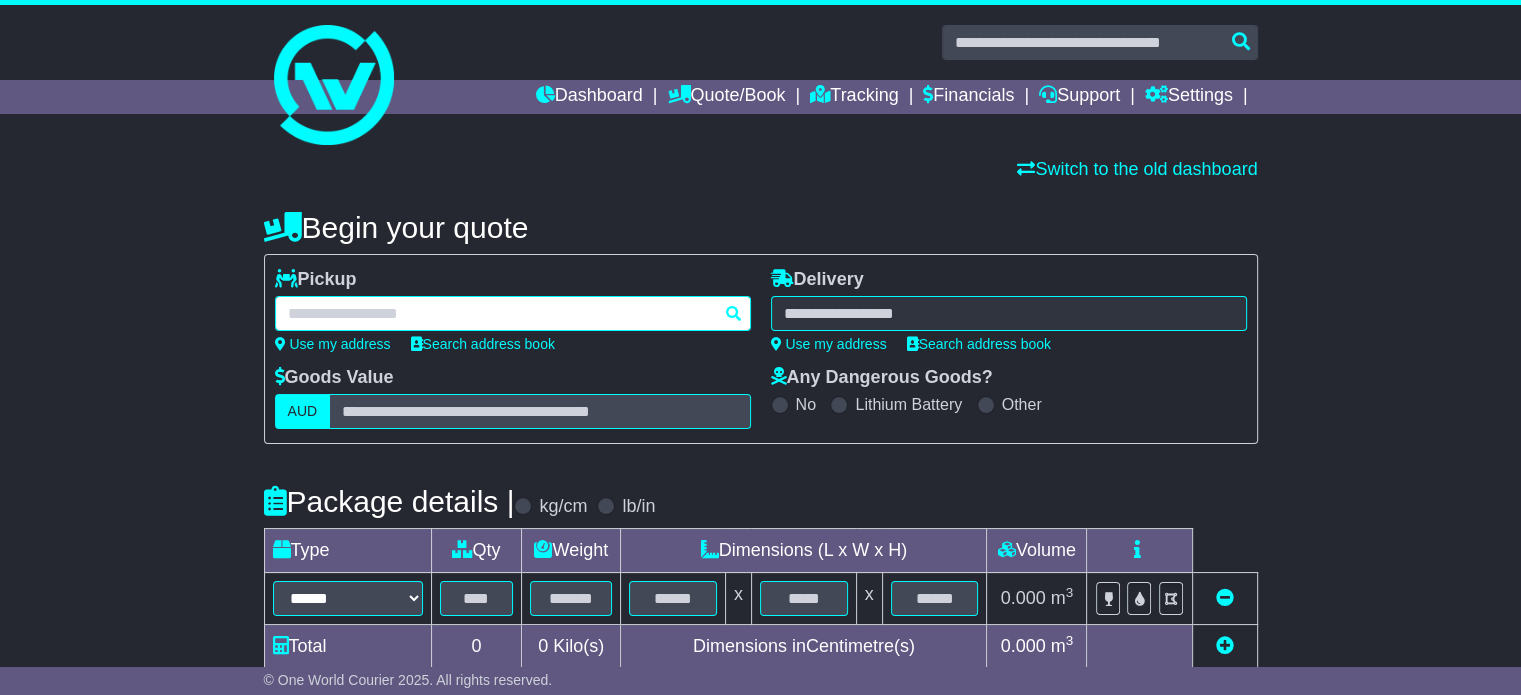 paste on "**********" 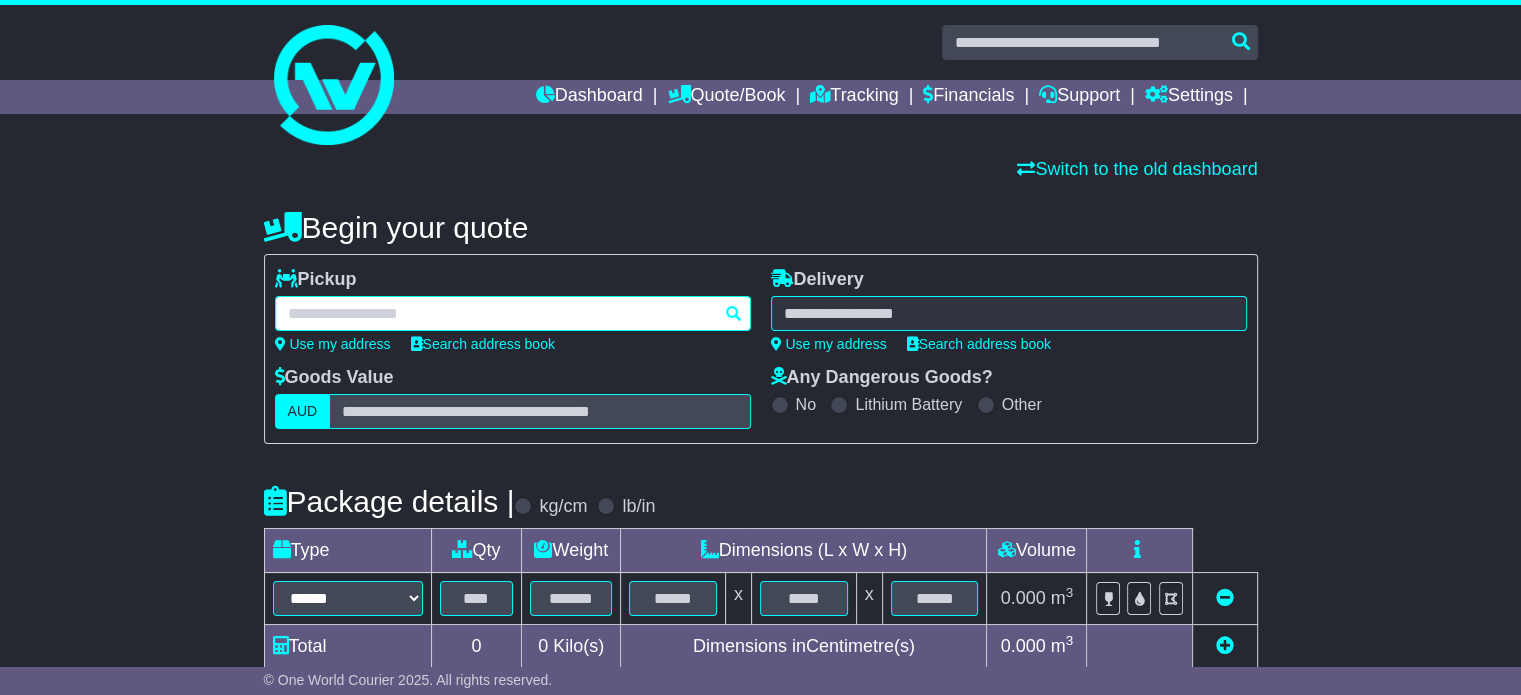 click at bounding box center (513, 313) 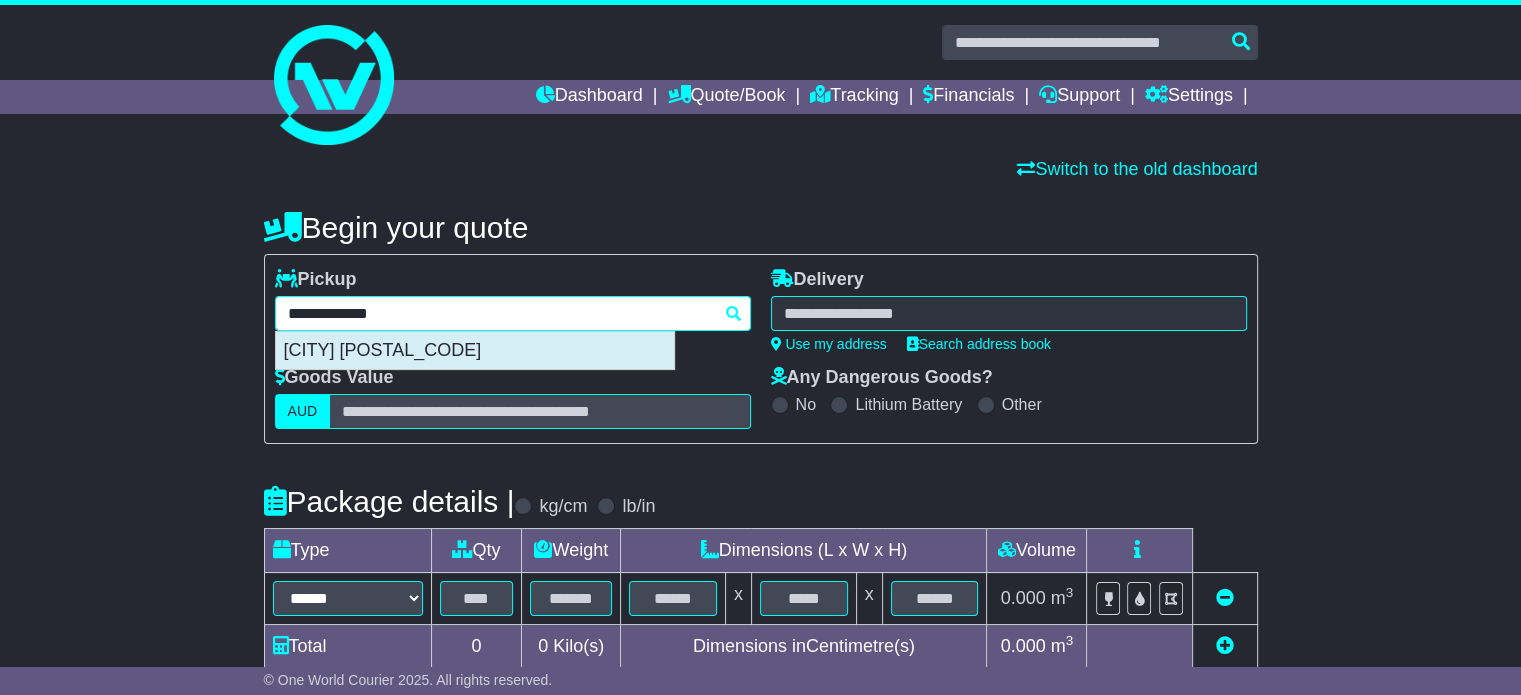 click on "[CITY] [POSTAL_CODE]" at bounding box center (475, 351) 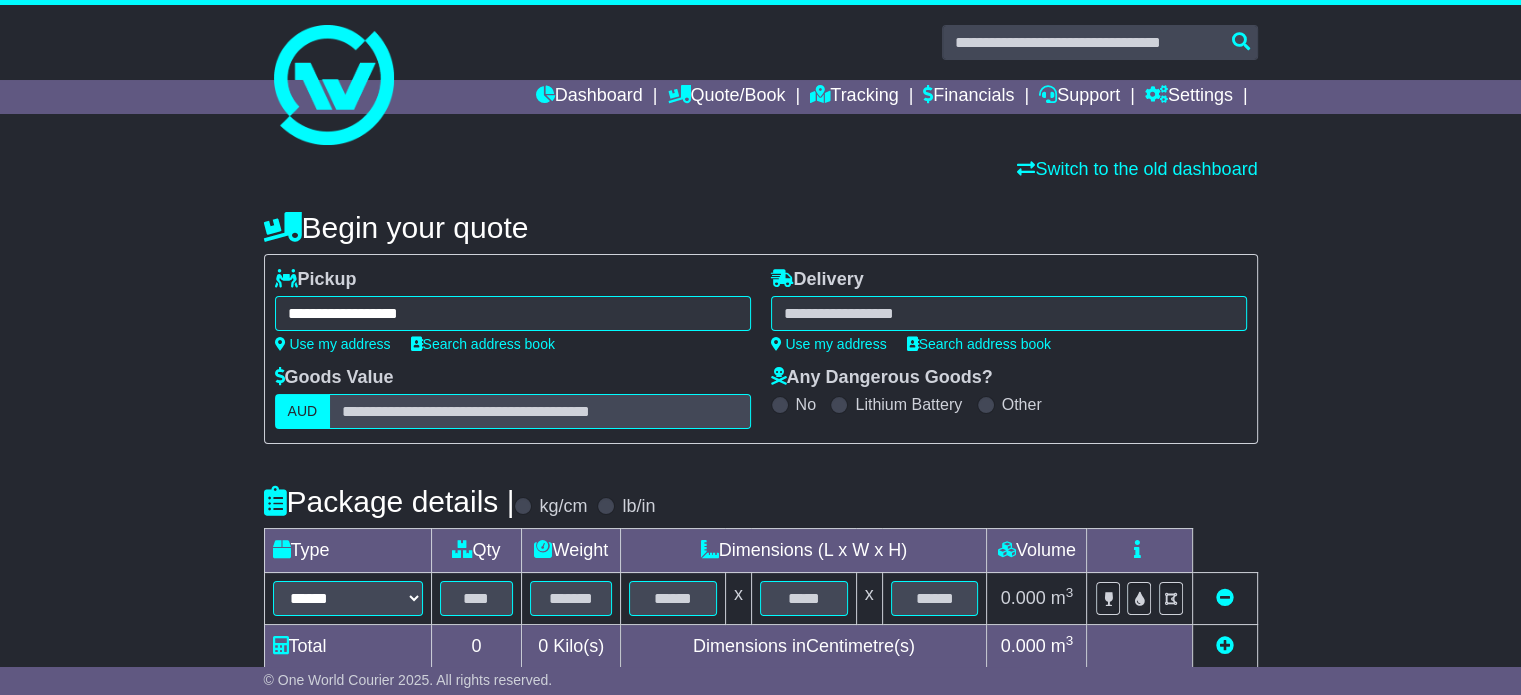 type on "**********" 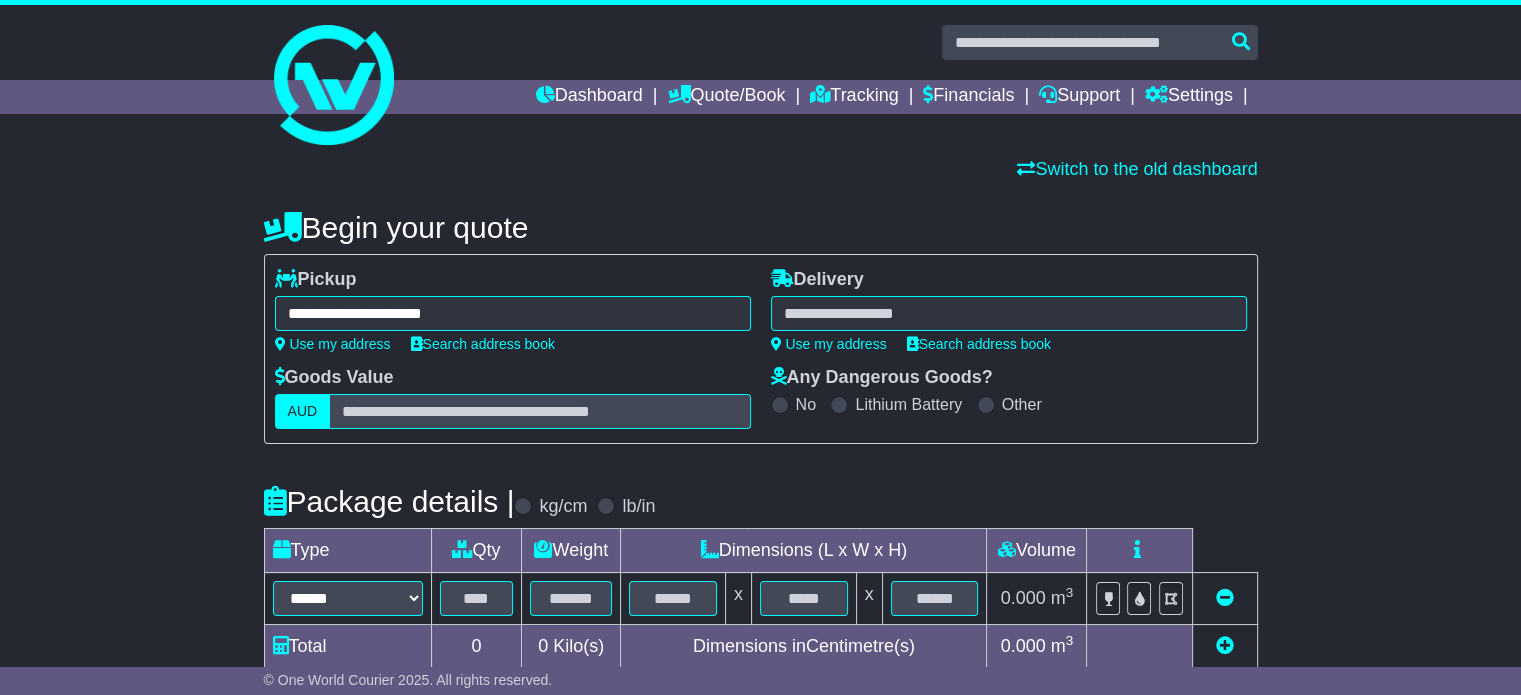 paste on "********" 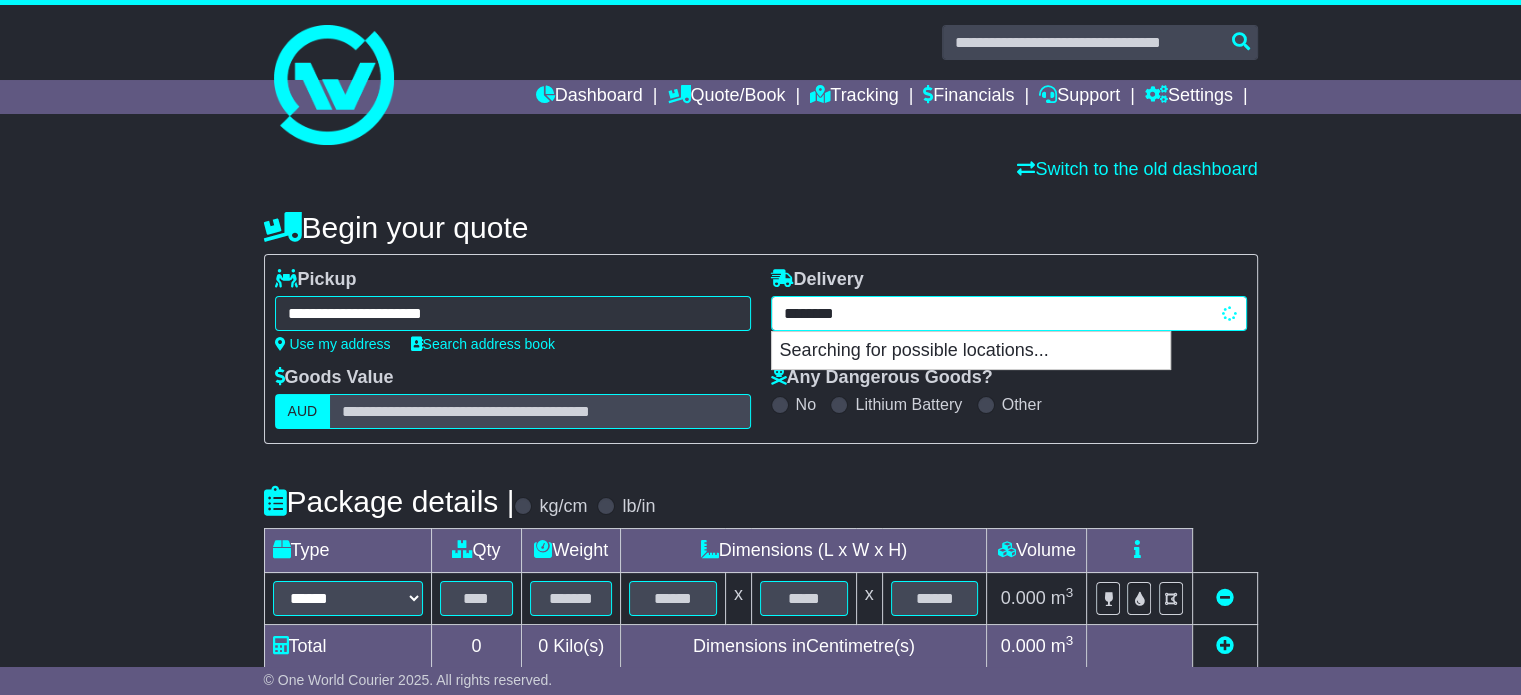 click on "******** Searching for possible locations..." at bounding box center [1009, 313] 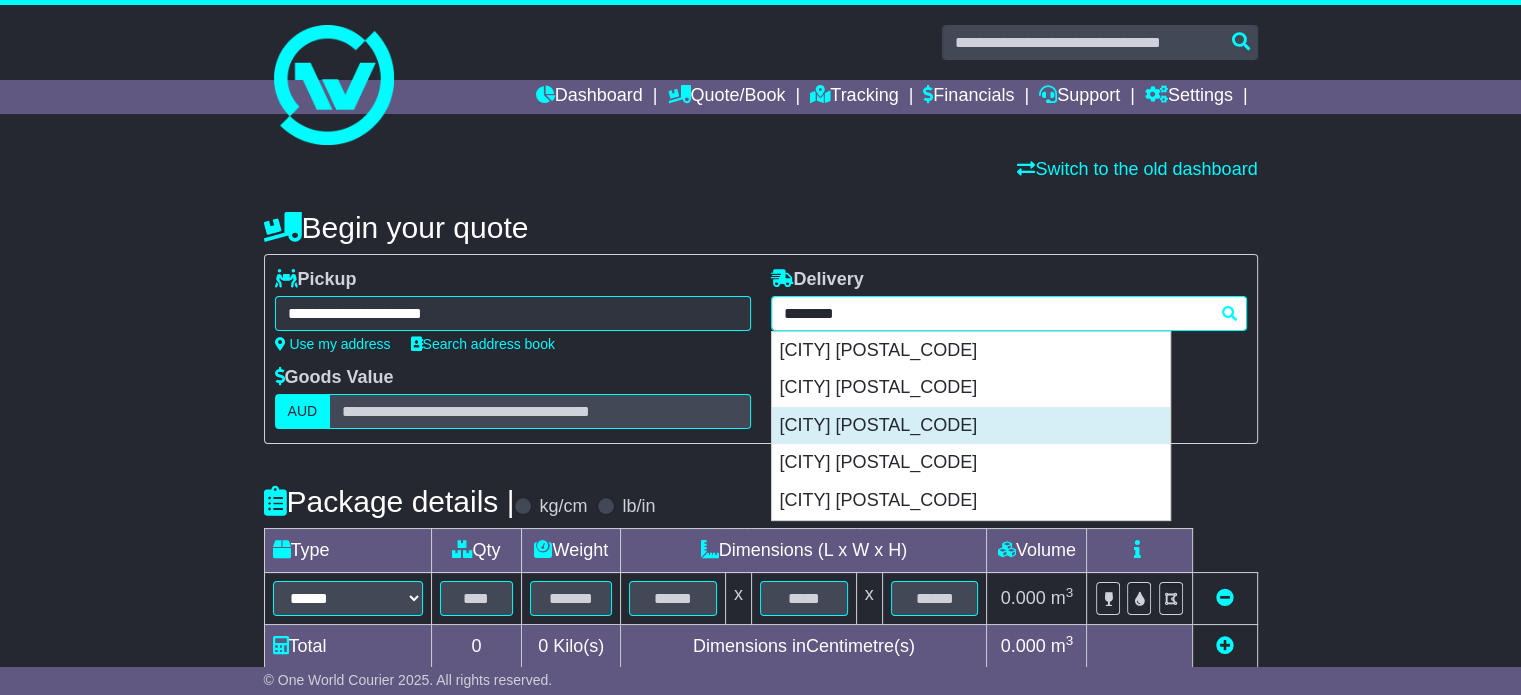click on "[CITY] [POSTAL_CODE]" at bounding box center (971, 426) 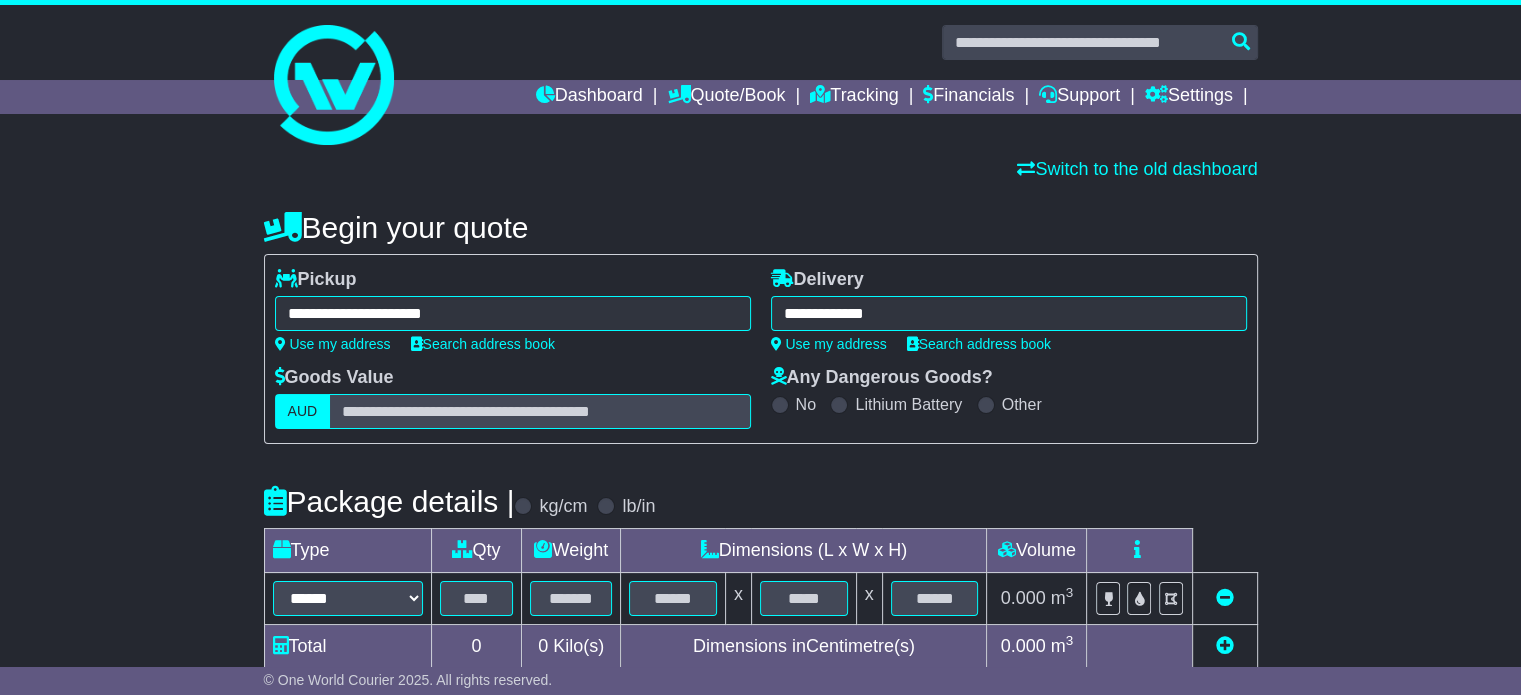 type on "**********" 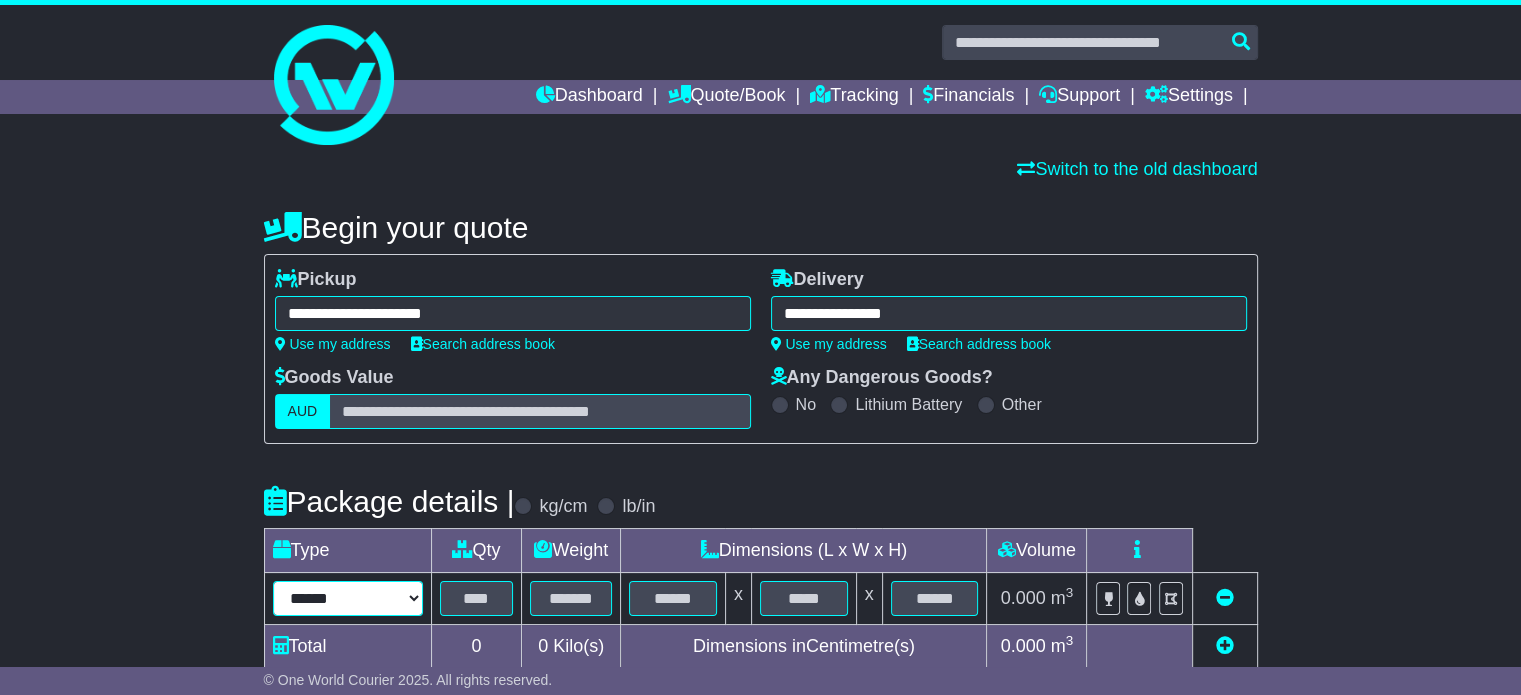 click on "****** ****** *** ******** ***** **** **** ****** *** *******" at bounding box center [348, 598] 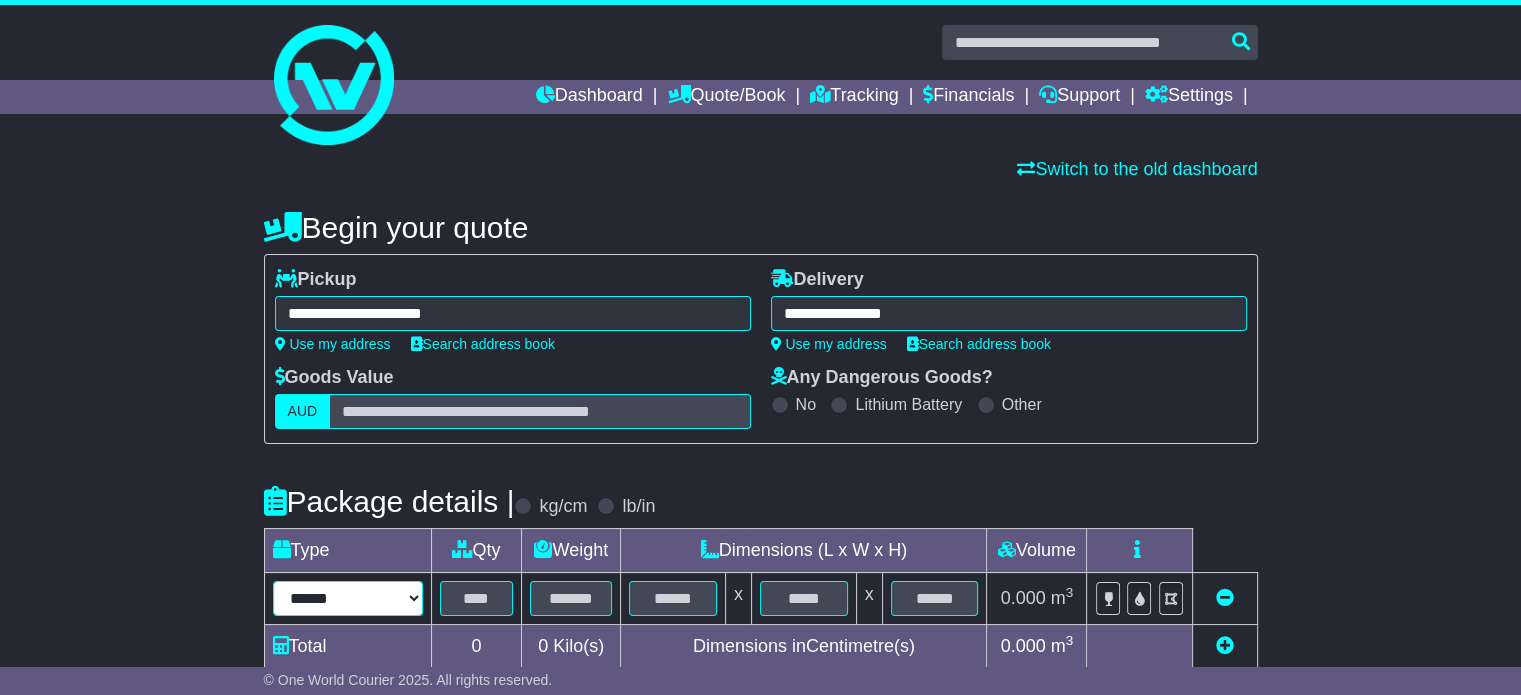 select on "*****" 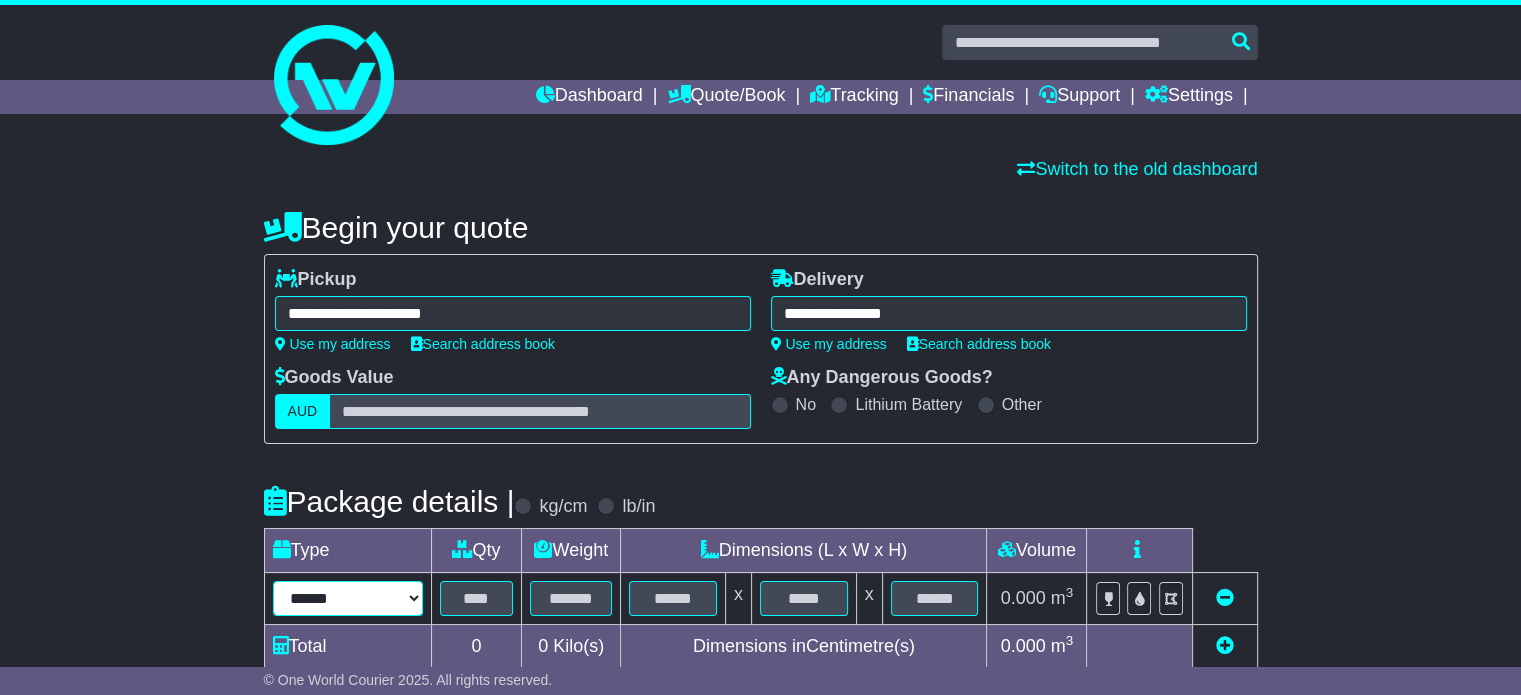click on "****** ****** *** ******** ***** **** **** ****** *** *******" at bounding box center (348, 598) 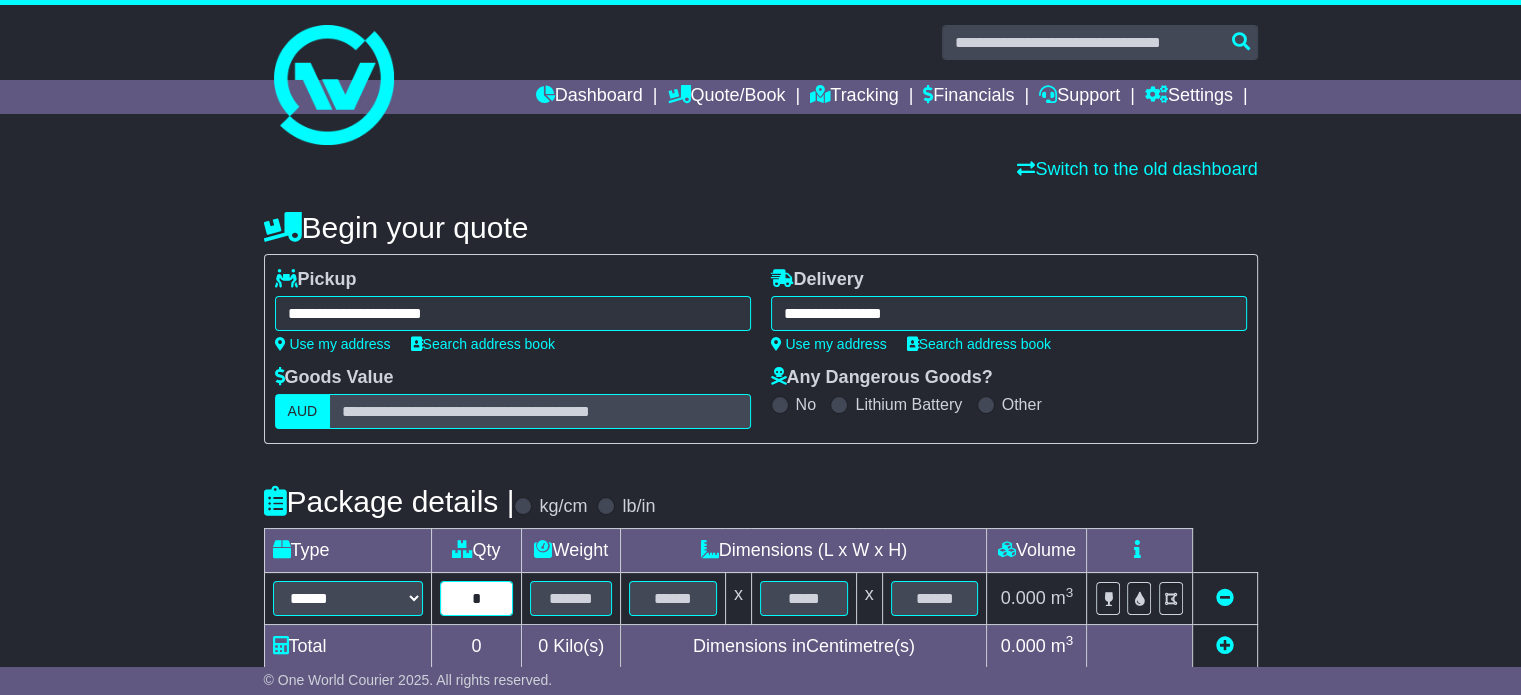type on "*" 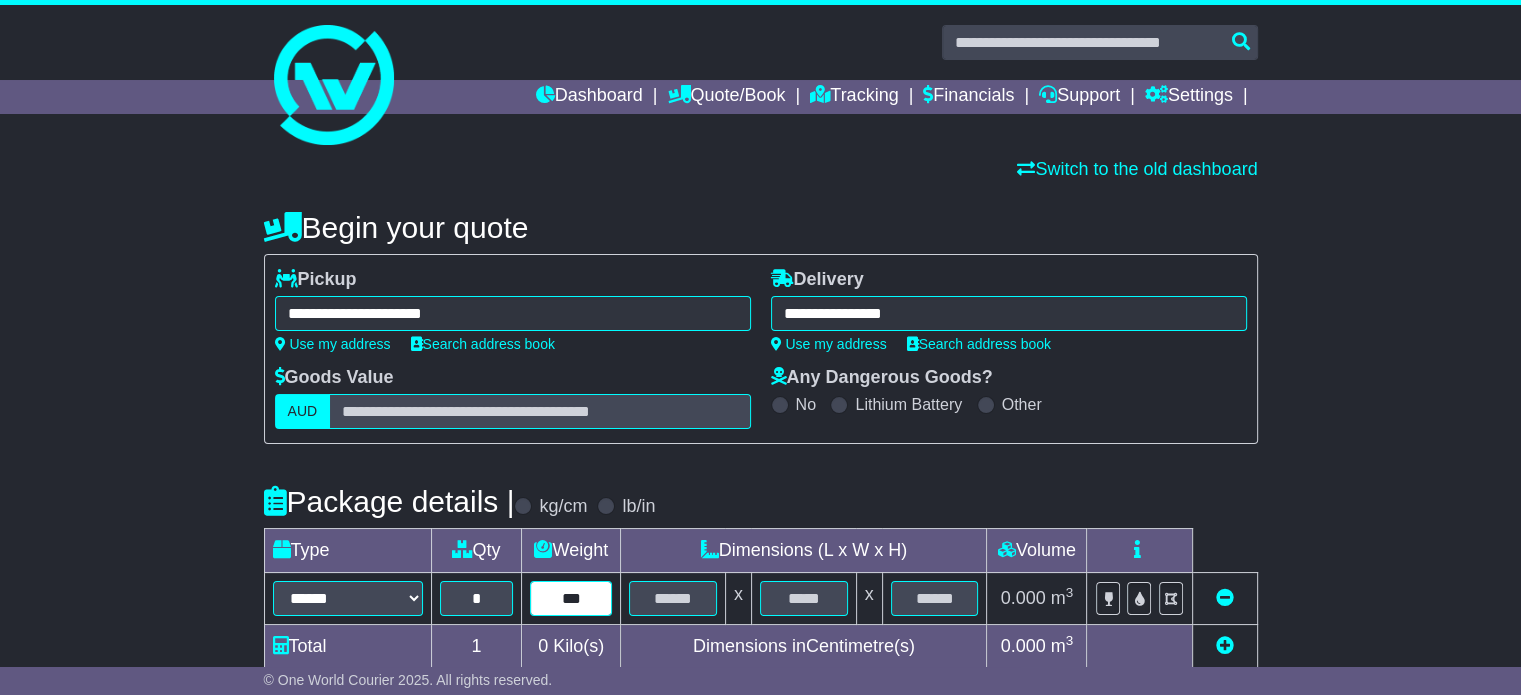 type on "***" 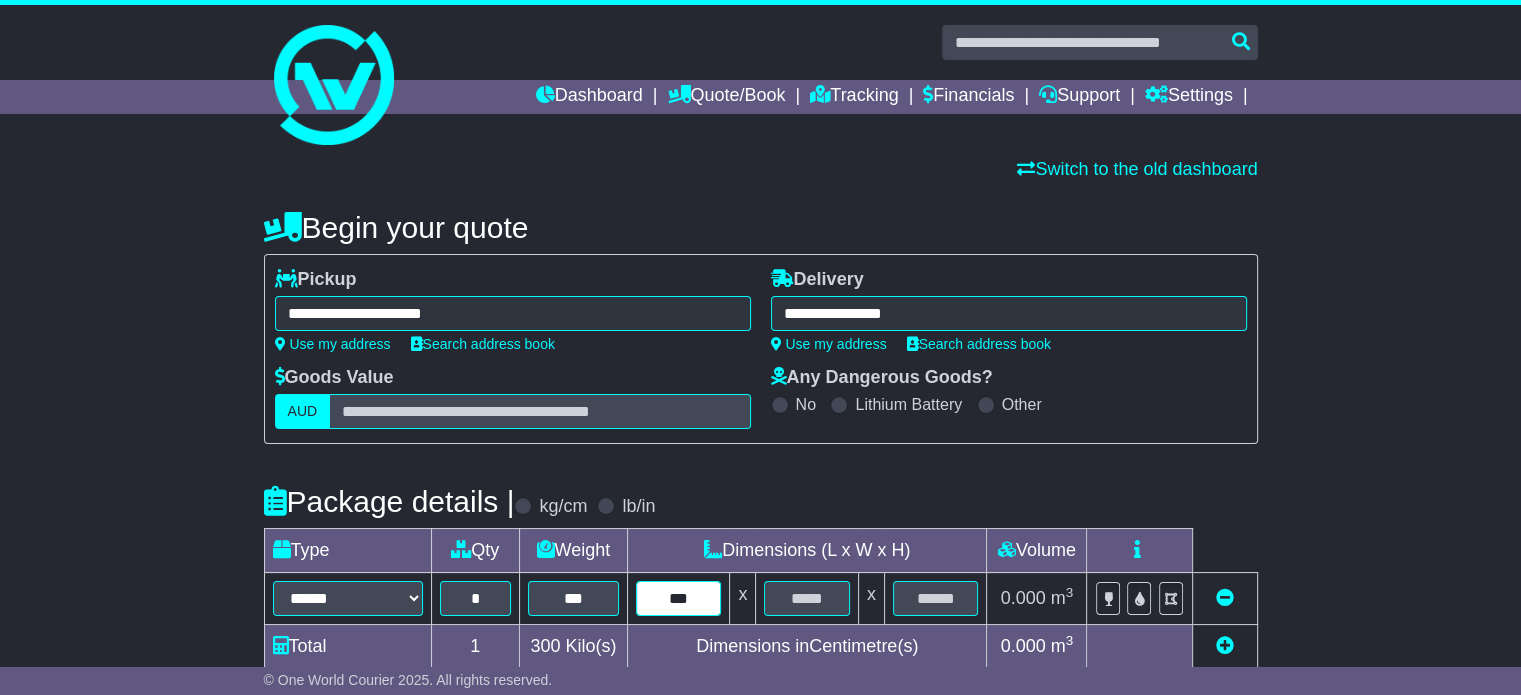 type on "***" 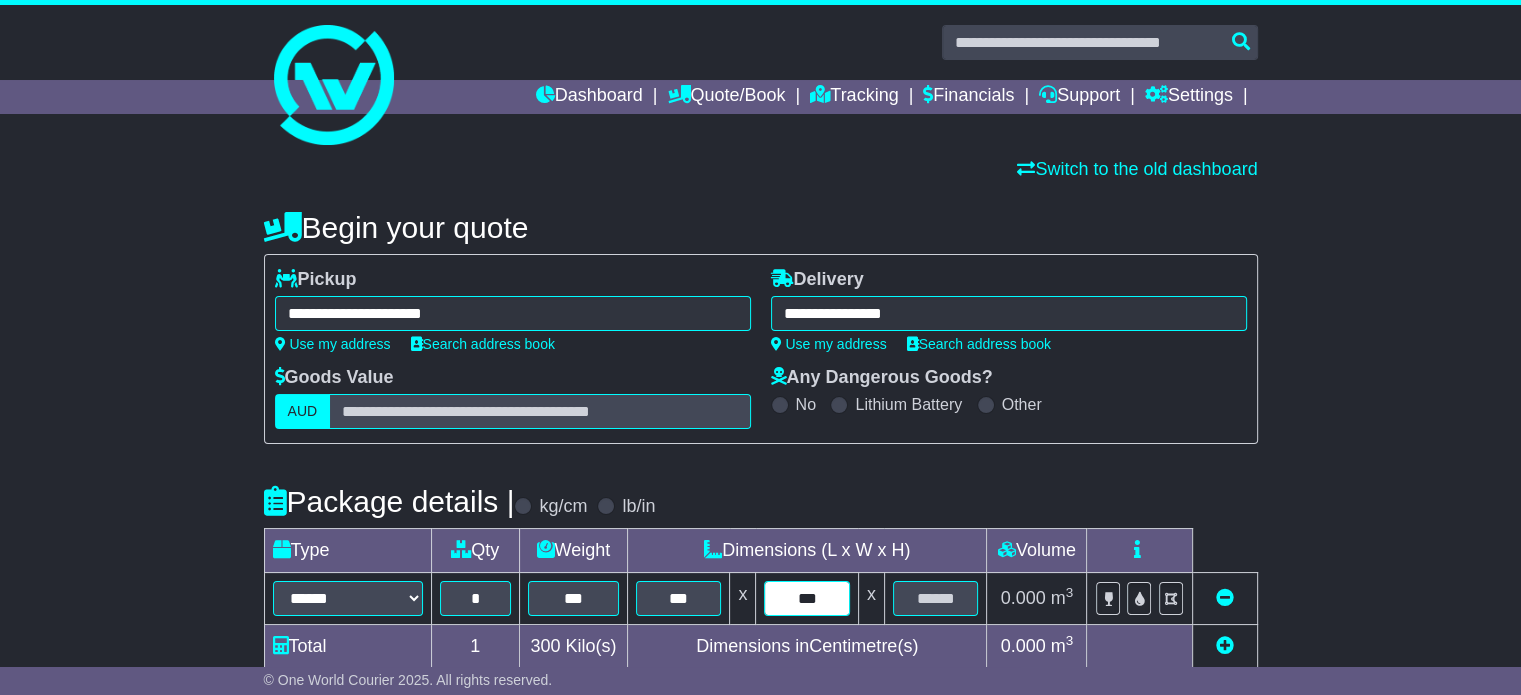 type on "***" 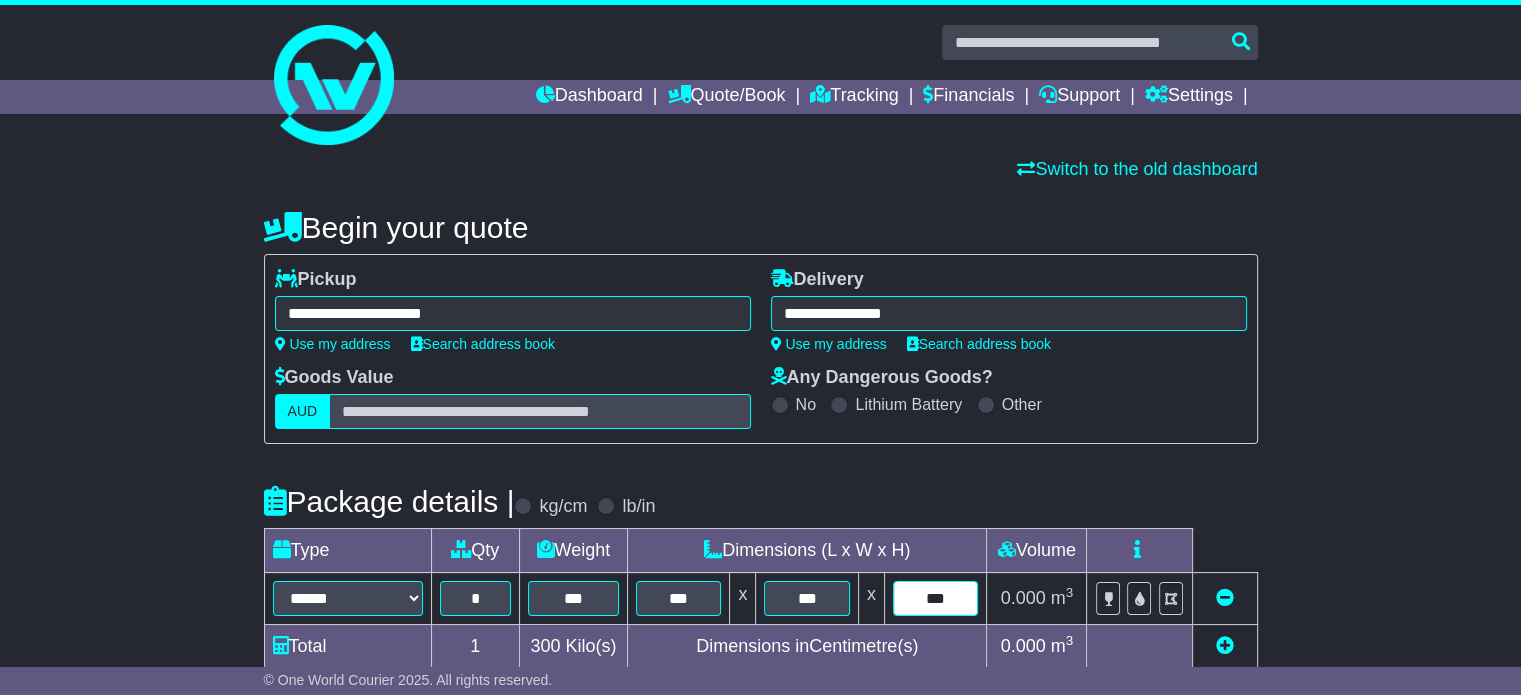 type on "***" 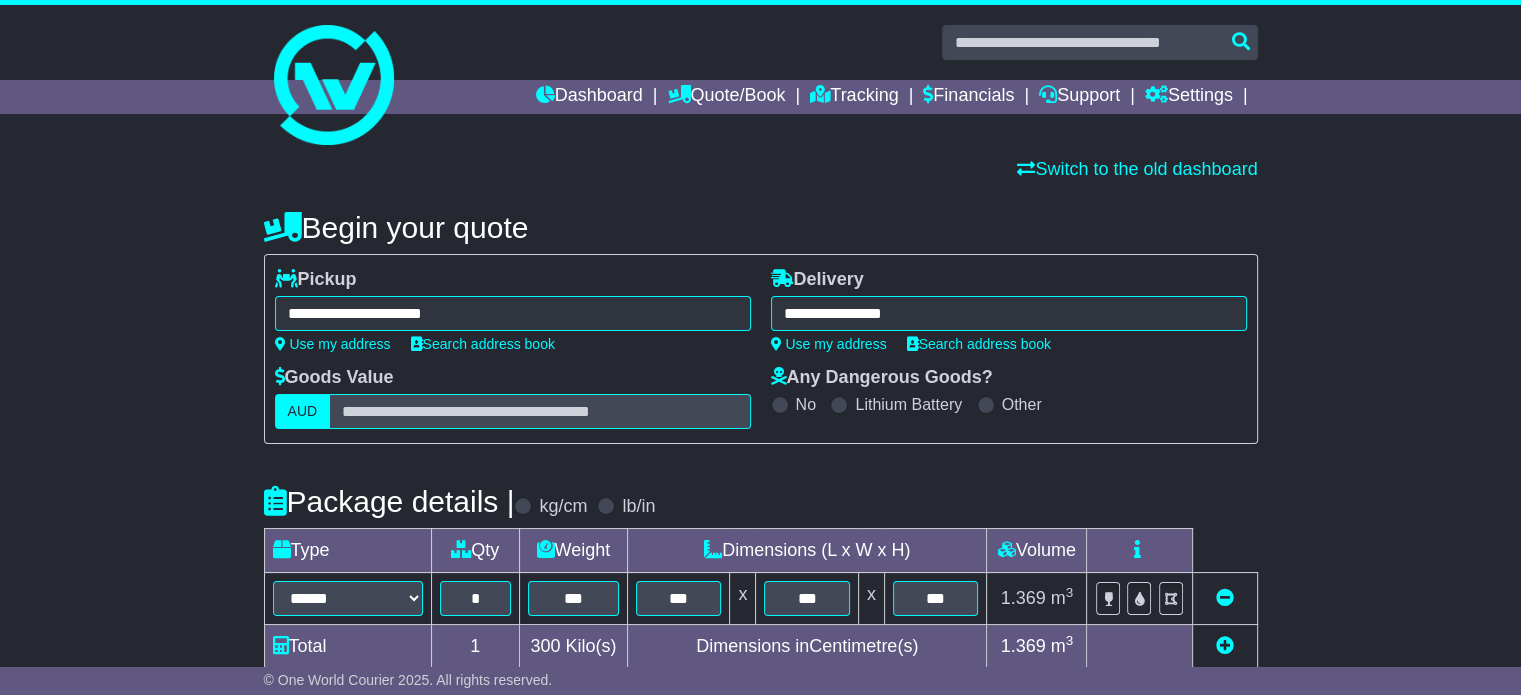 click on "**********" at bounding box center [760, 692] 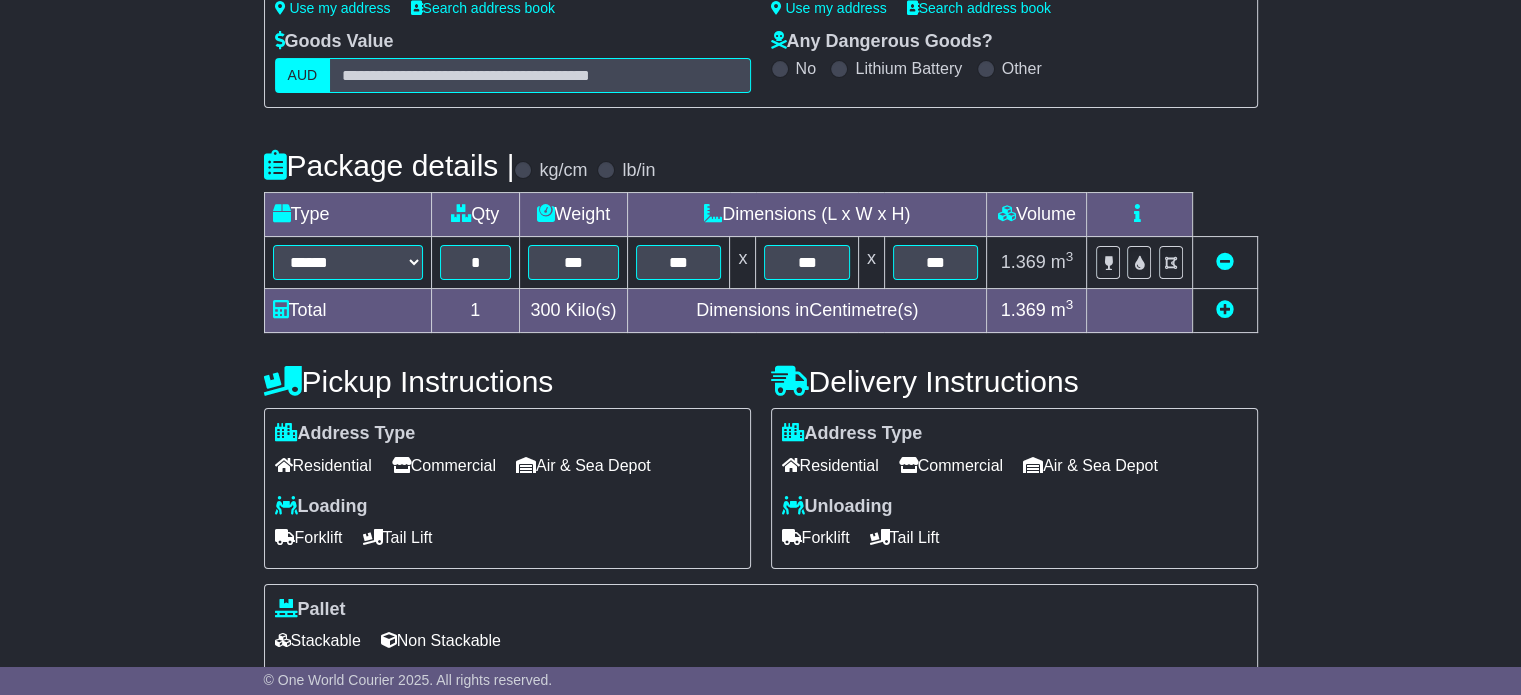 scroll, scrollTop: 400, scrollLeft: 0, axis: vertical 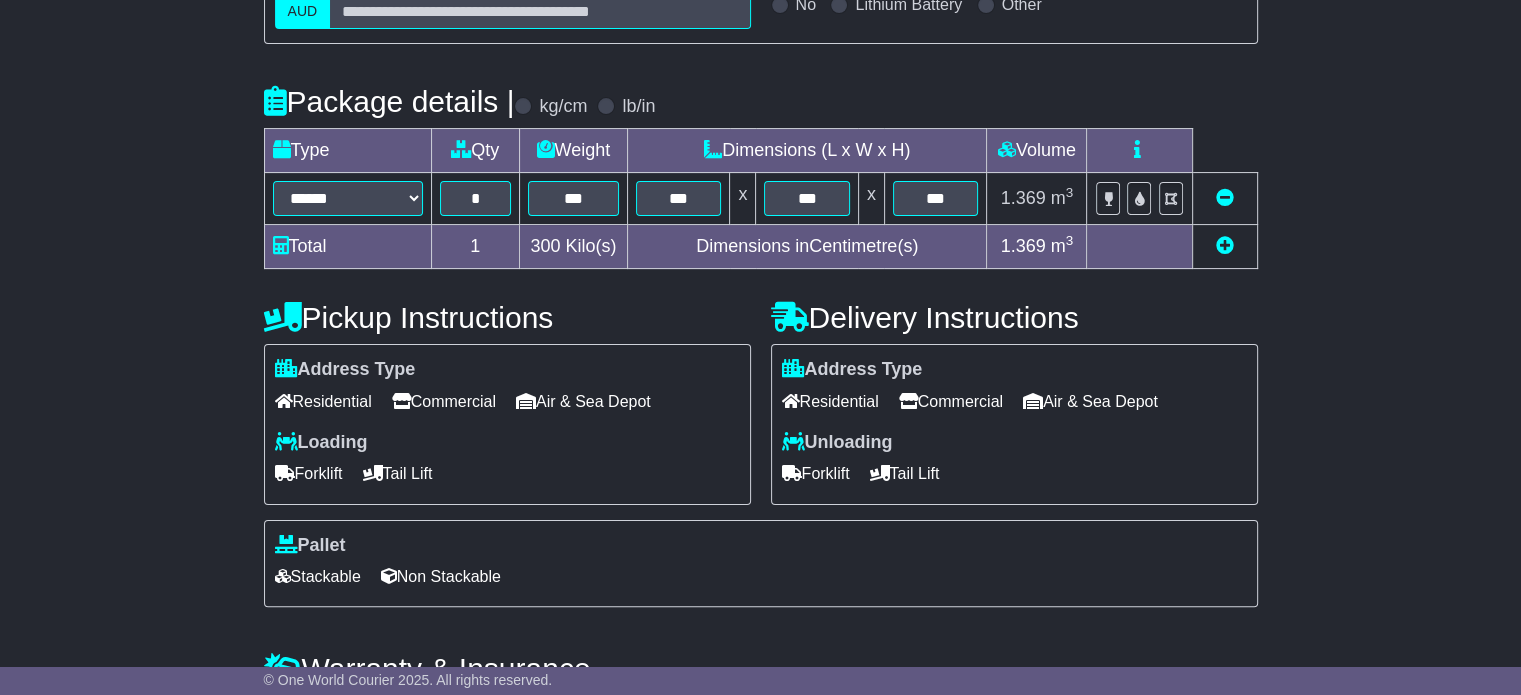 click on "Residential" at bounding box center [323, 401] 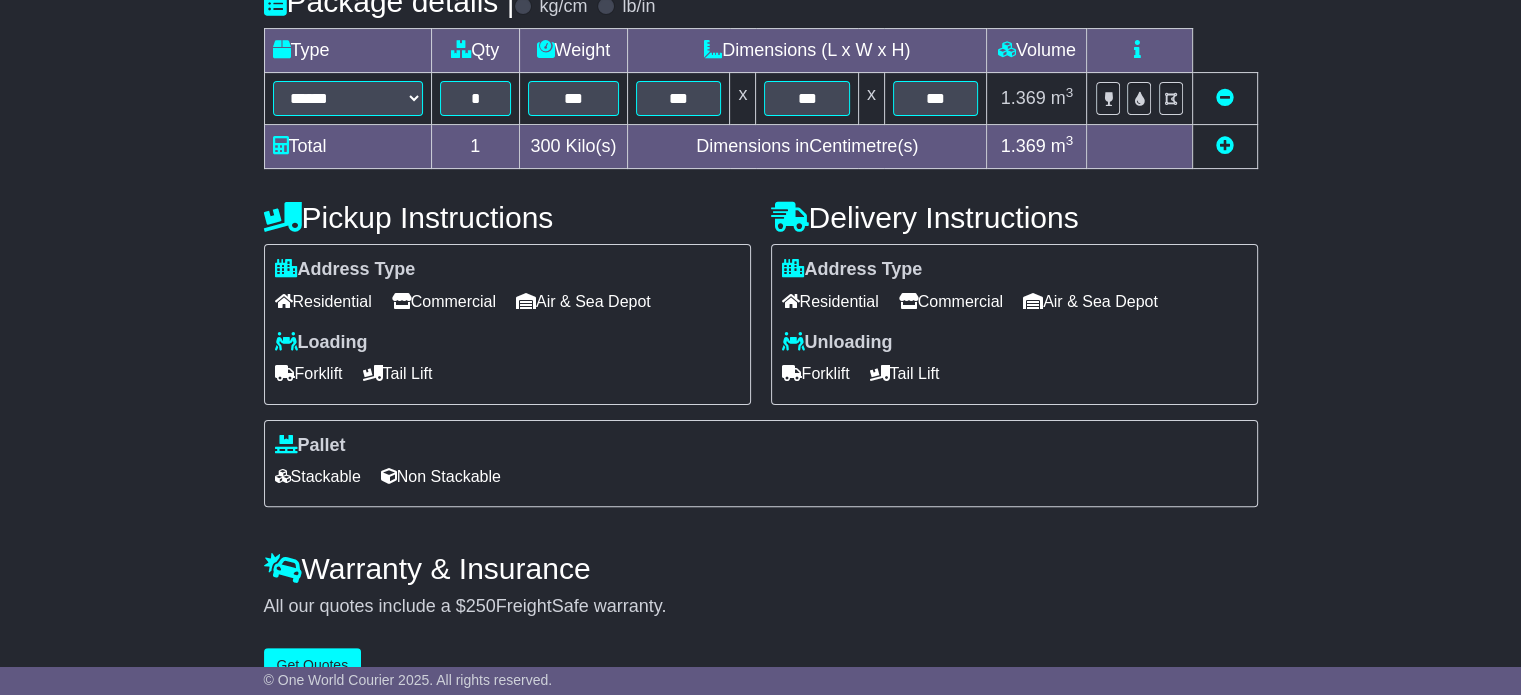 scroll, scrollTop: 540, scrollLeft: 0, axis: vertical 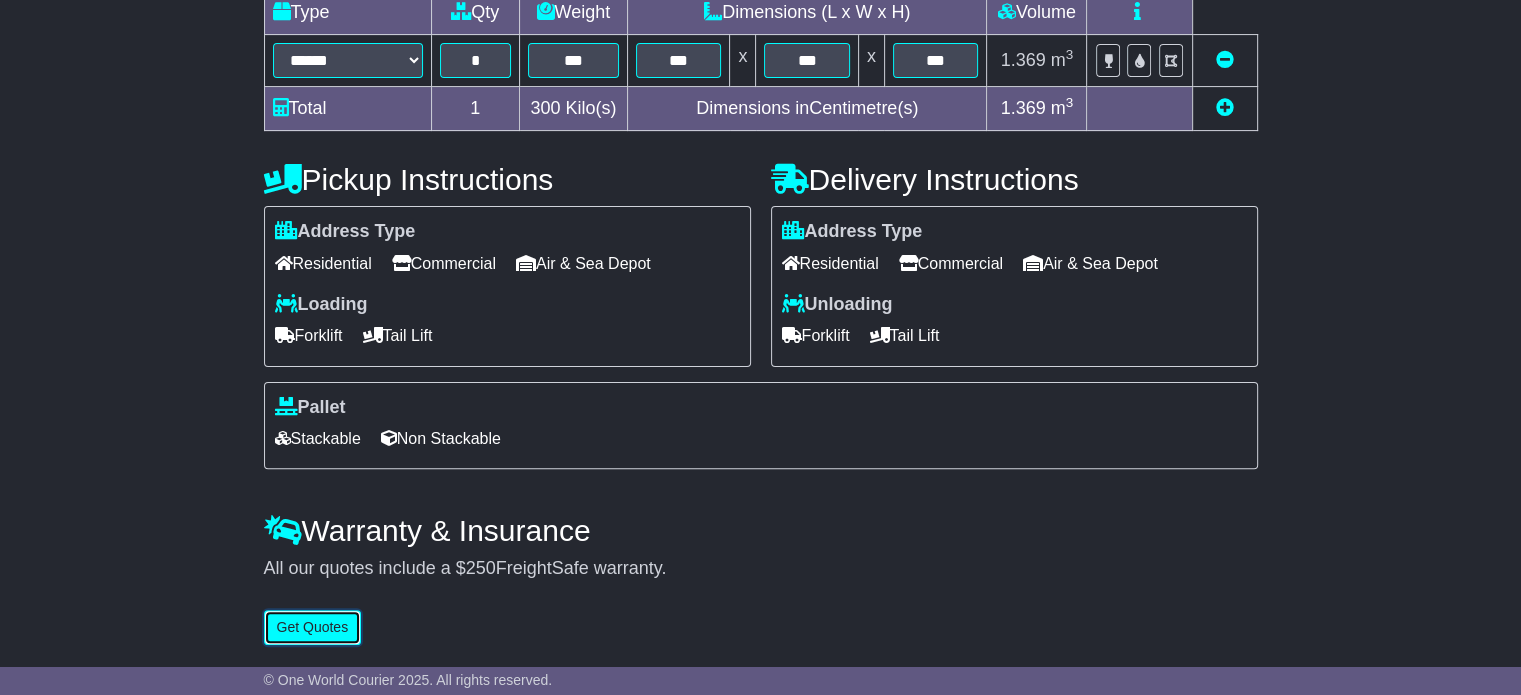 click on "Get Quotes" at bounding box center [313, 627] 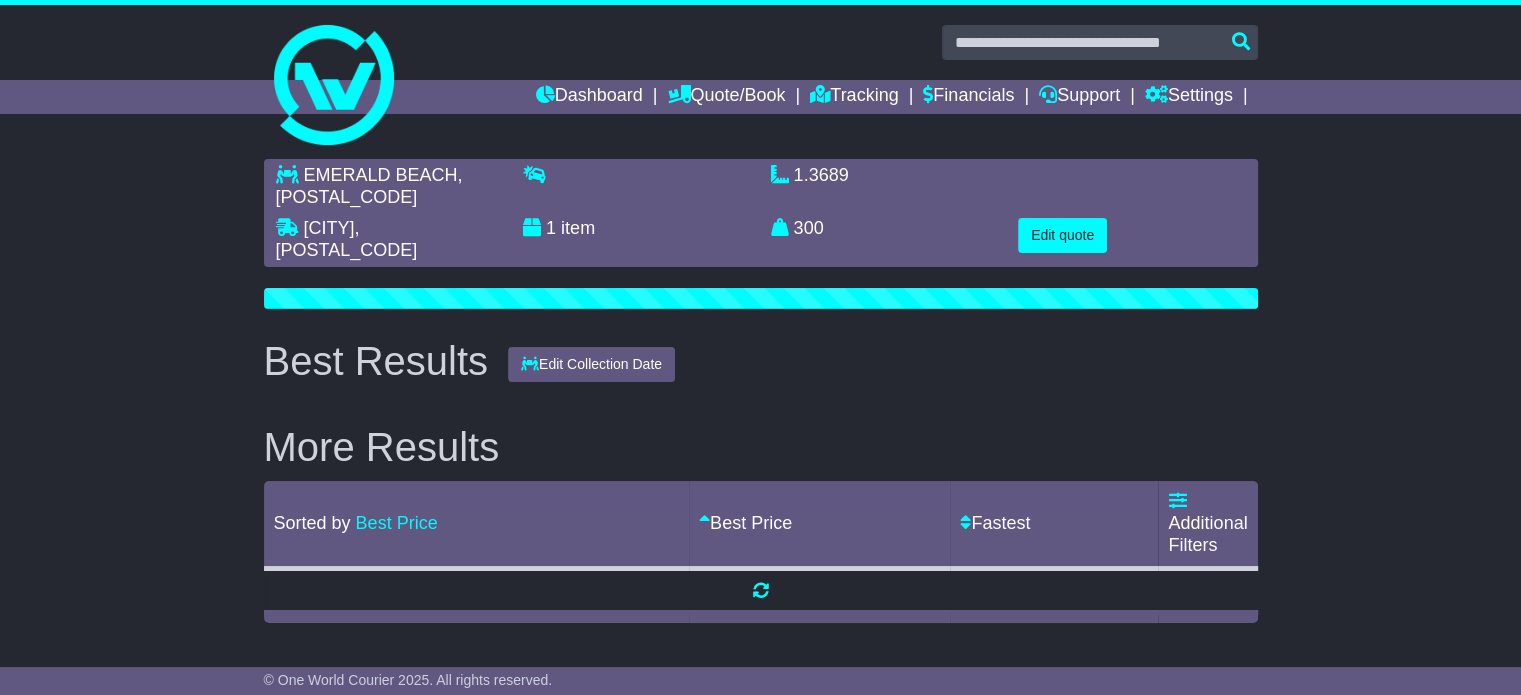 scroll, scrollTop: 0, scrollLeft: 0, axis: both 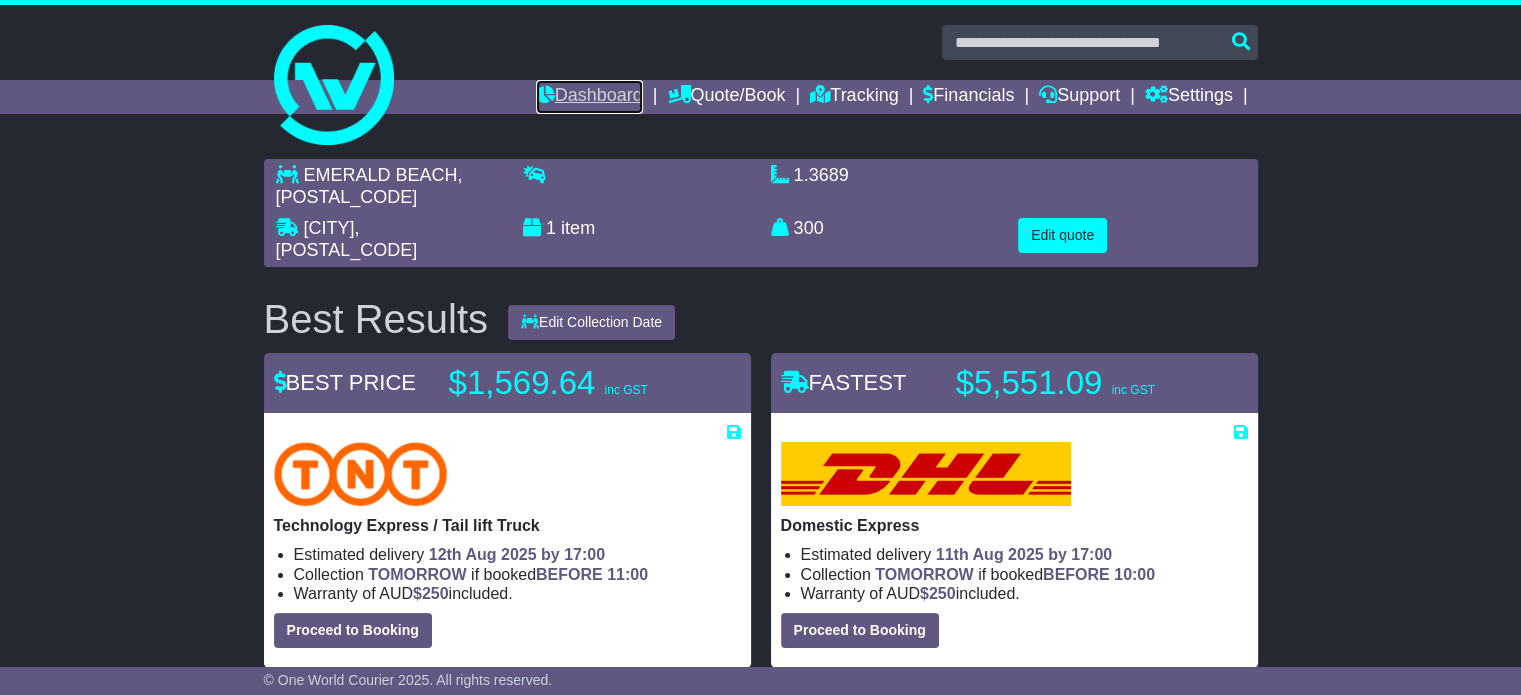 click on "Dashboard" at bounding box center [589, 97] 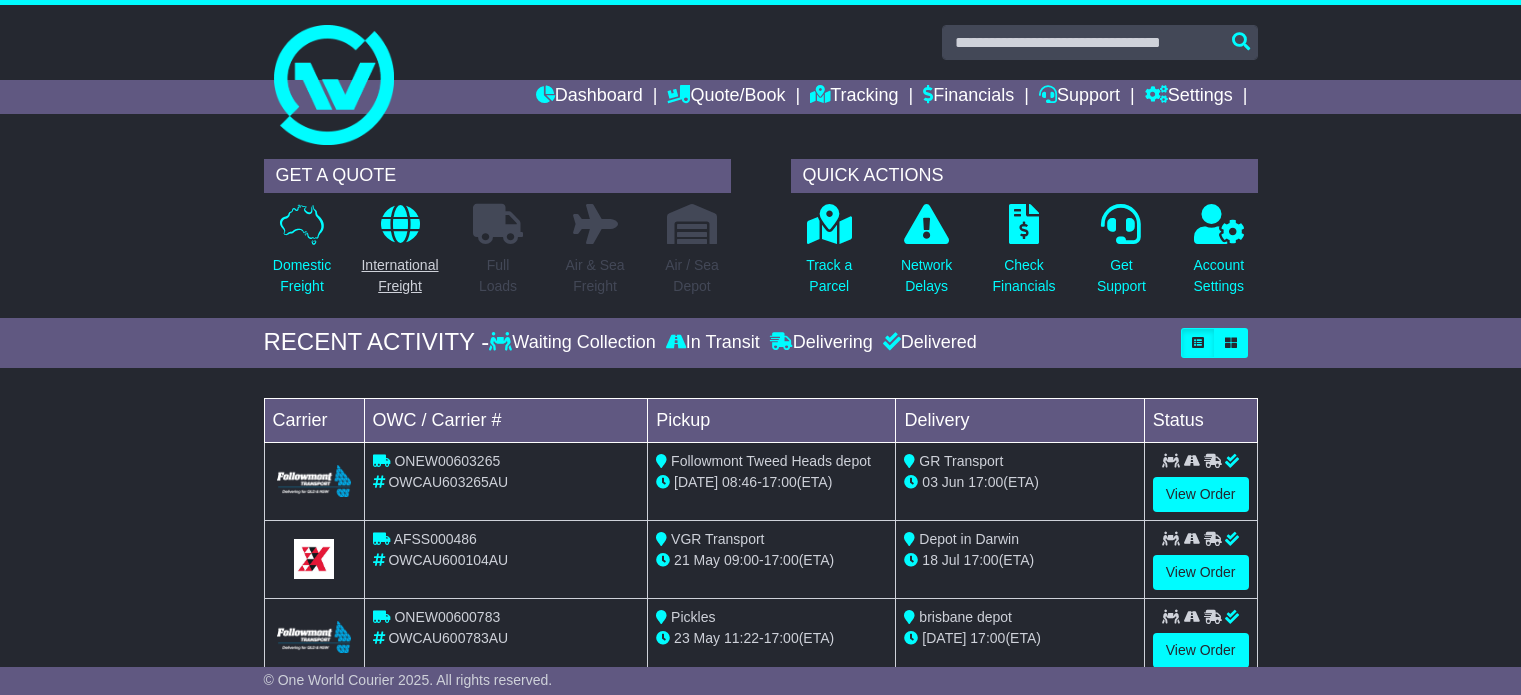 scroll, scrollTop: 0, scrollLeft: 0, axis: both 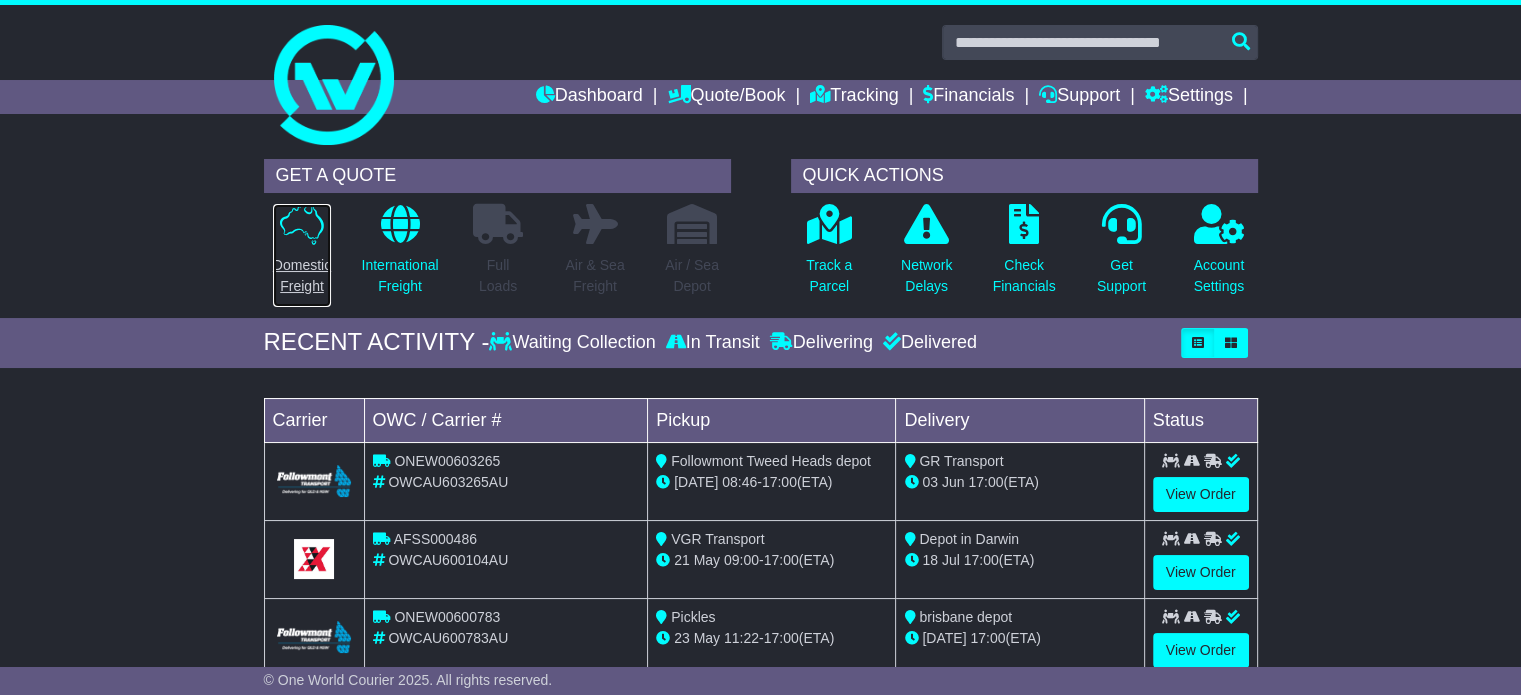 click on "Domestic Freight" at bounding box center [302, 276] 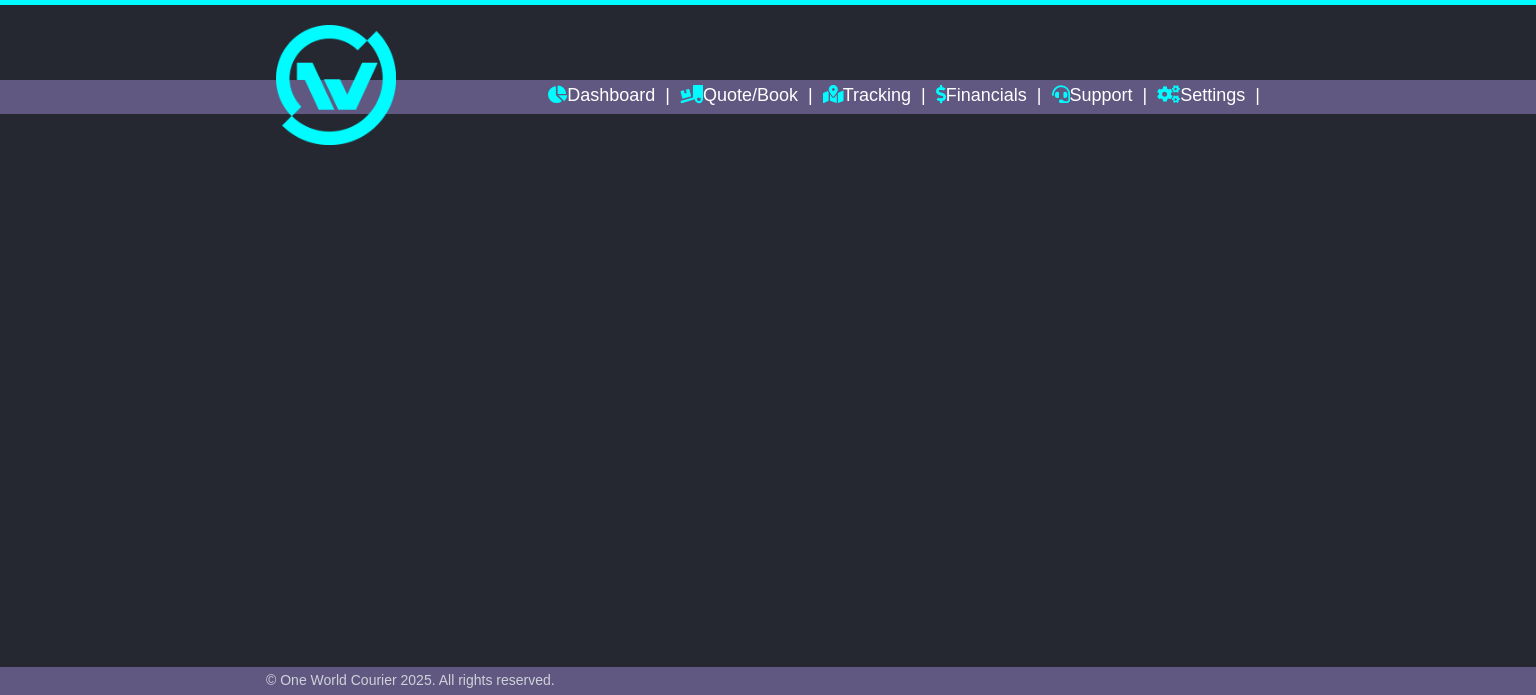 scroll, scrollTop: 0, scrollLeft: 0, axis: both 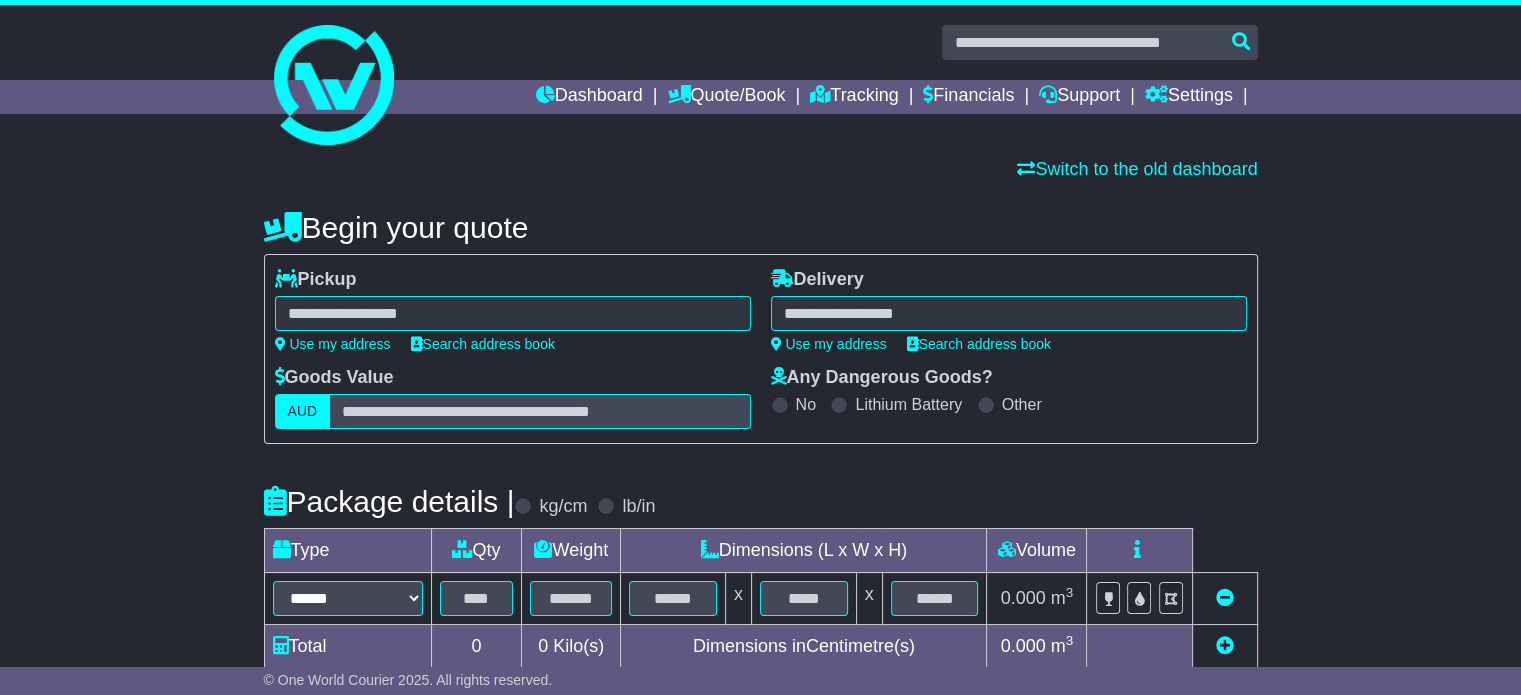 paste on "*********" 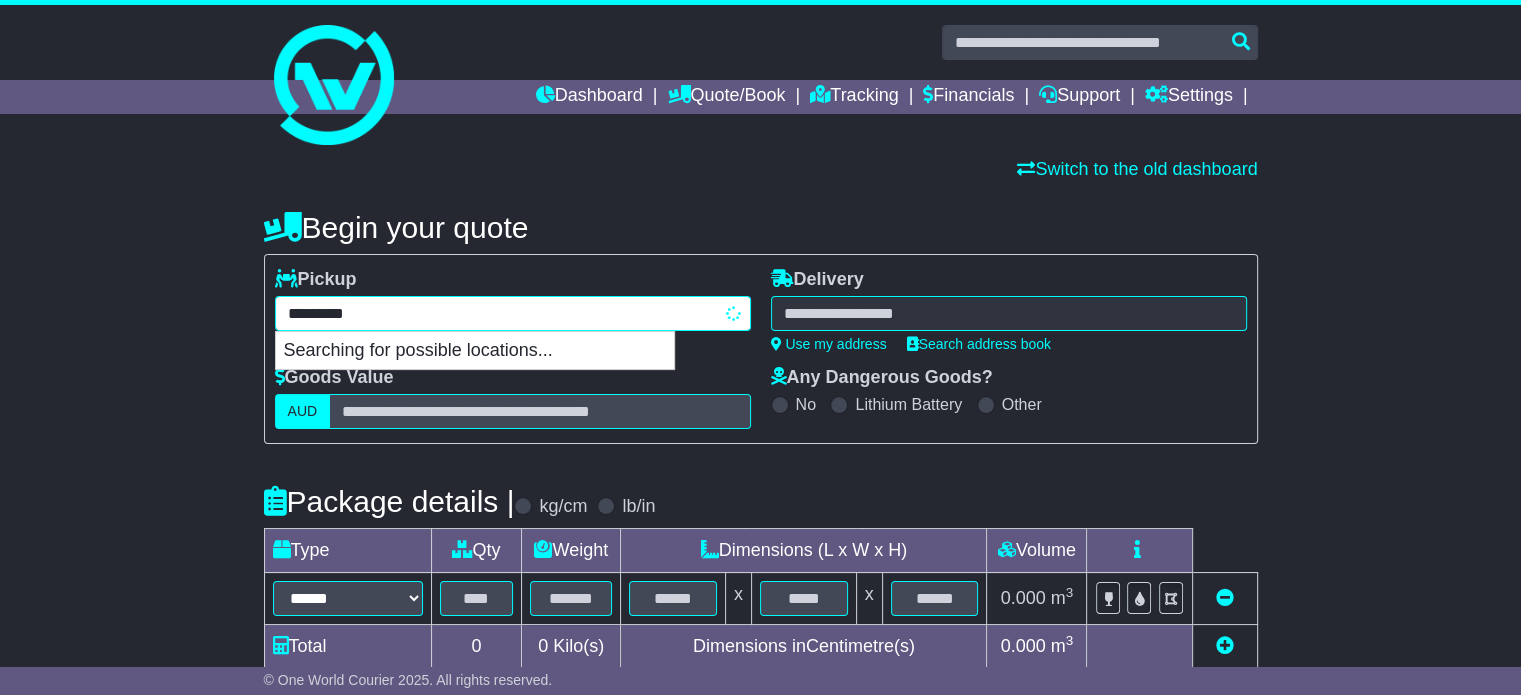 click on "********* Searching for possible locations..." at bounding box center (513, 313) 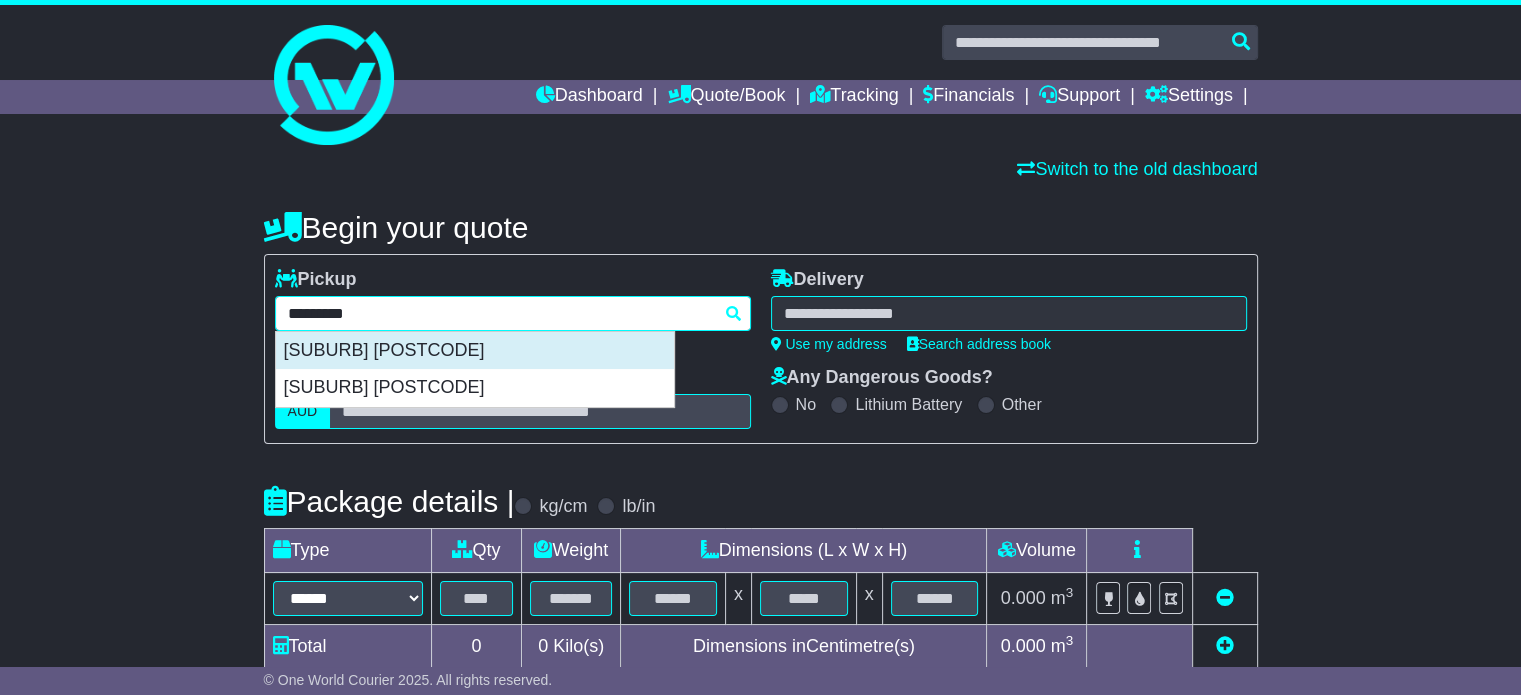 click on "INGLEBURN 2565" at bounding box center (475, 351) 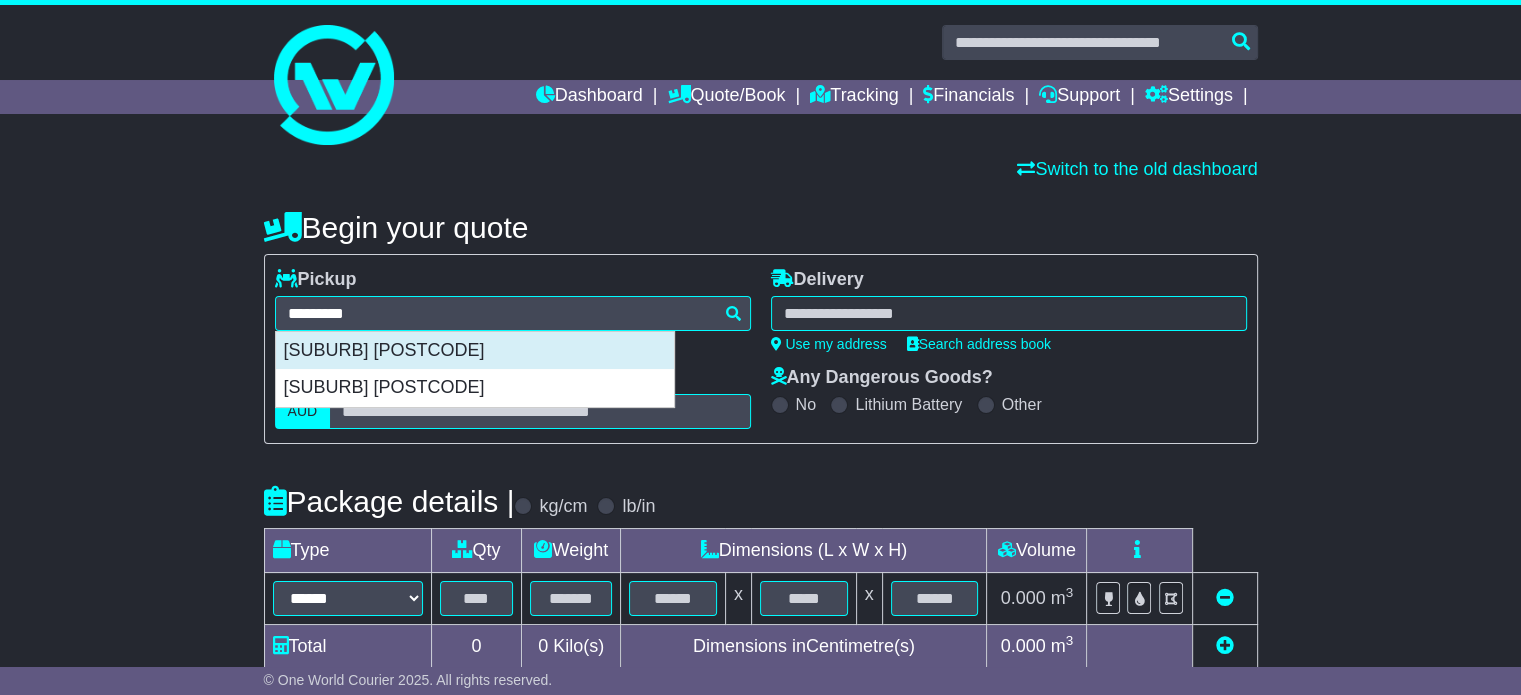 type on "**********" 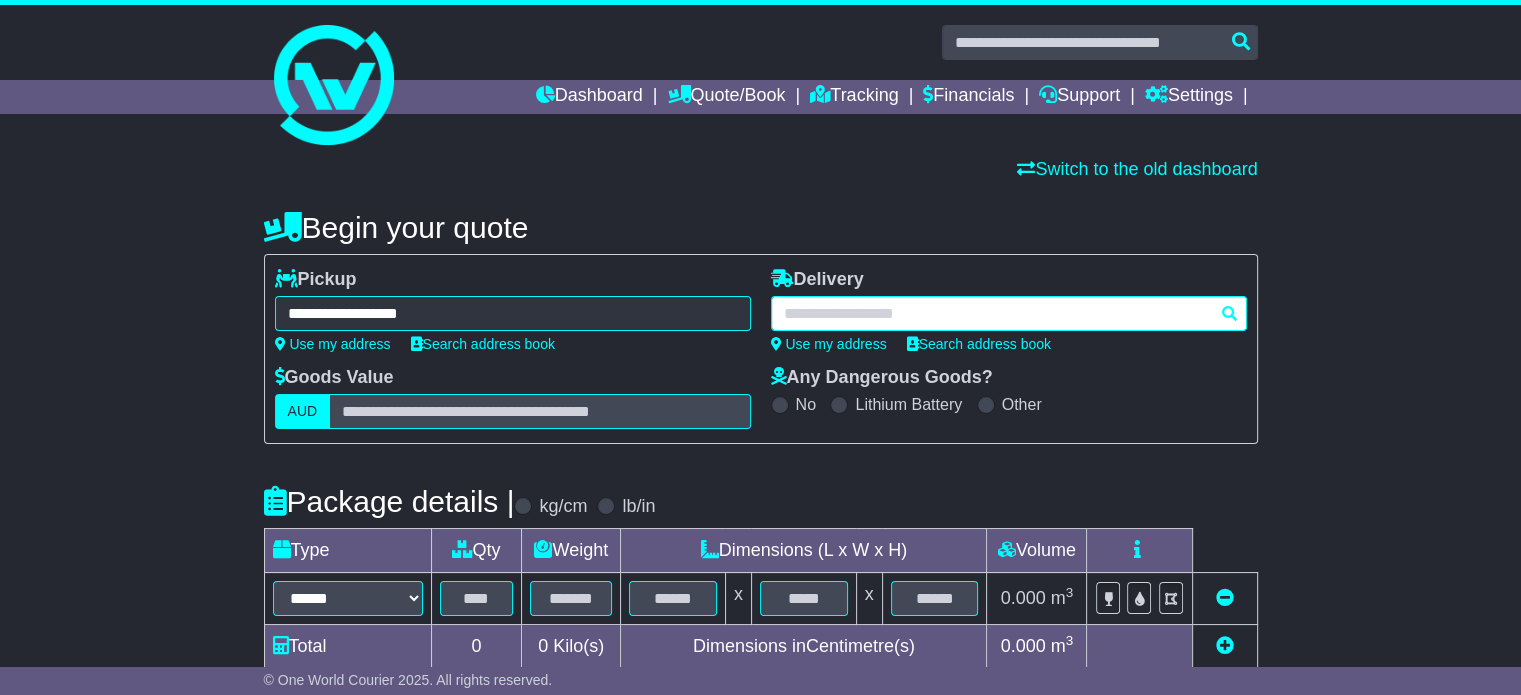 paste on "******" 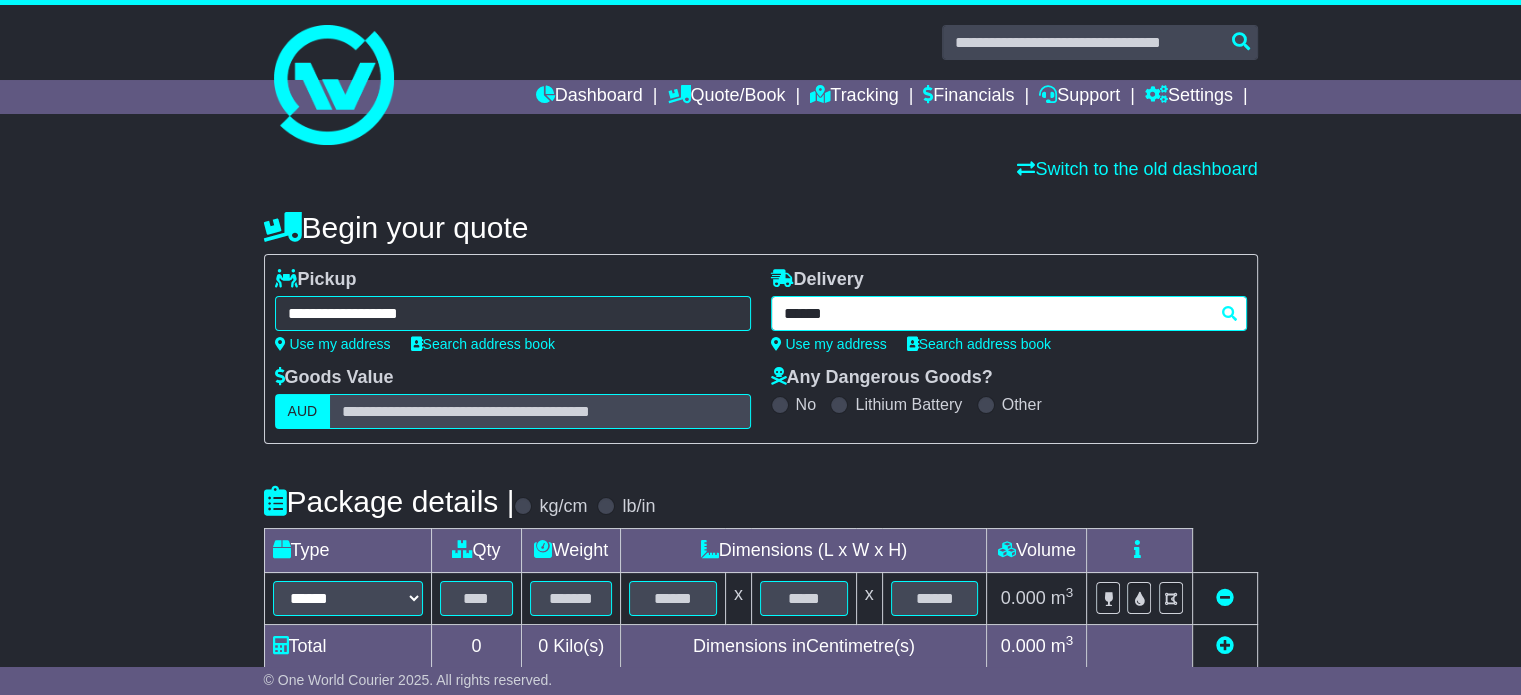 drag, startPoint x: 824, startPoint y: 311, endPoint x: 938, endPoint y: 300, distance: 114.52947 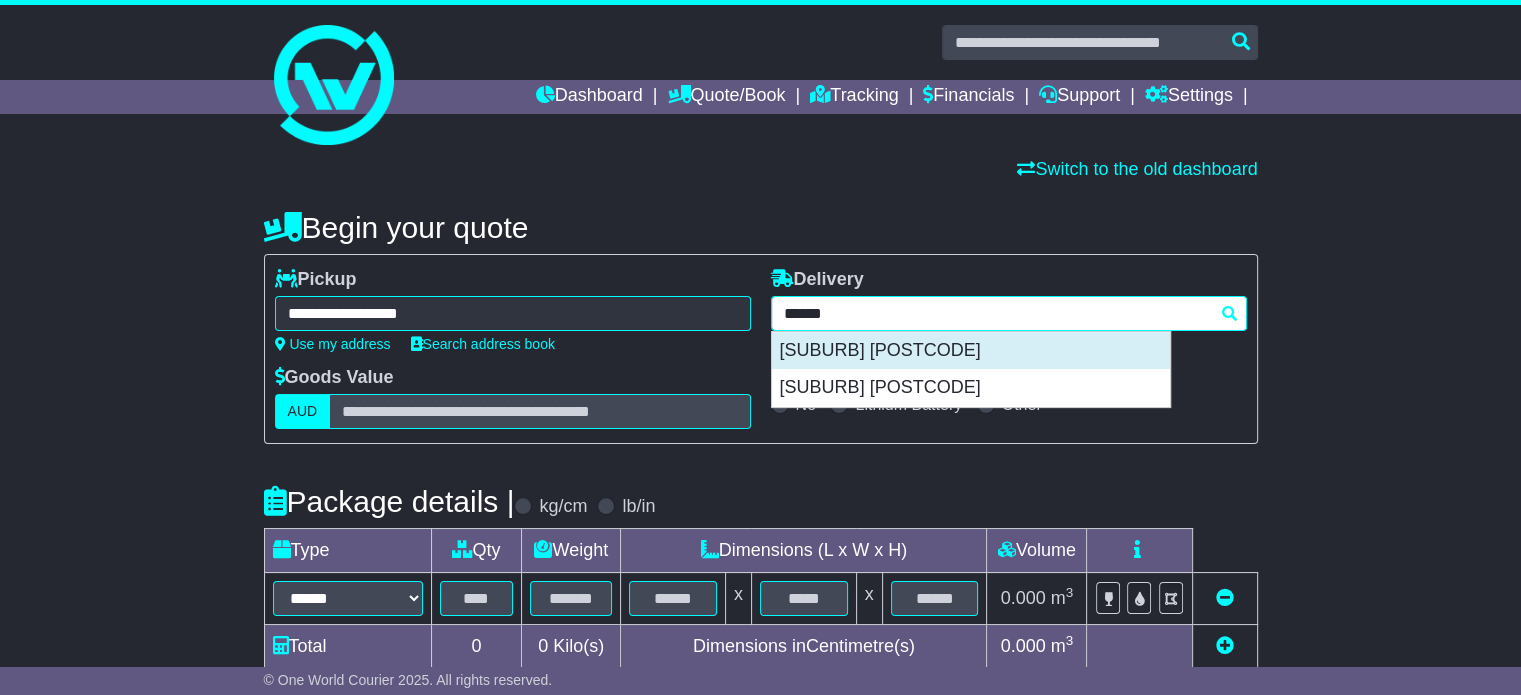 click on "FALCON 6210" at bounding box center (971, 351) 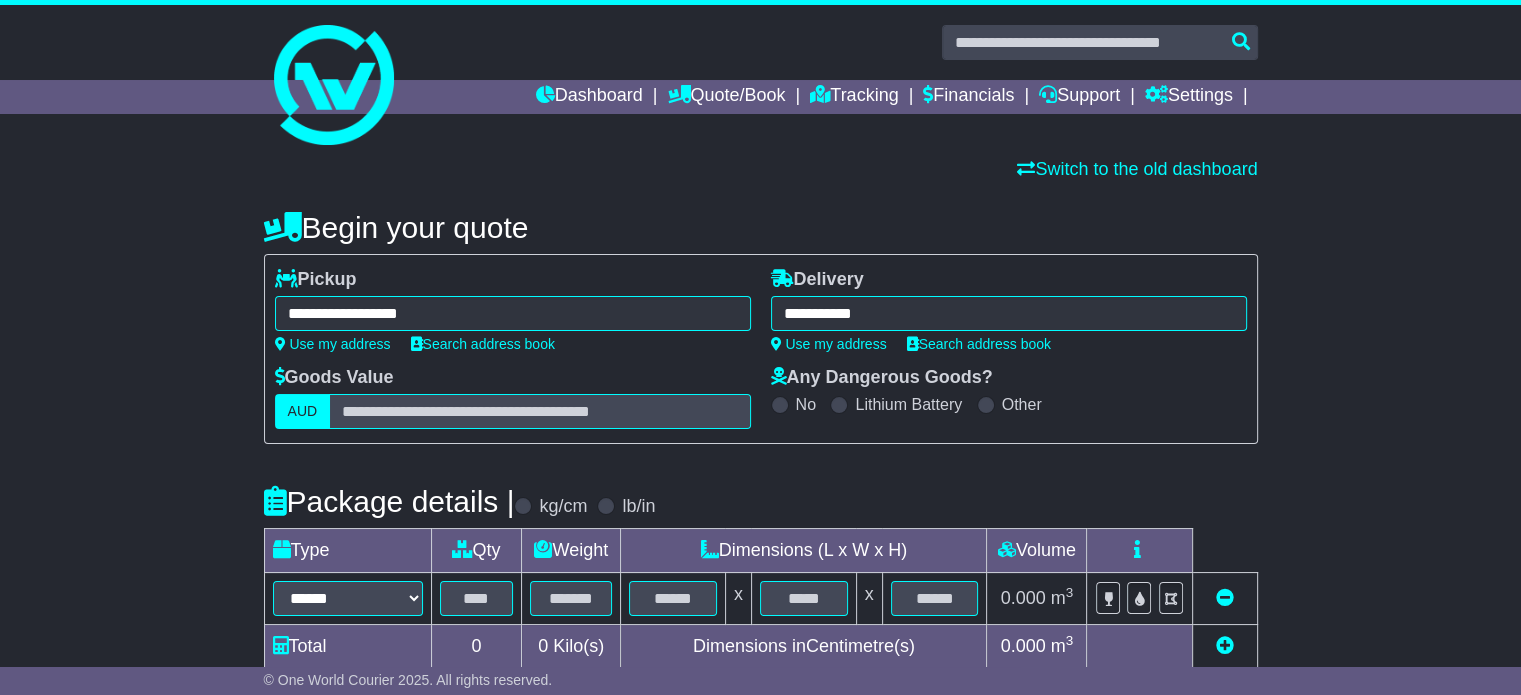 type on "**********" 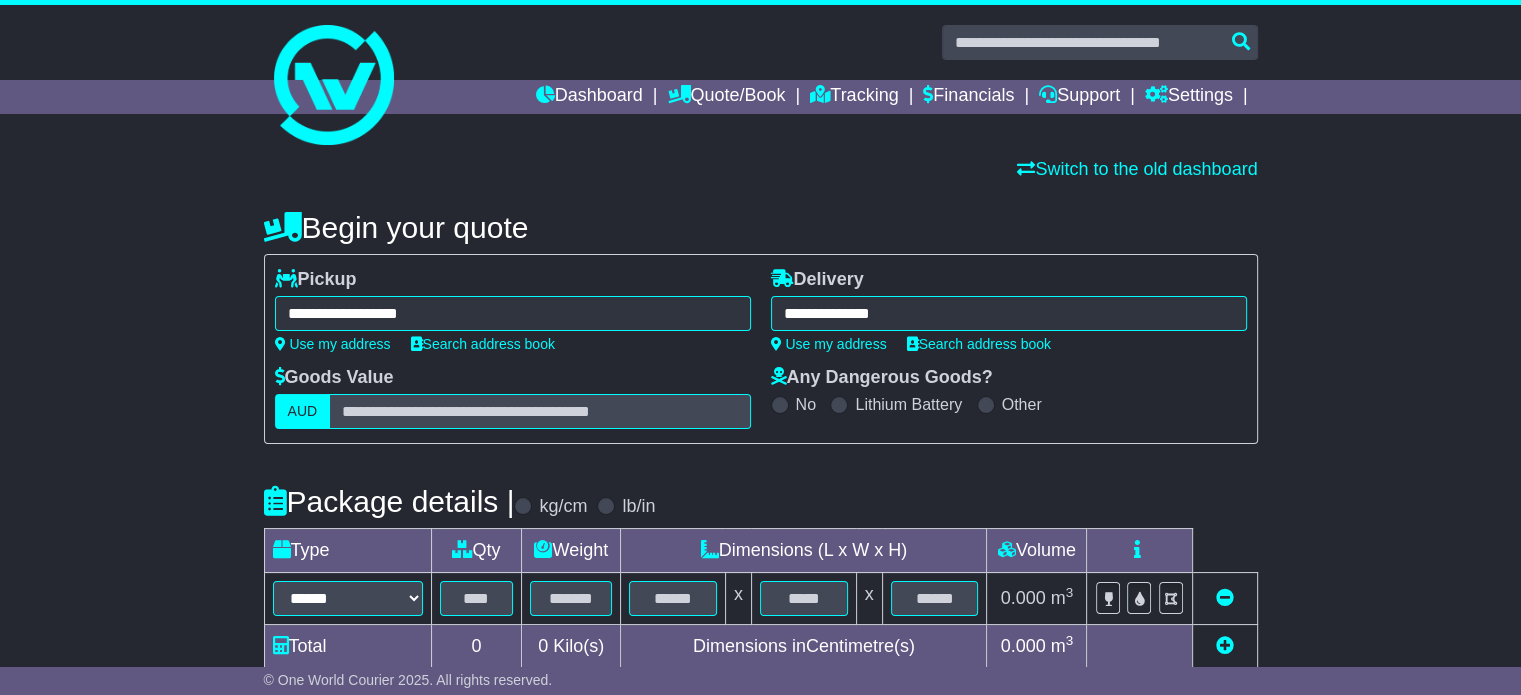 click on "**********" at bounding box center [760, 604] 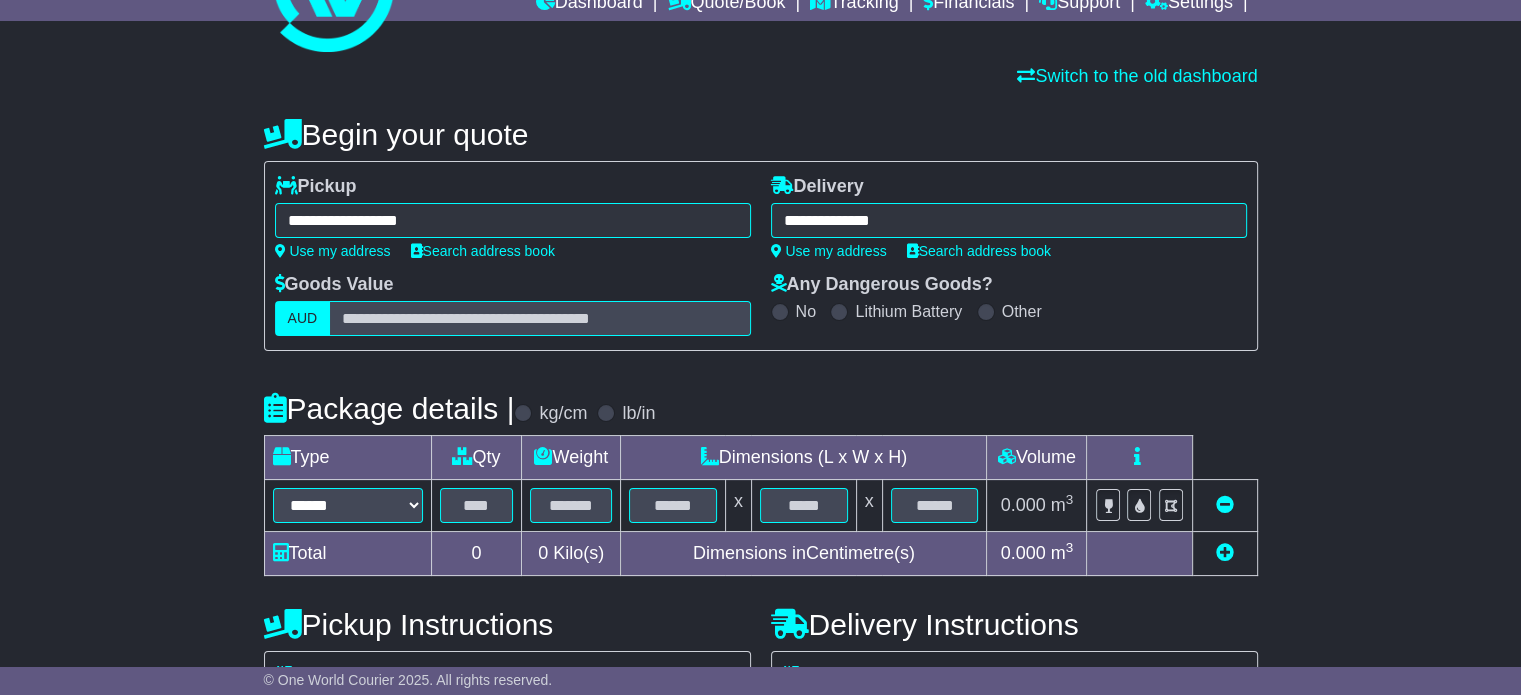 scroll, scrollTop: 120, scrollLeft: 0, axis: vertical 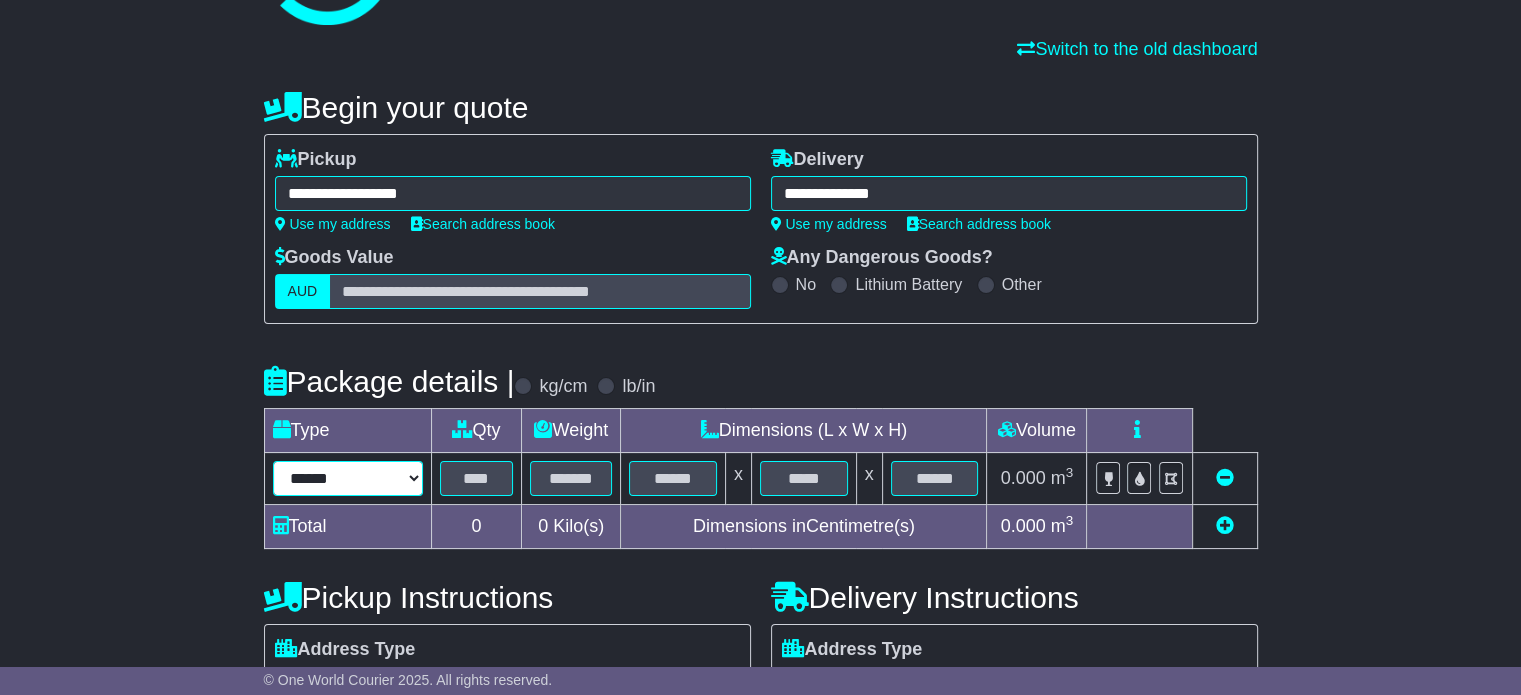 click on "****** ****** *** ******** ***** **** **** ****** *** *******" at bounding box center [348, 478] 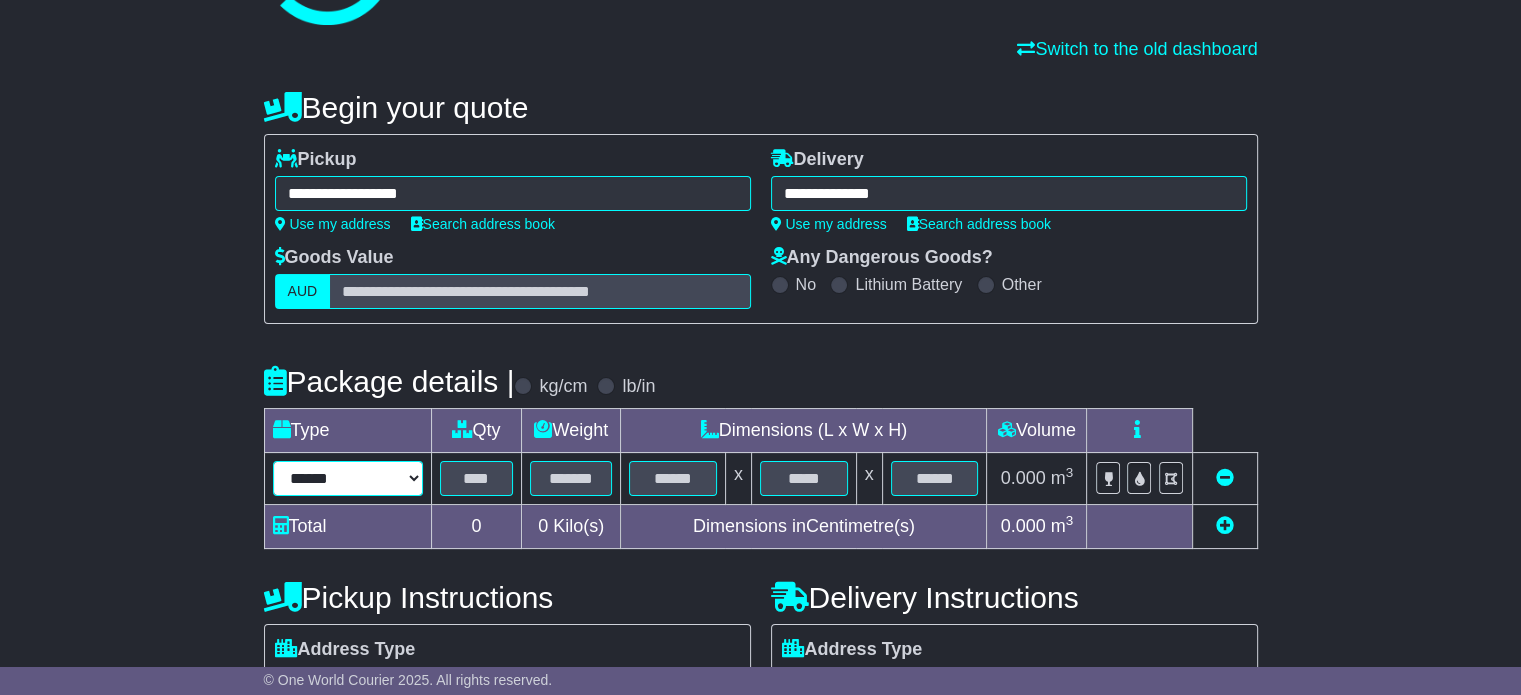 select on "*****" 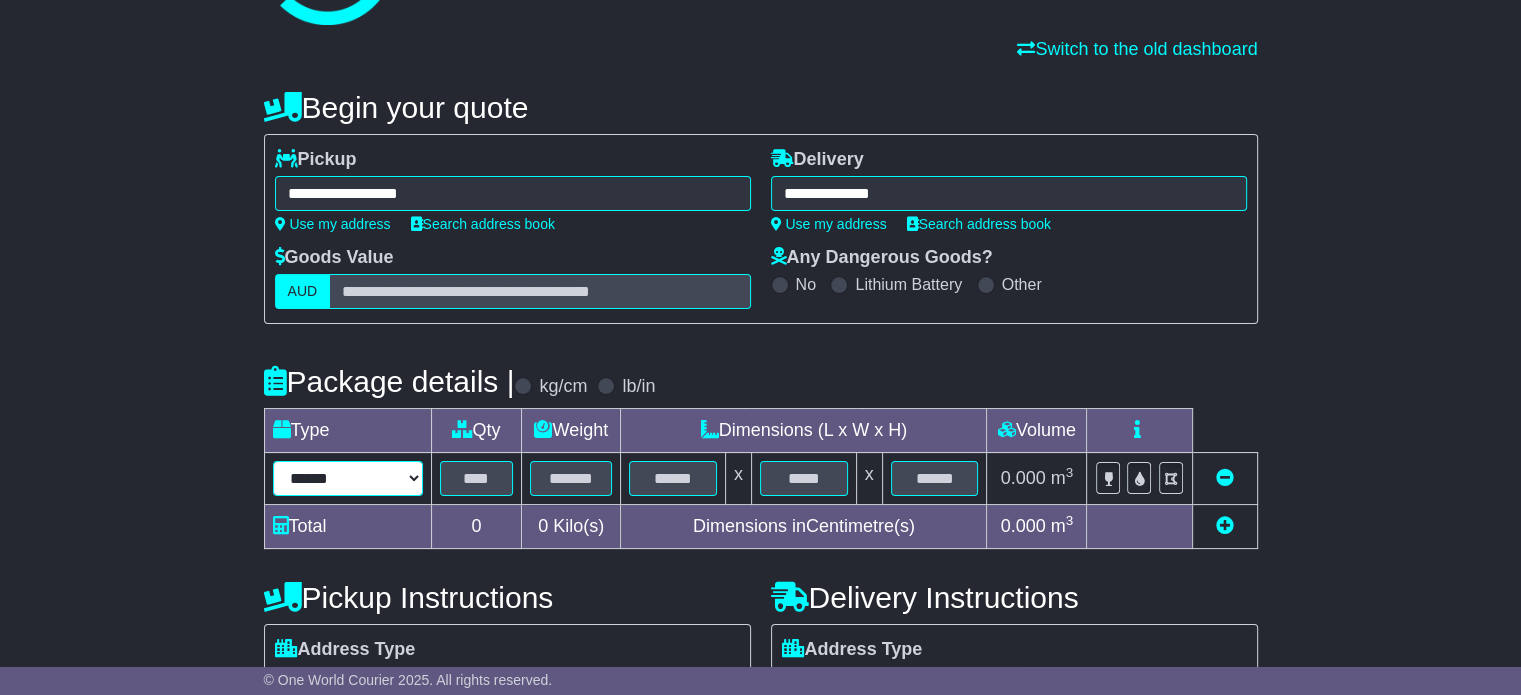 click on "****** ****** *** ******** ***** **** **** ****** *** *******" at bounding box center (348, 478) 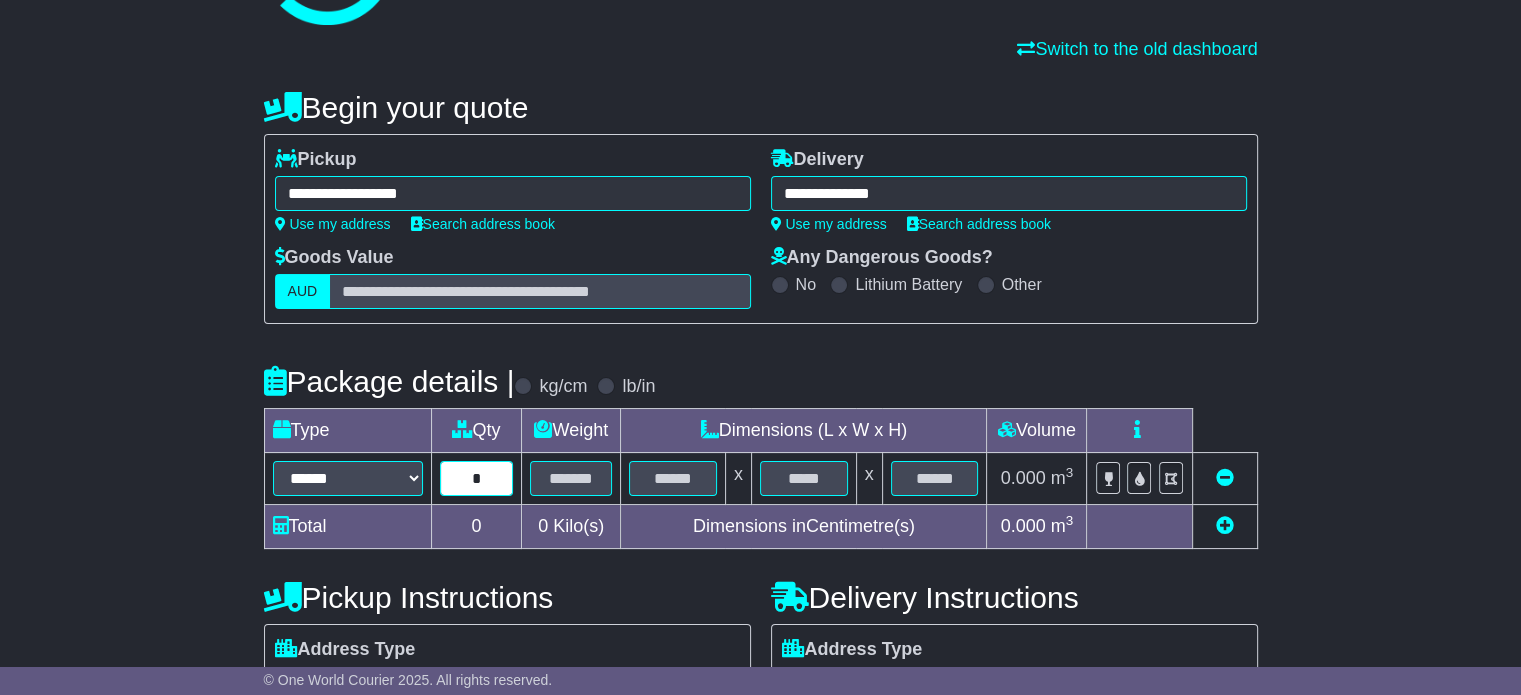 type on "*" 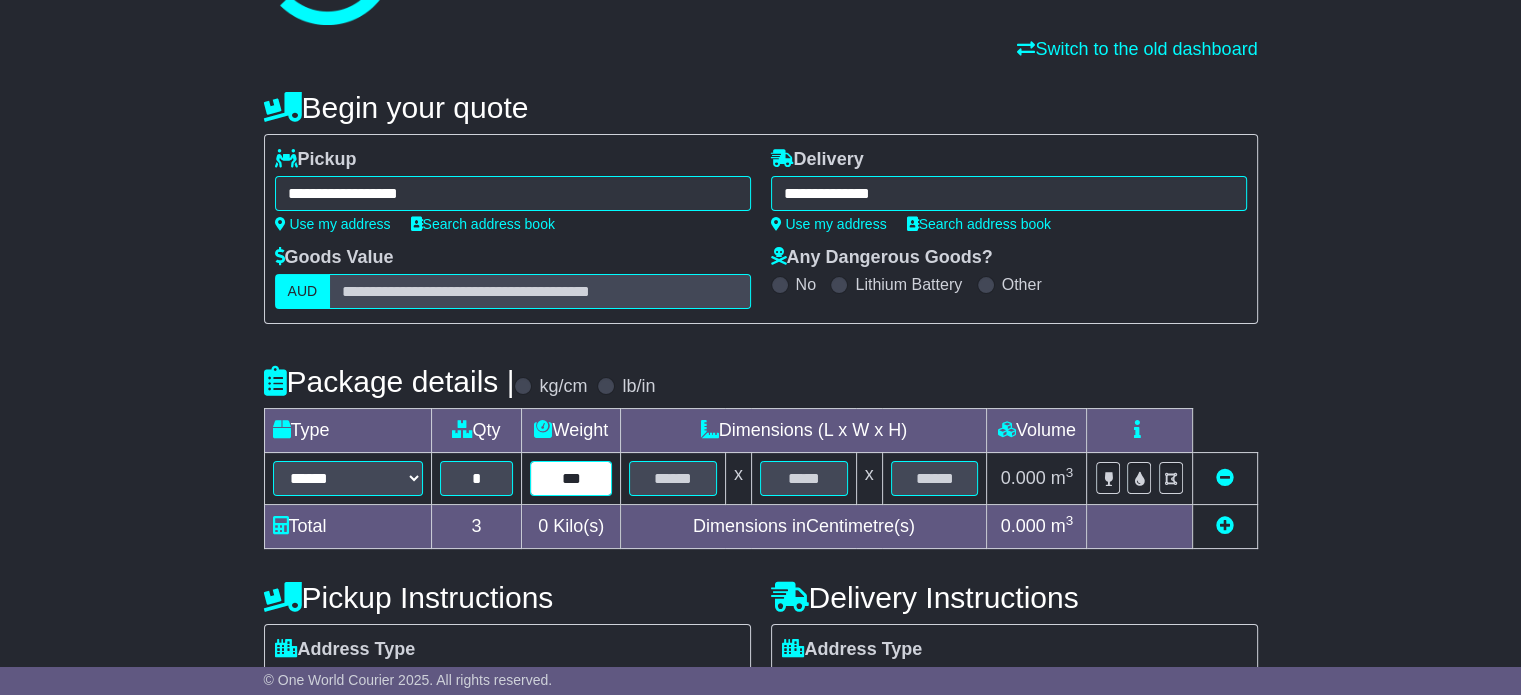 type on "***" 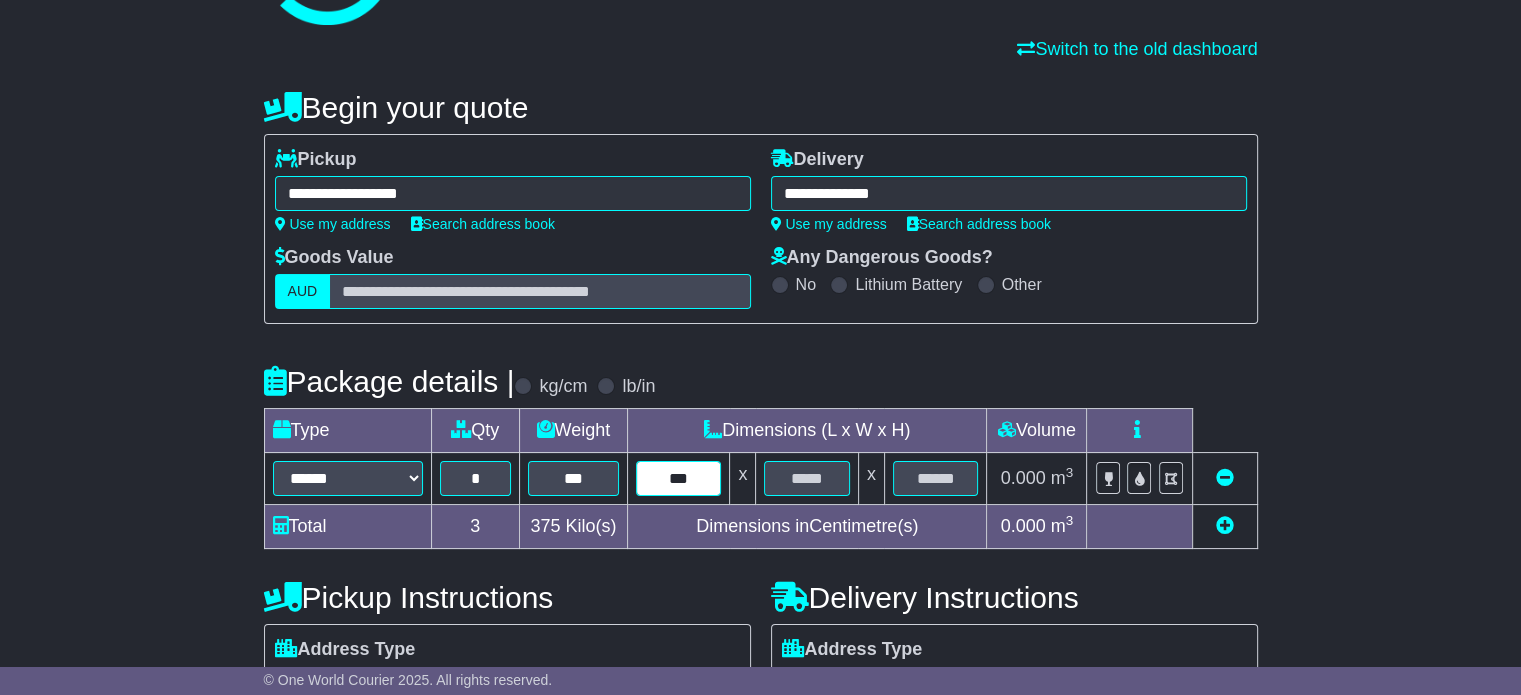 type on "***" 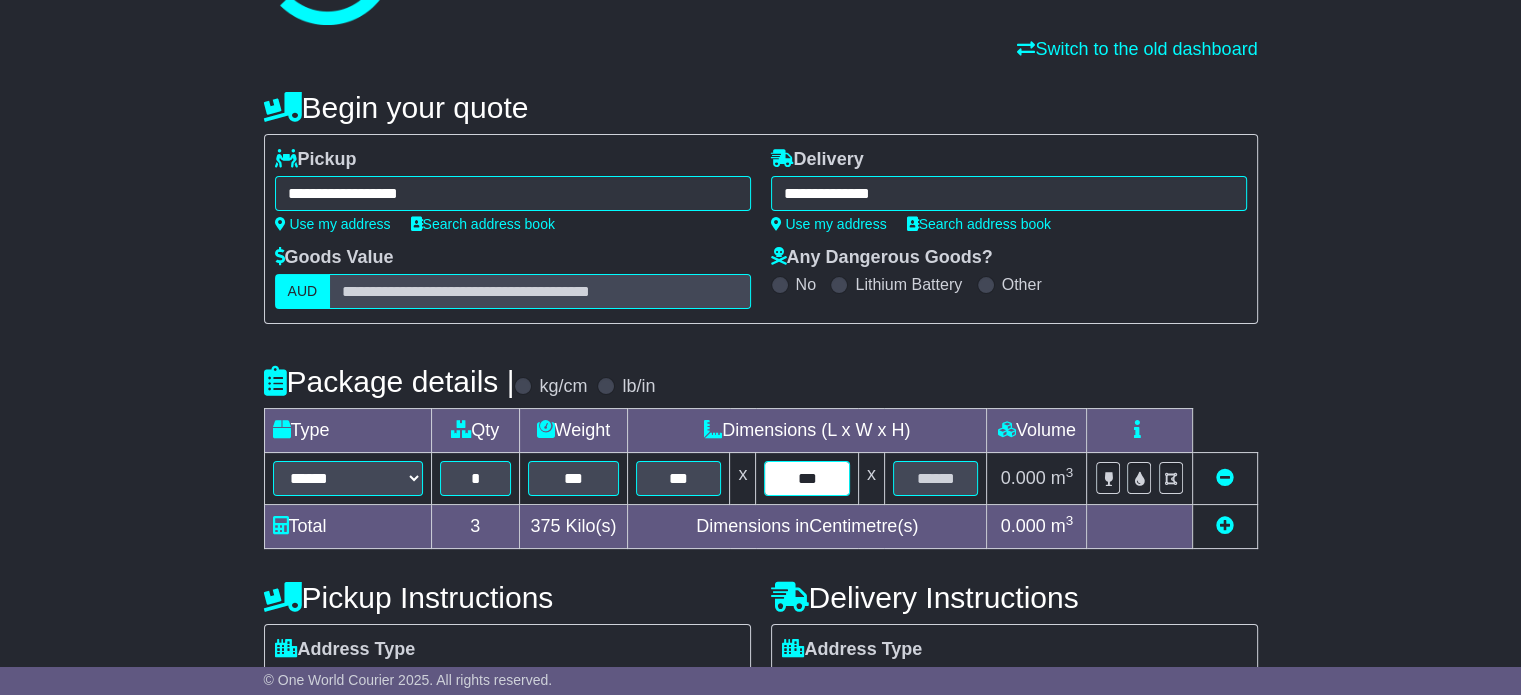 type on "***" 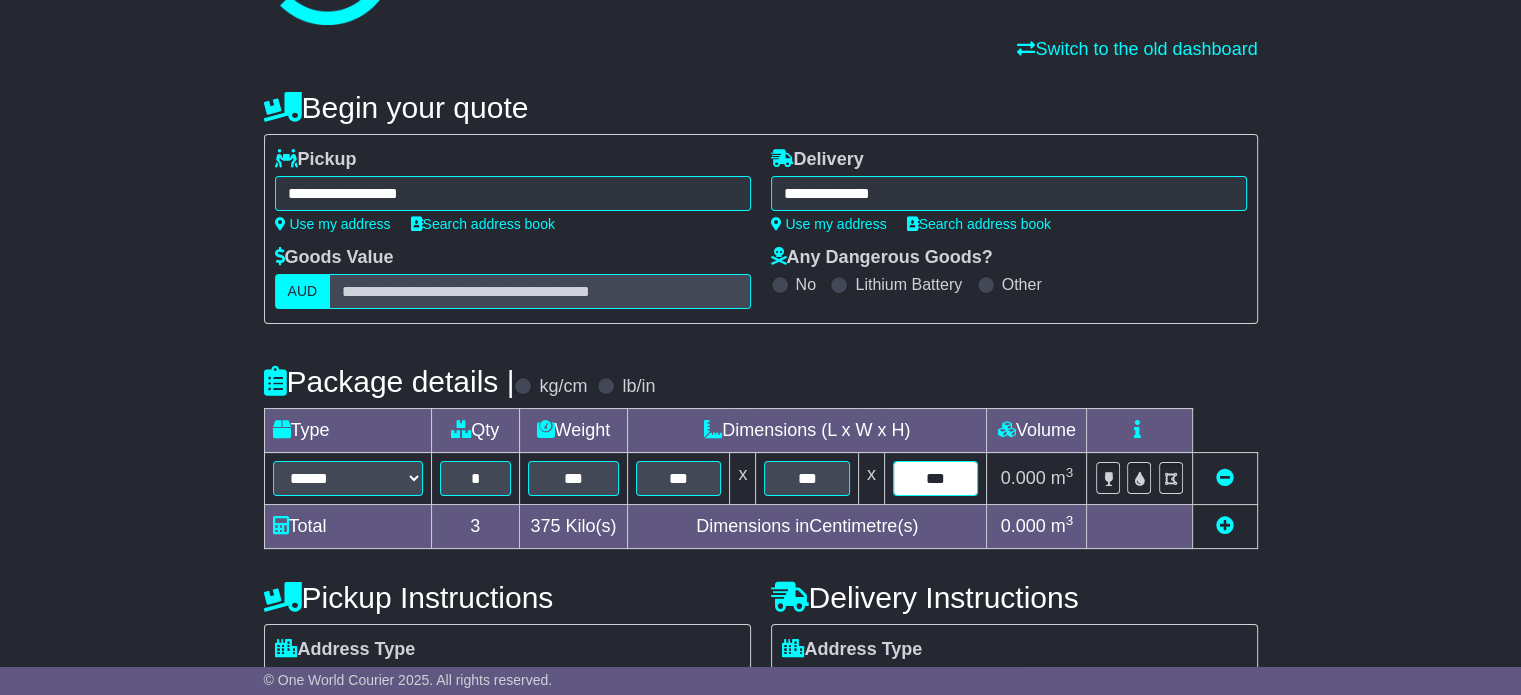 type on "***" 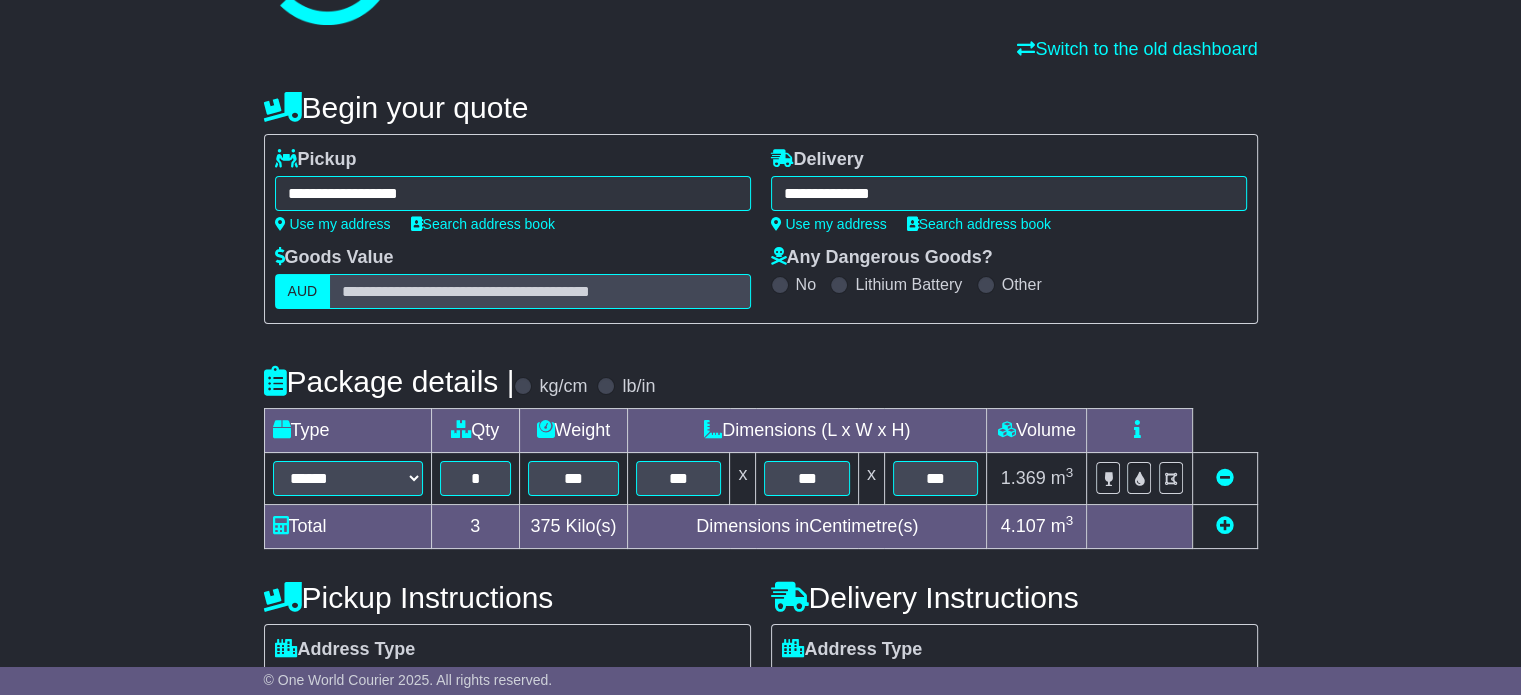click on "**********" at bounding box center (760, 572) 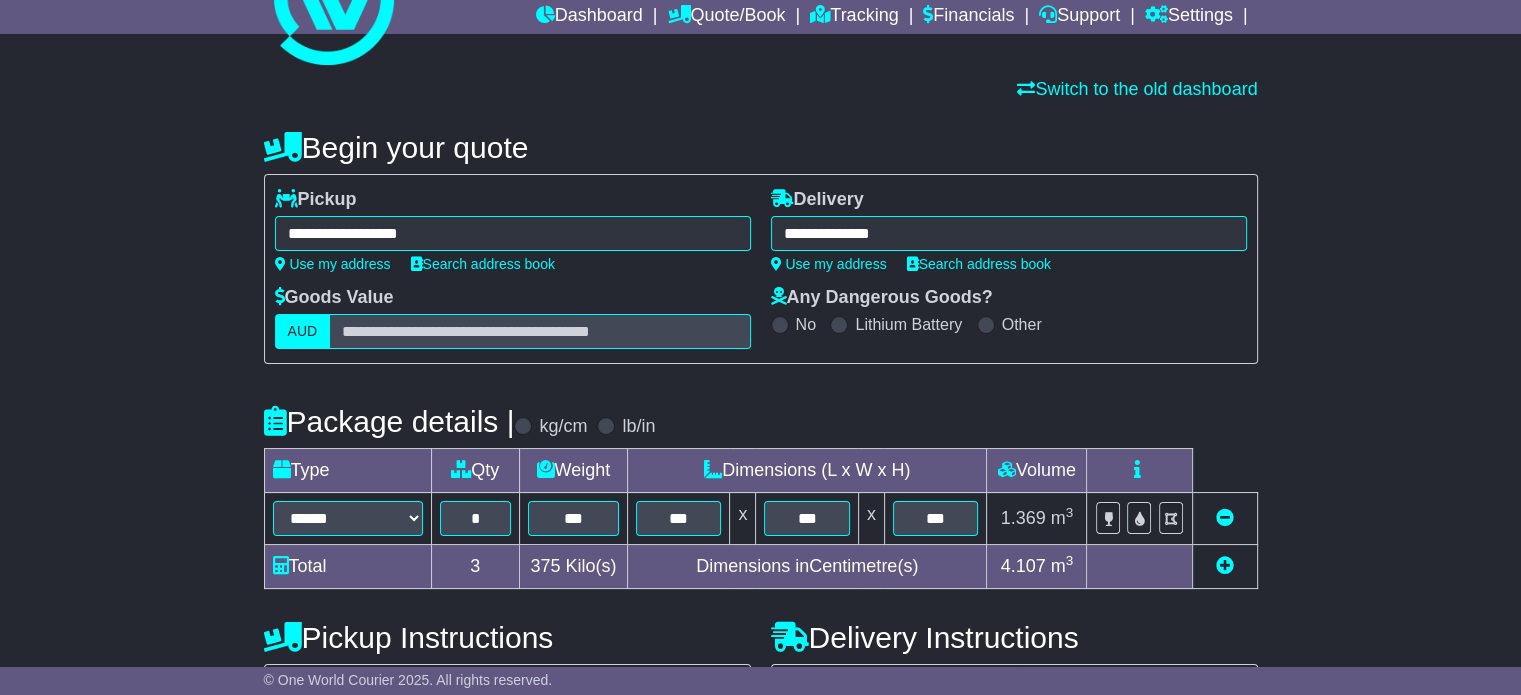 click on "**********" at bounding box center (760, 612) 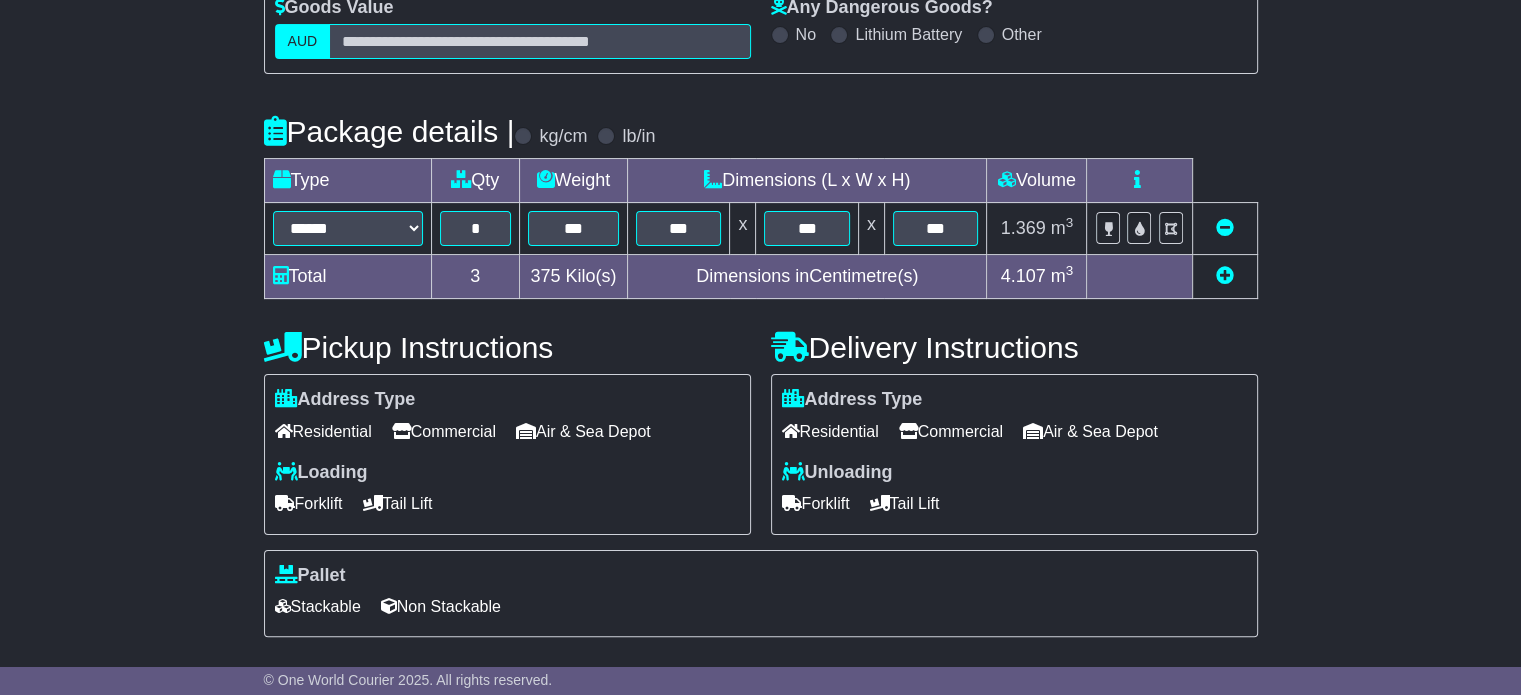 scroll, scrollTop: 400, scrollLeft: 0, axis: vertical 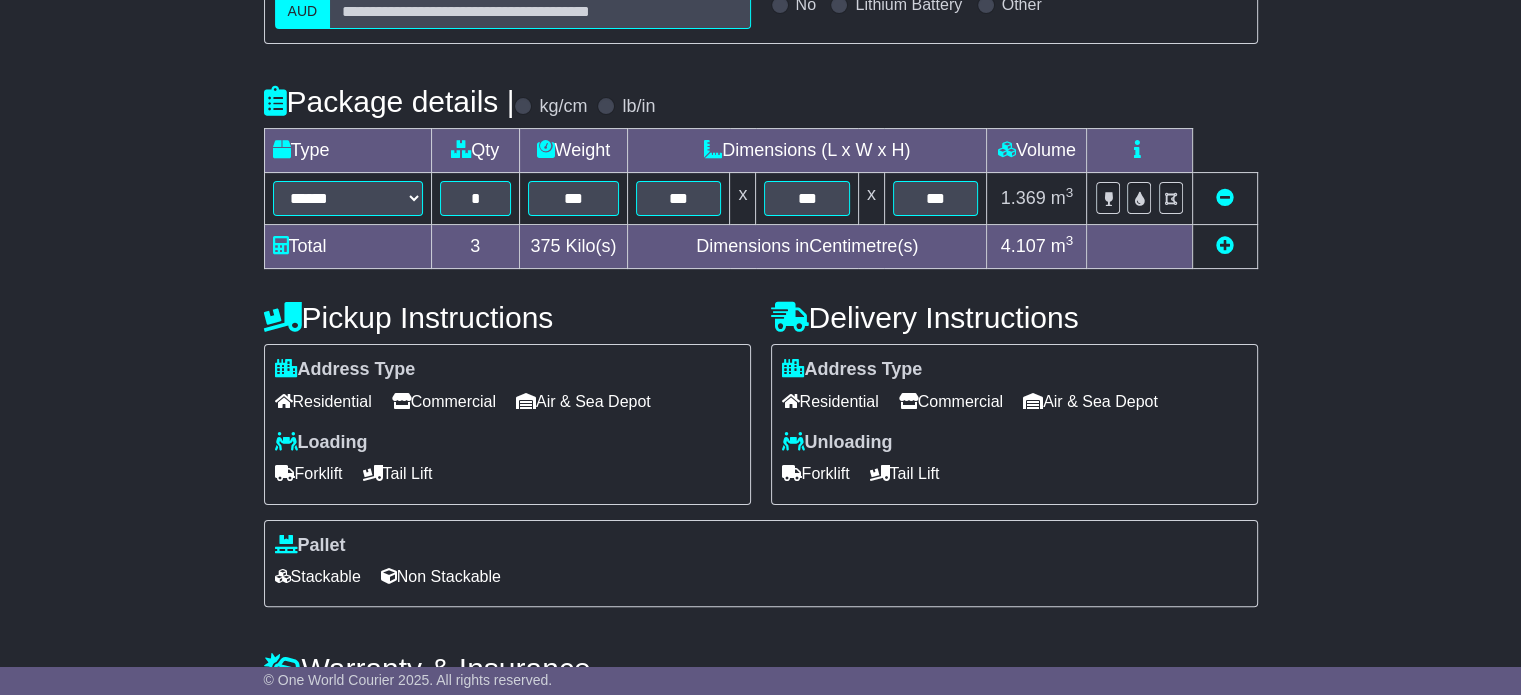 click on "Commercial" at bounding box center (444, 401) 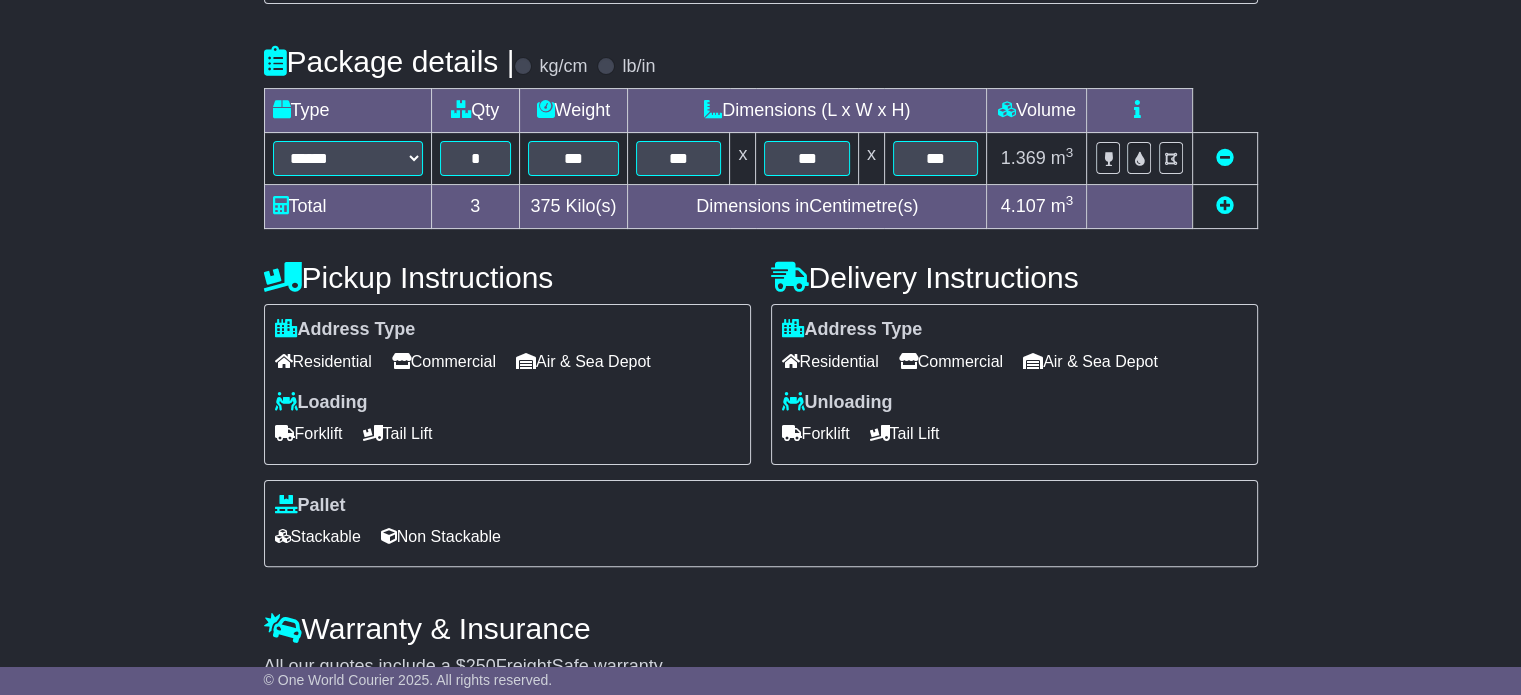 scroll, scrollTop: 540, scrollLeft: 0, axis: vertical 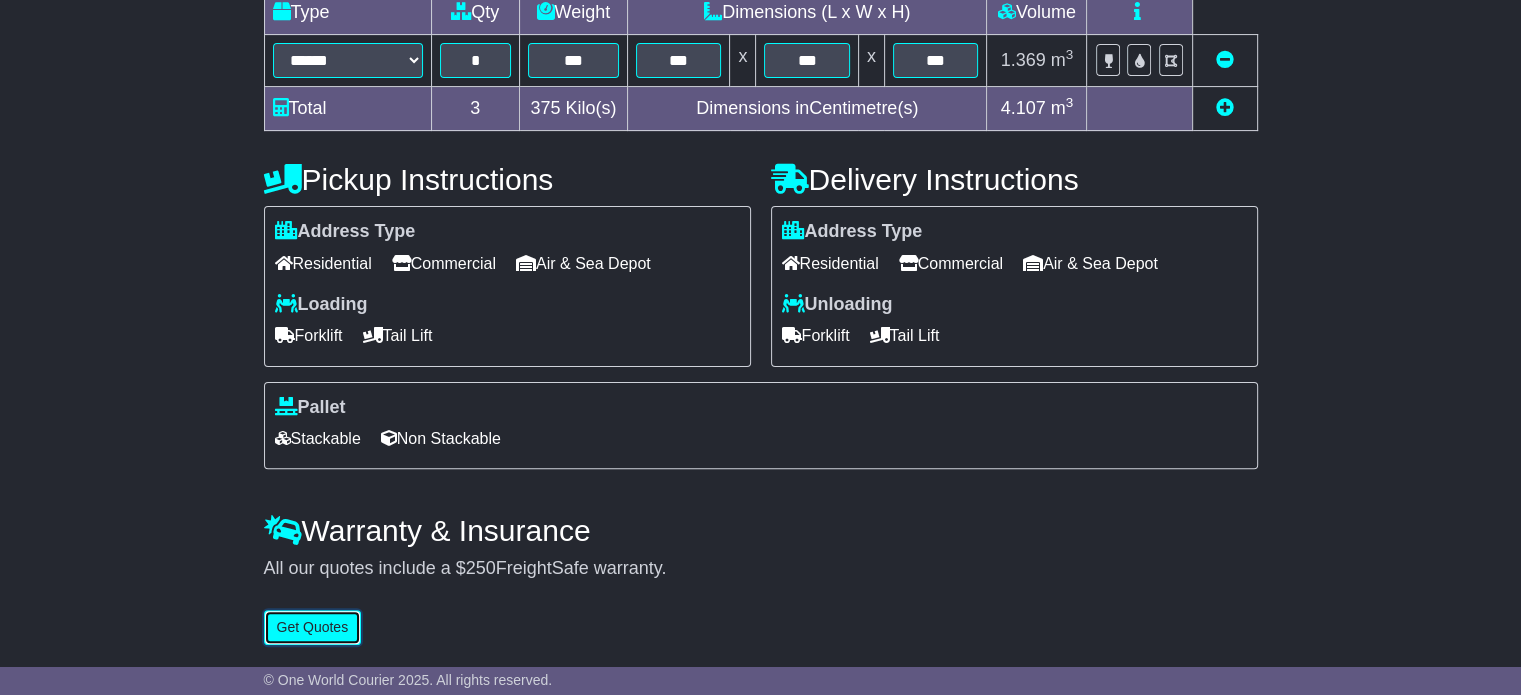 click on "Get Quotes" at bounding box center (313, 627) 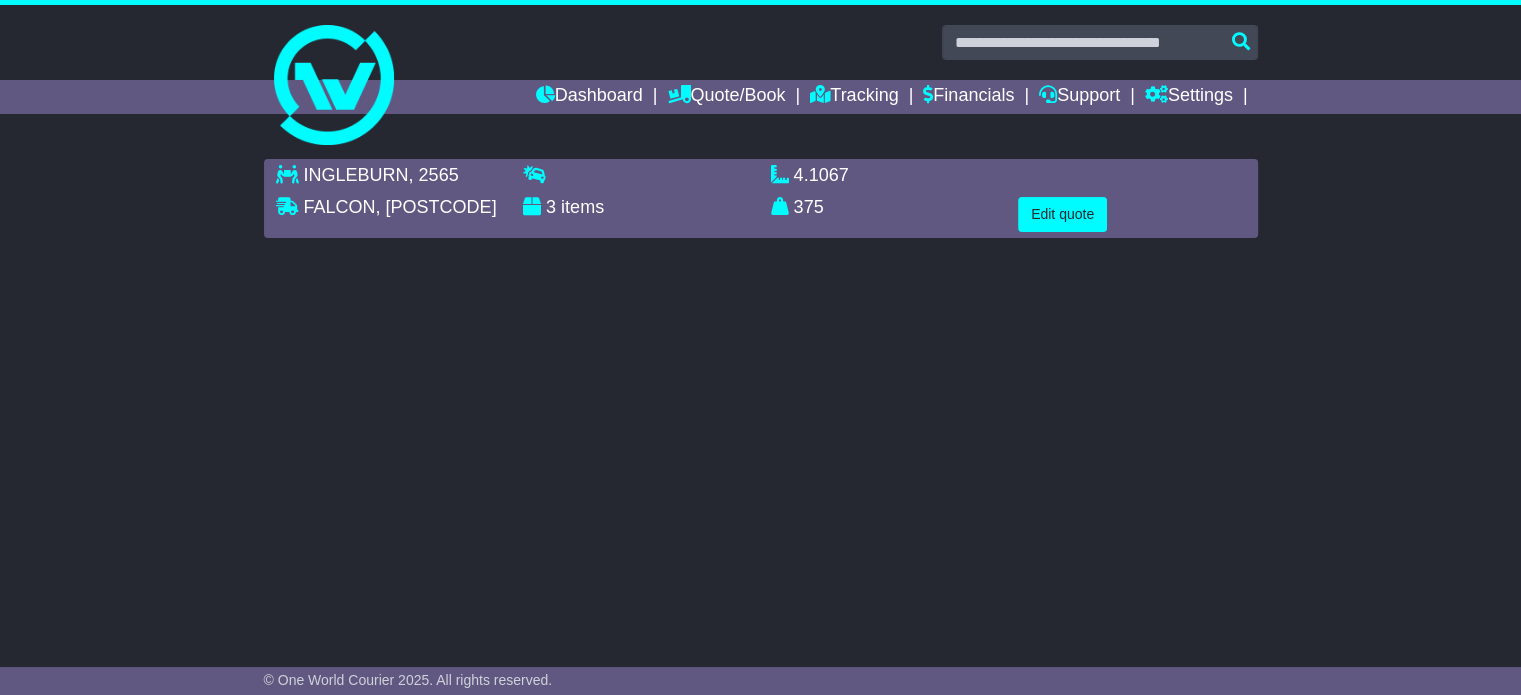 scroll, scrollTop: 0, scrollLeft: 0, axis: both 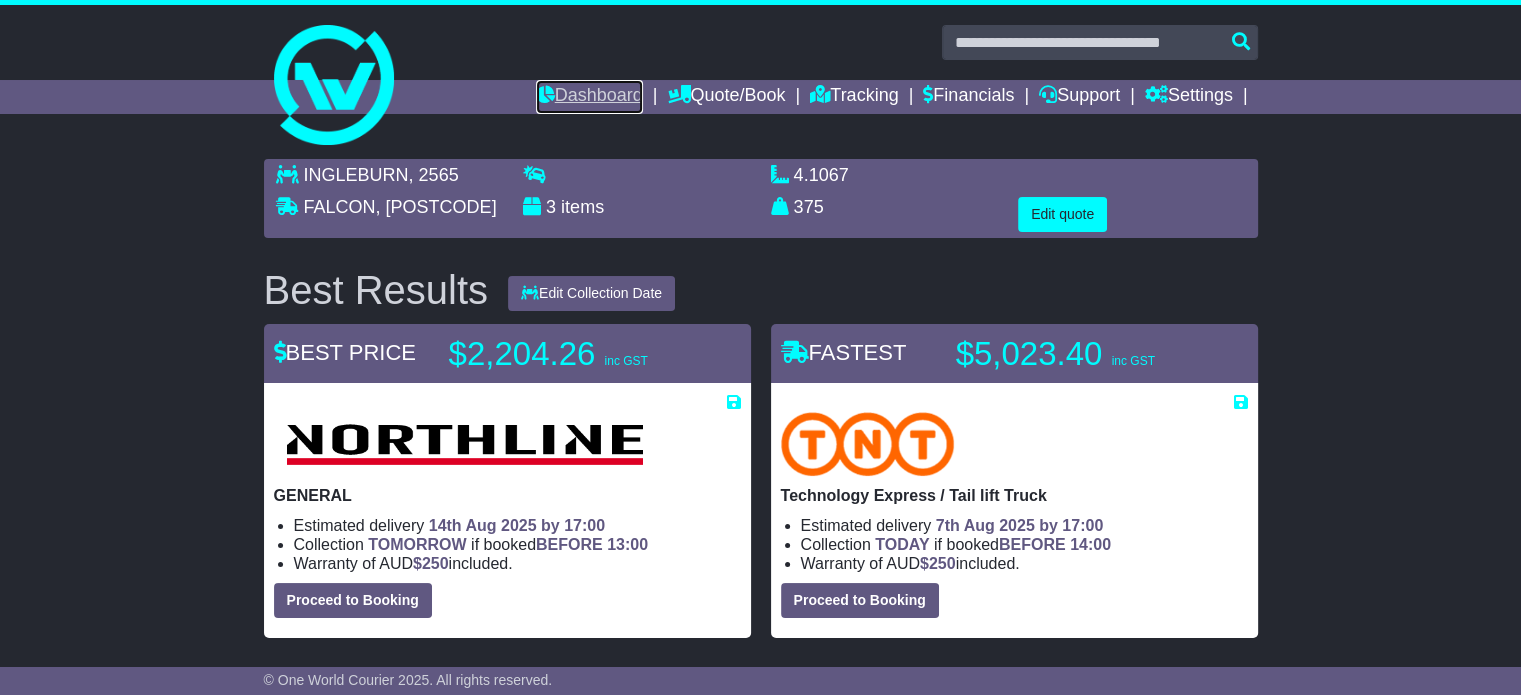 click on "Dashboard" at bounding box center (589, 97) 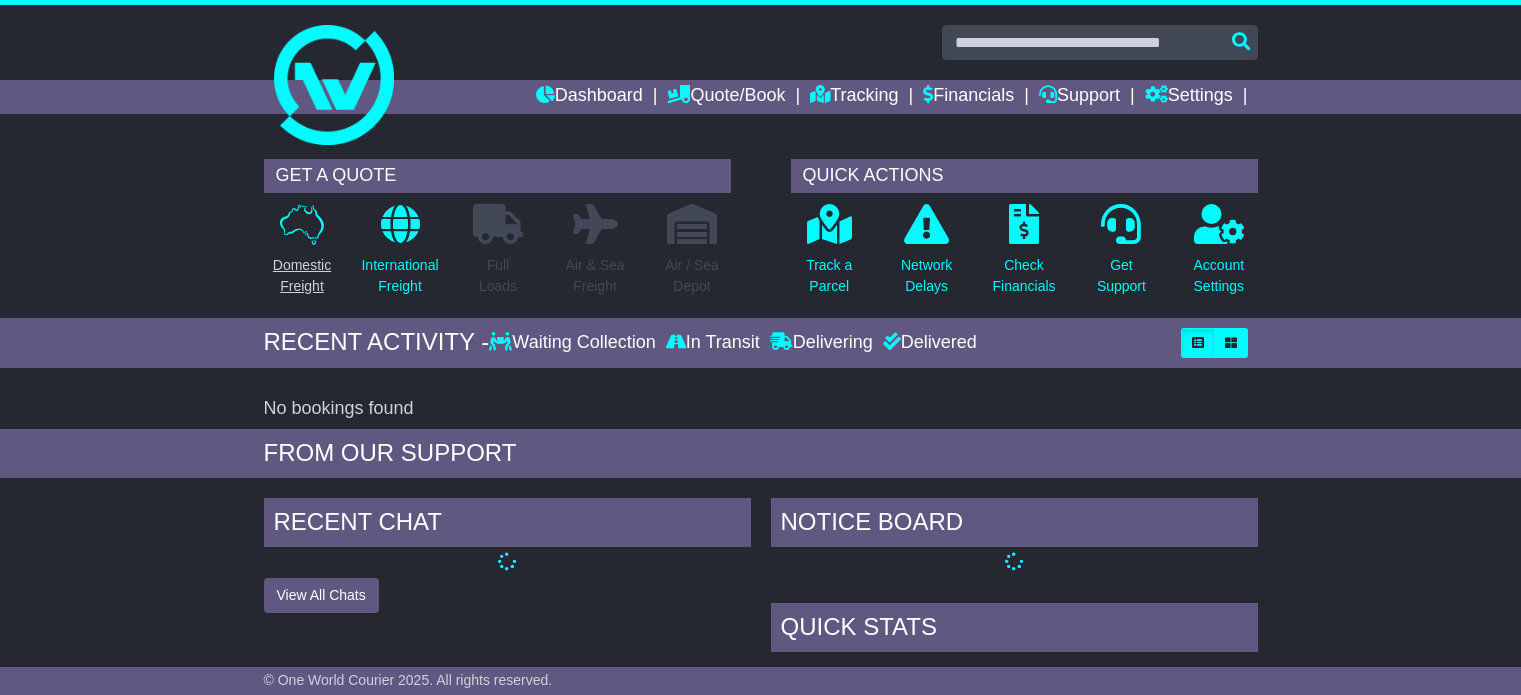 scroll, scrollTop: 0, scrollLeft: 0, axis: both 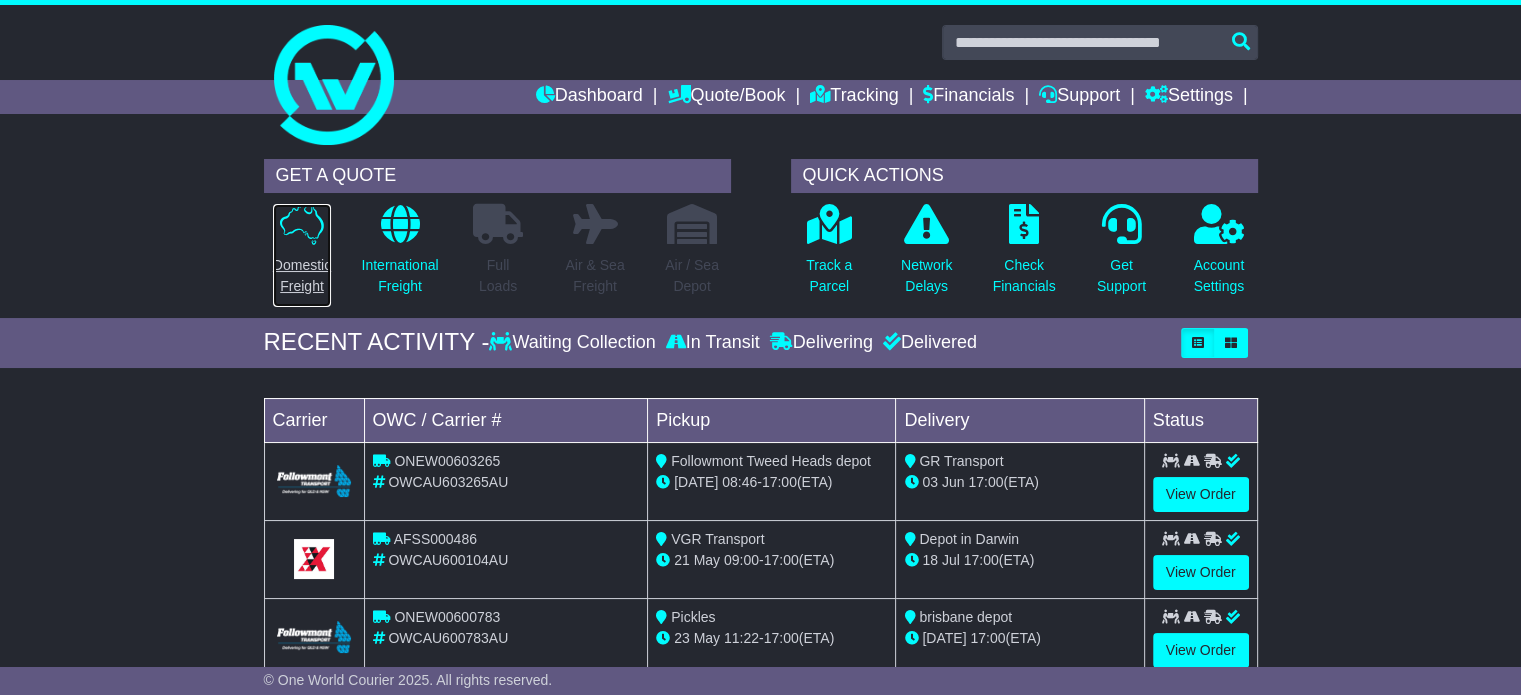click on "Domestic Freight" at bounding box center (302, 276) 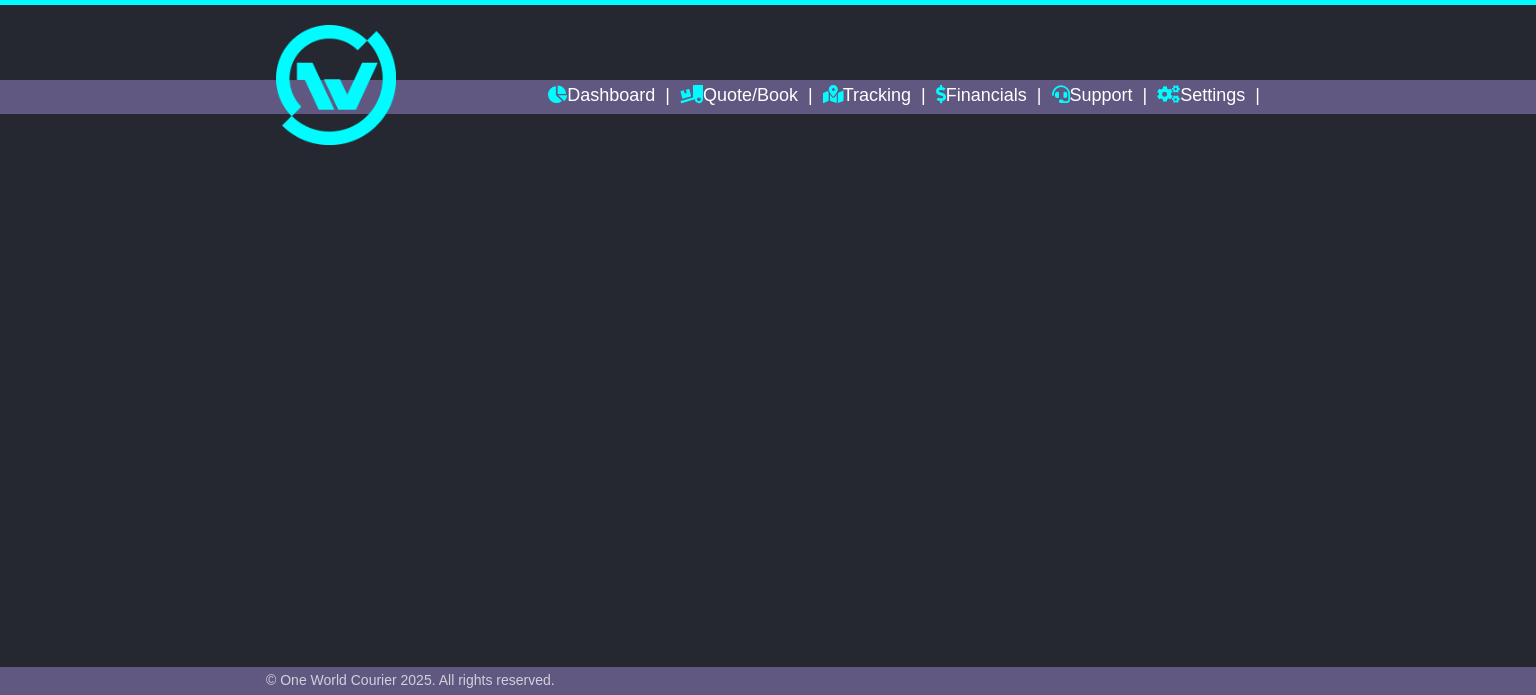 scroll, scrollTop: 0, scrollLeft: 0, axis: both 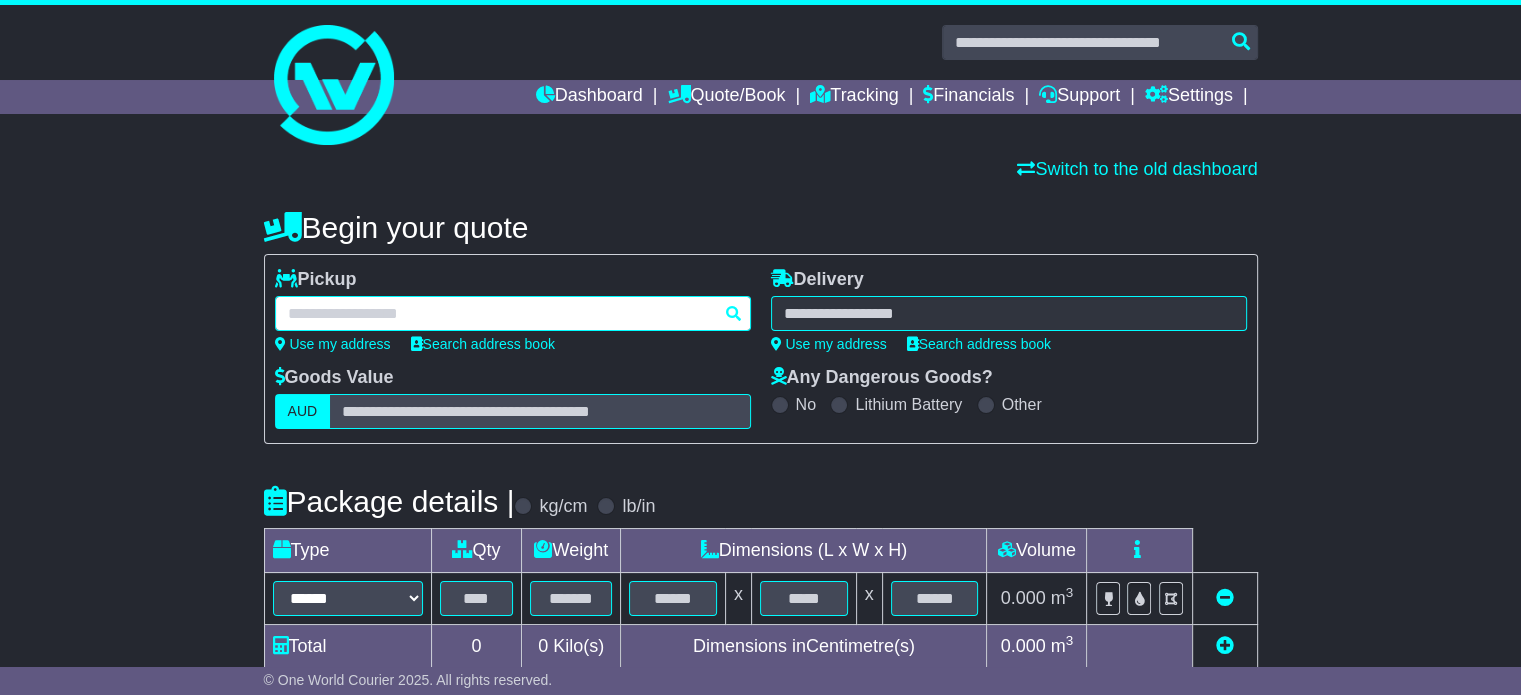 paste on "******" 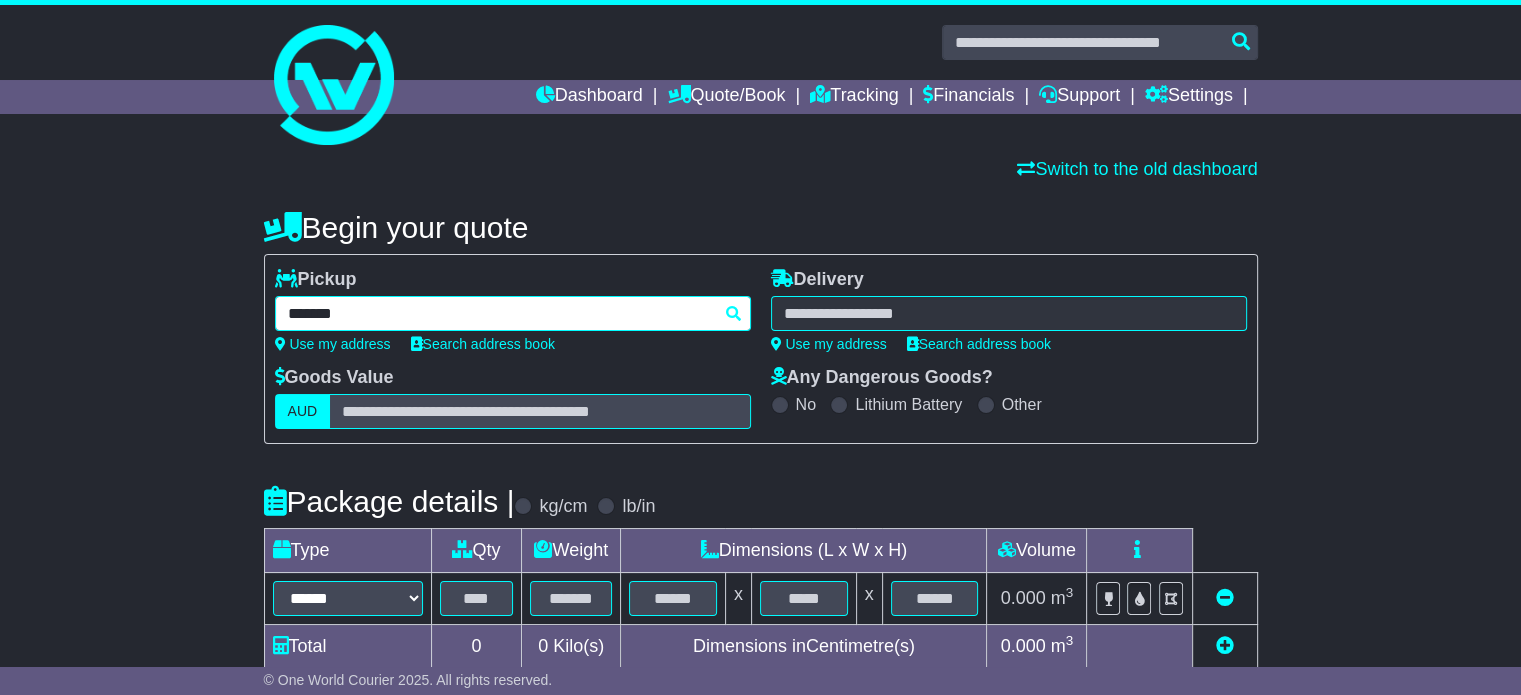 click on "******" at bounding box center (513, 313) 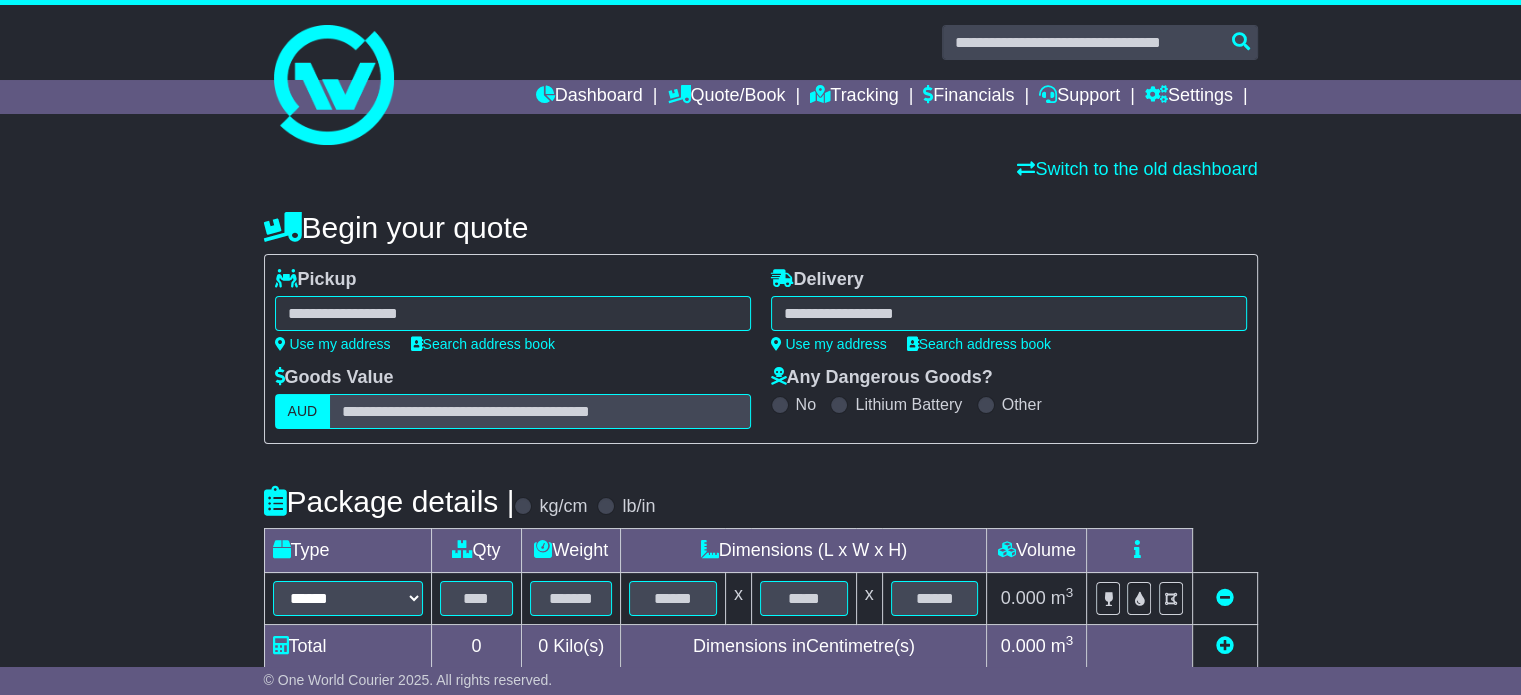 paste on "*******" 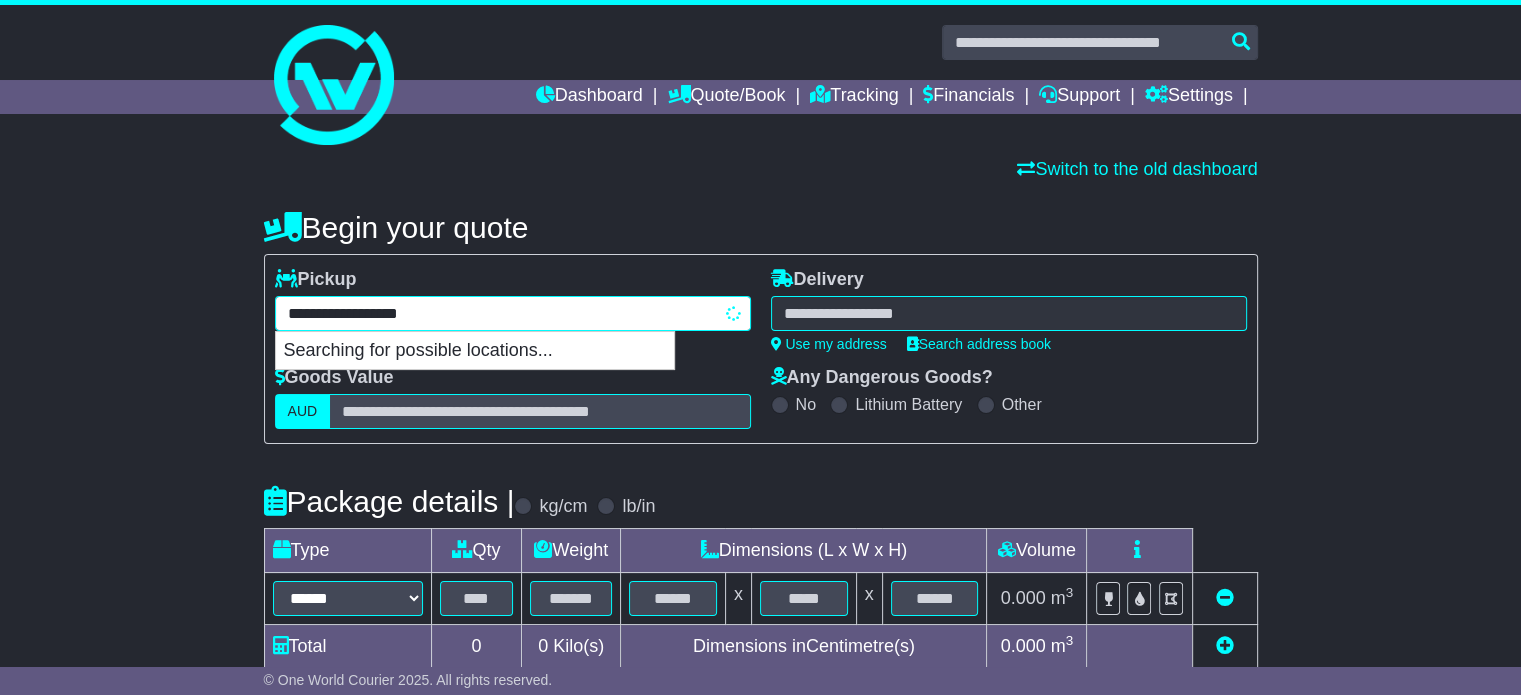 click on "**********" at bounding box center (513, 313) 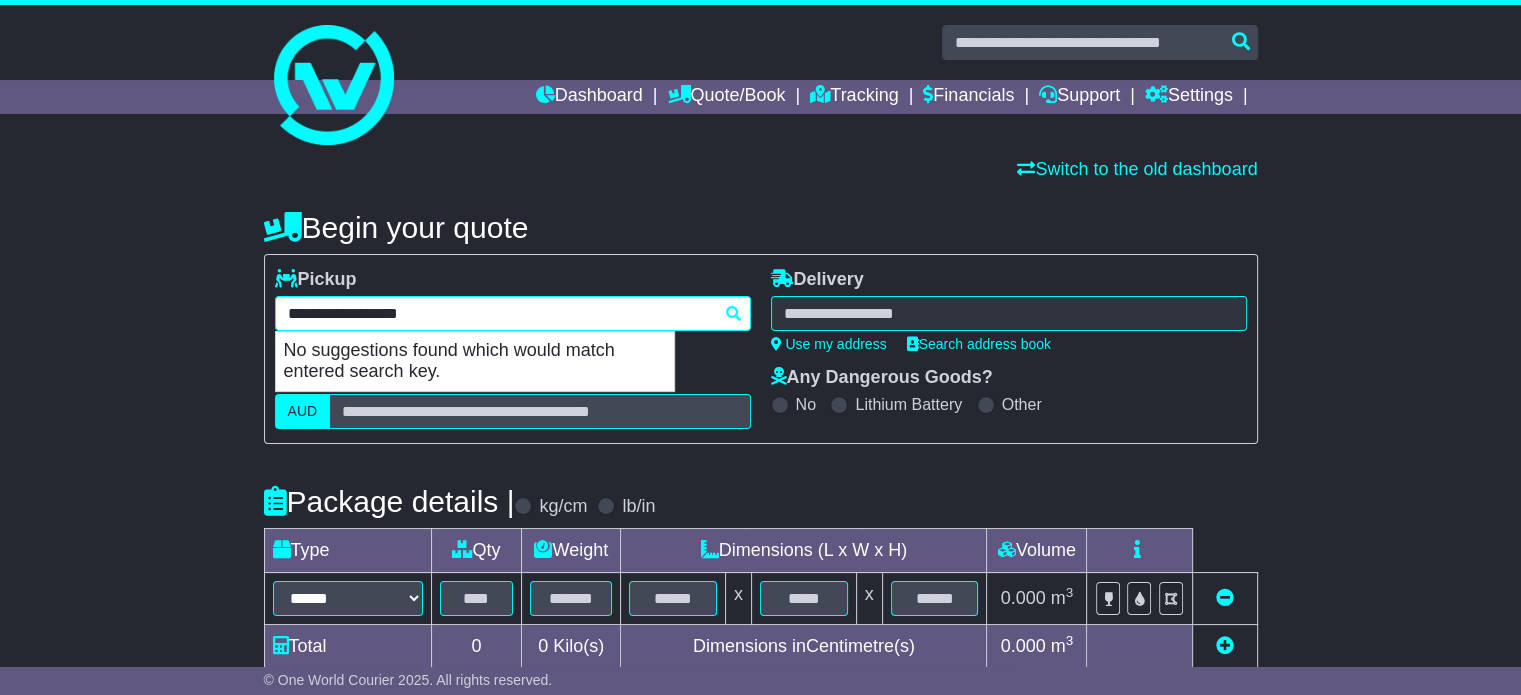 paste 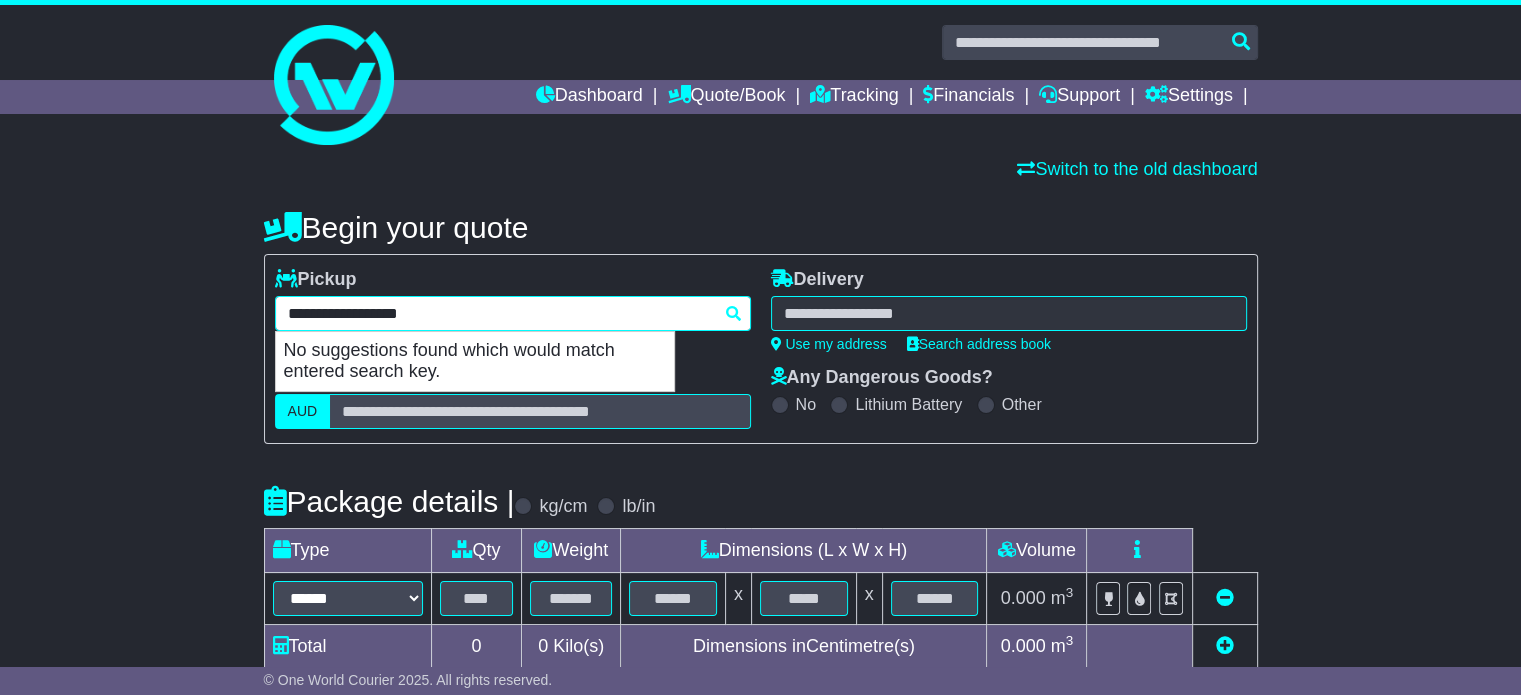 type on "*******" 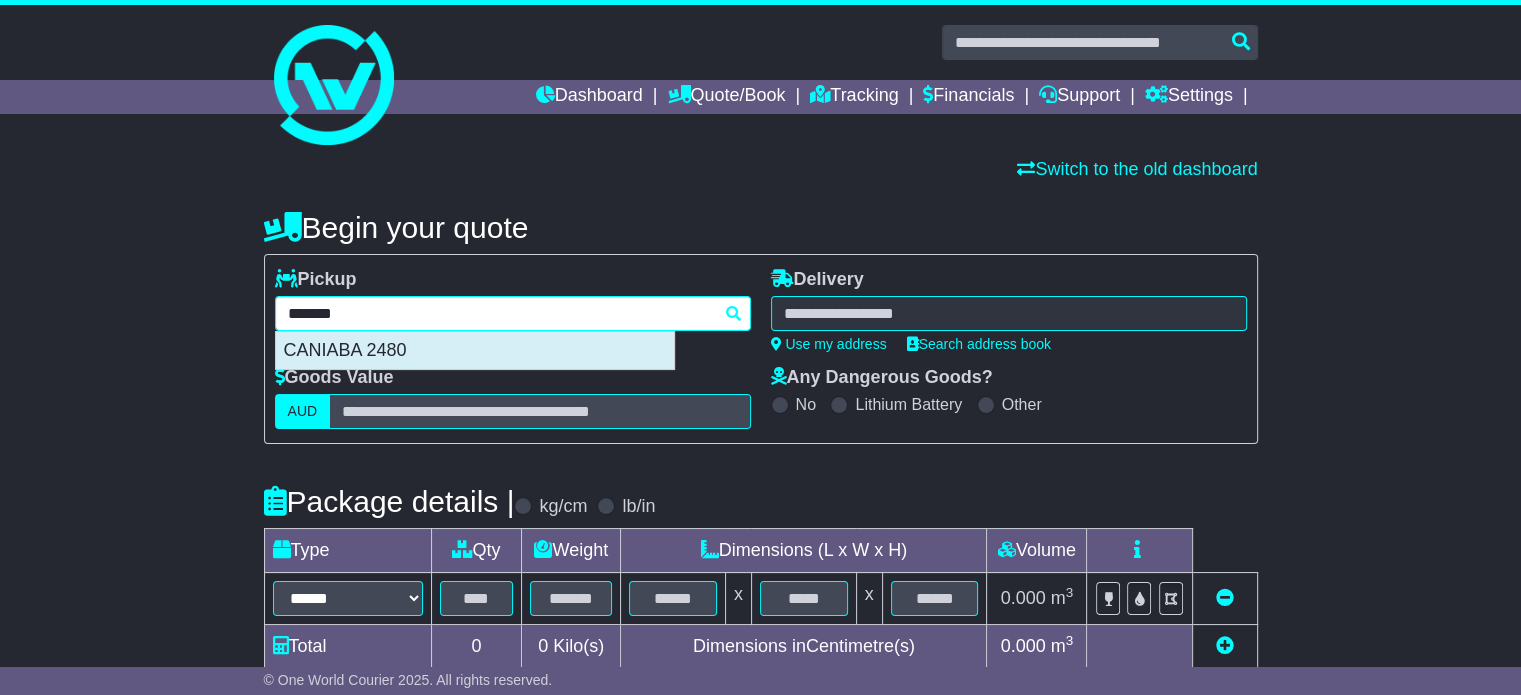 click on "CANIABA 2480" at bounding box center [475, 351] 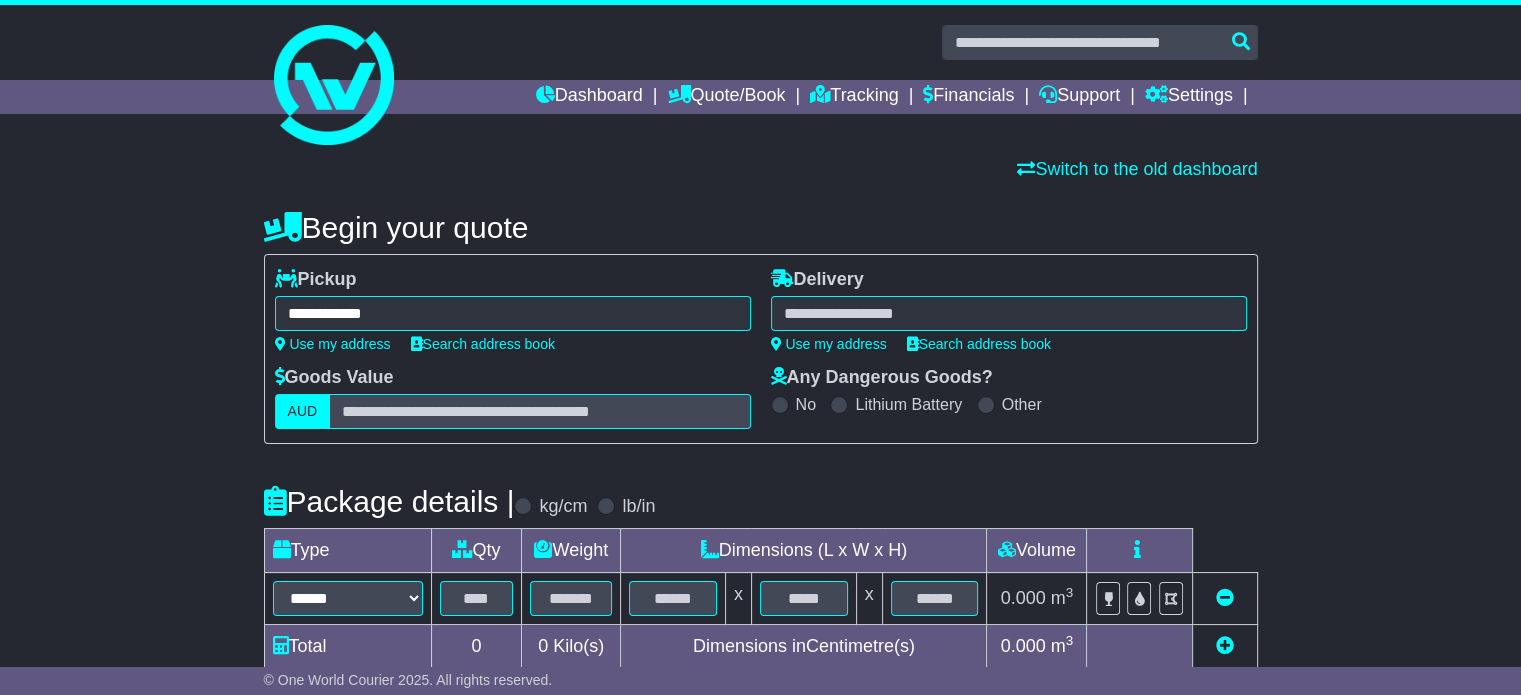 type on "**********" 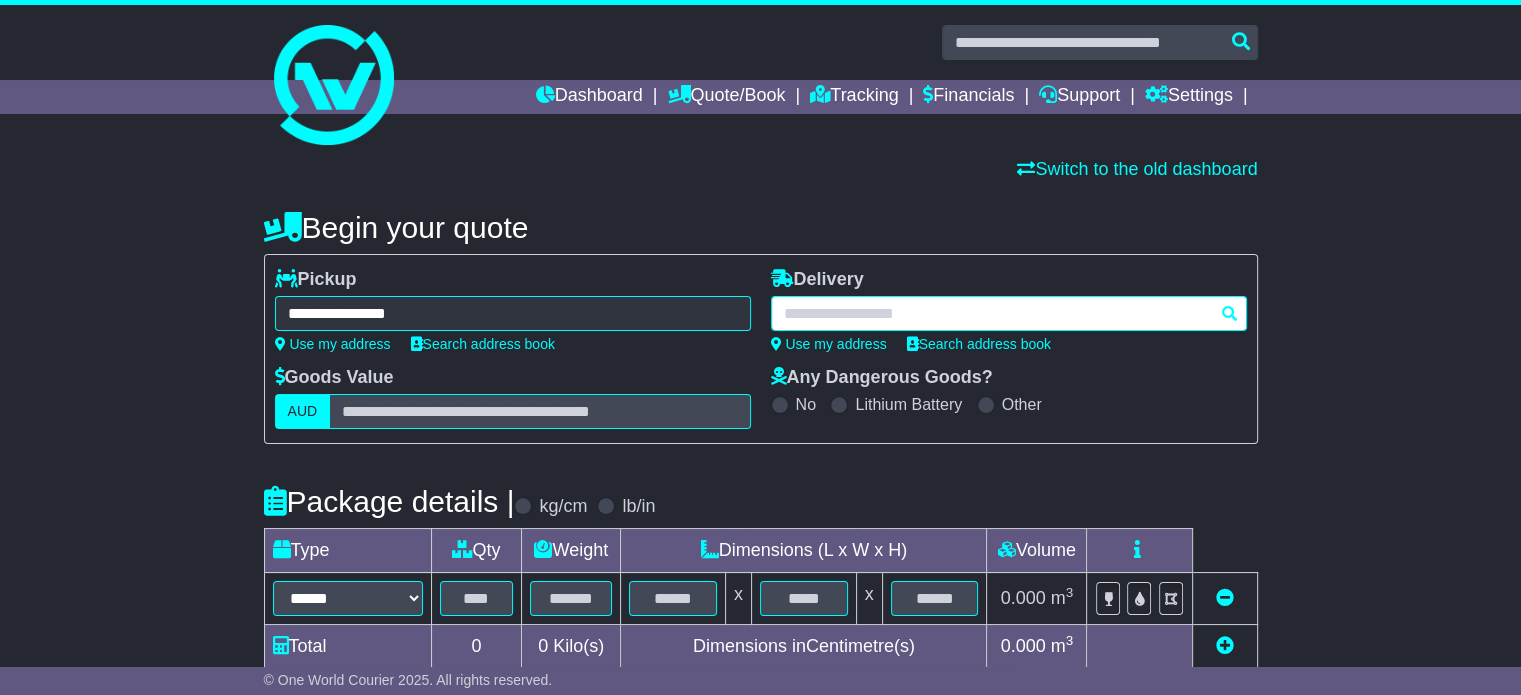 paste on "******" 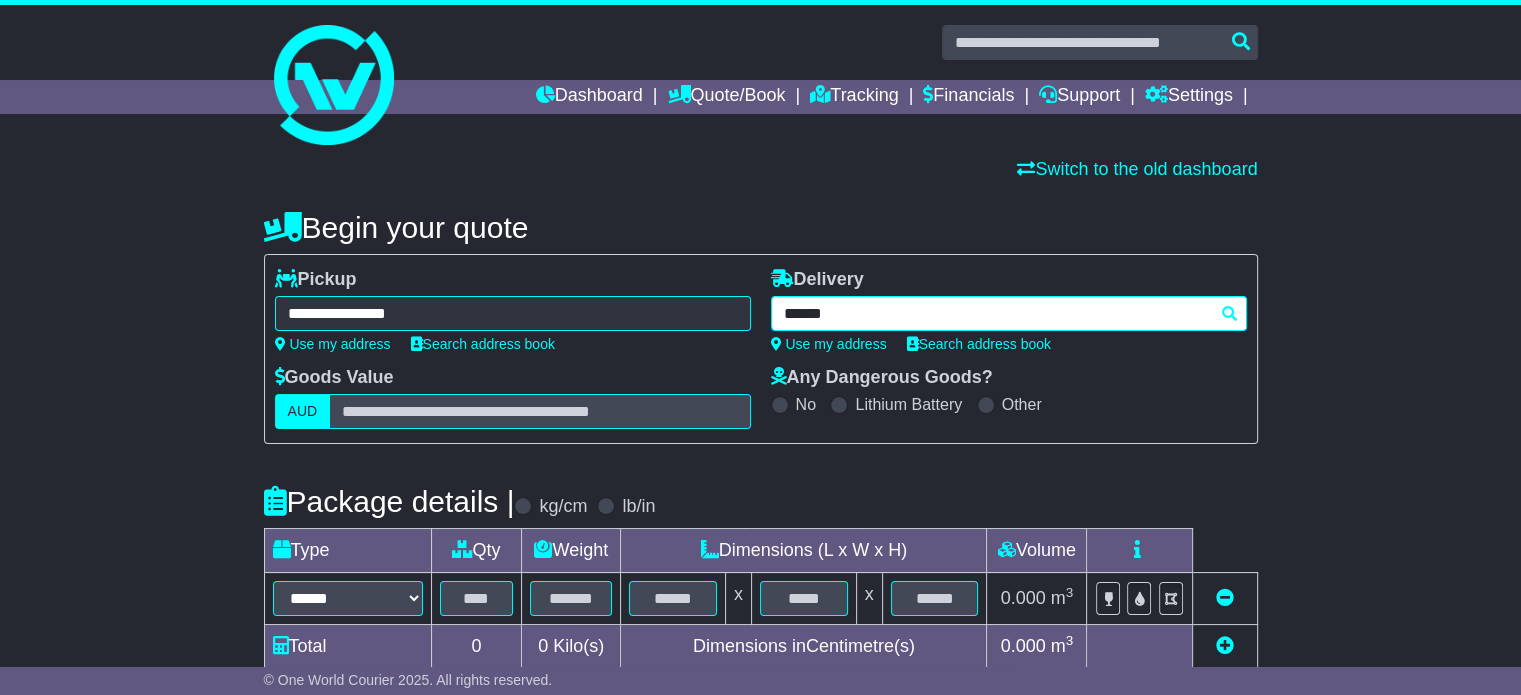click on "******" at bounding box center [1009, 313] 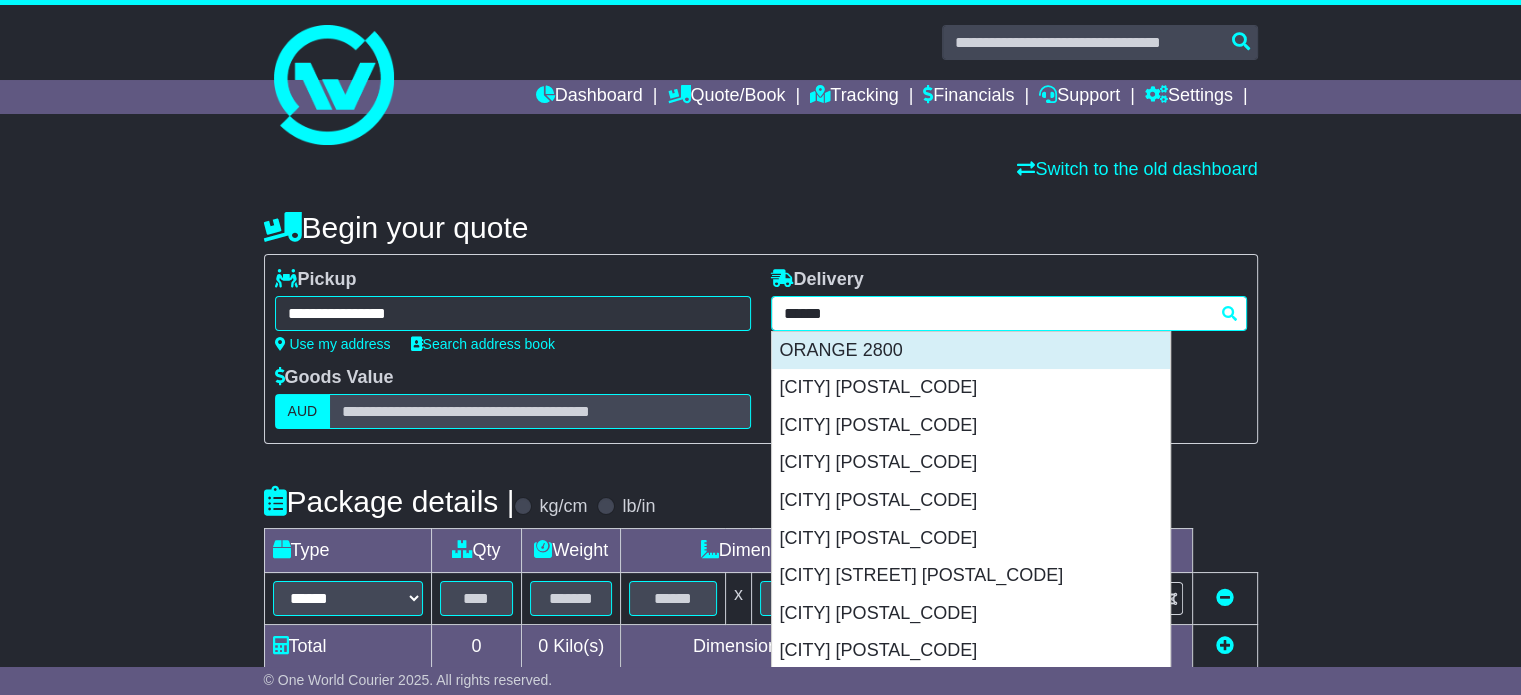 click on "ORANGE 2800" at bounding box center (971, 351) 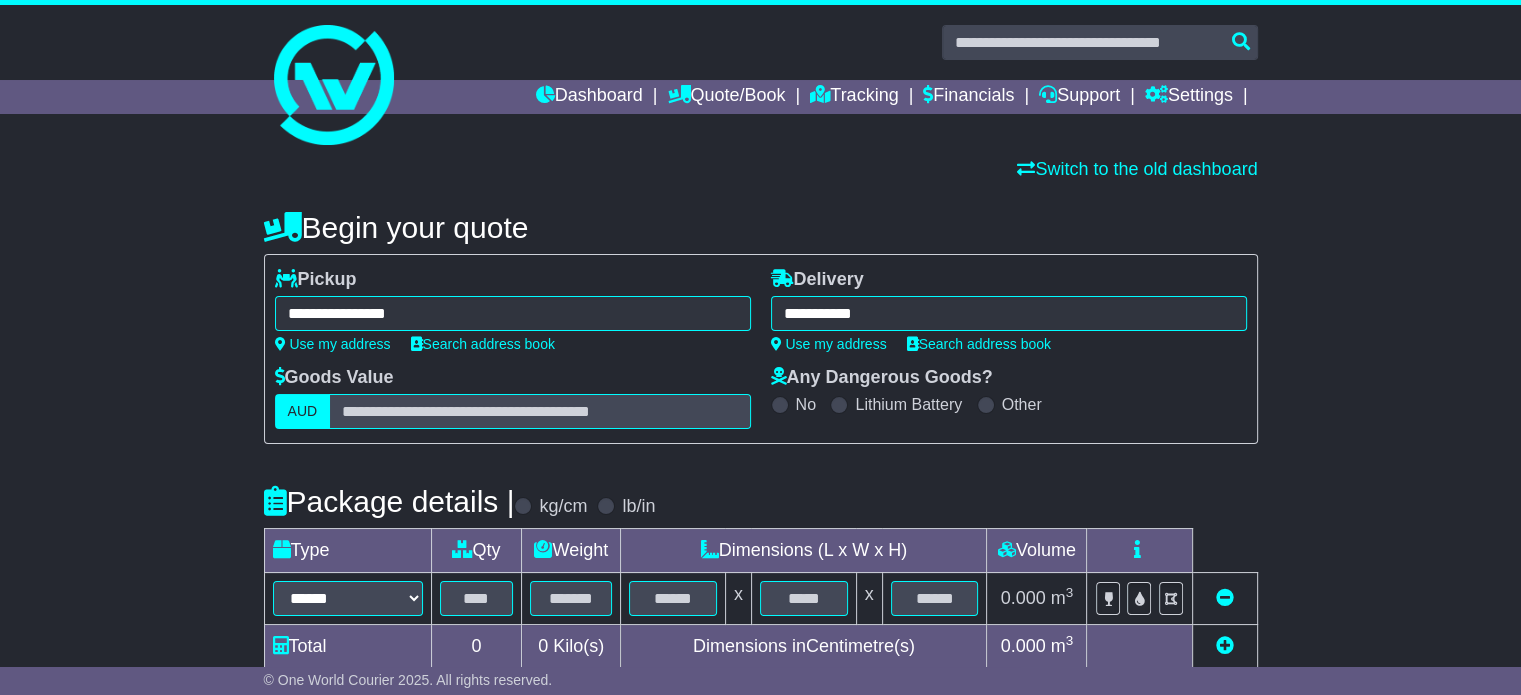 type on "**********" 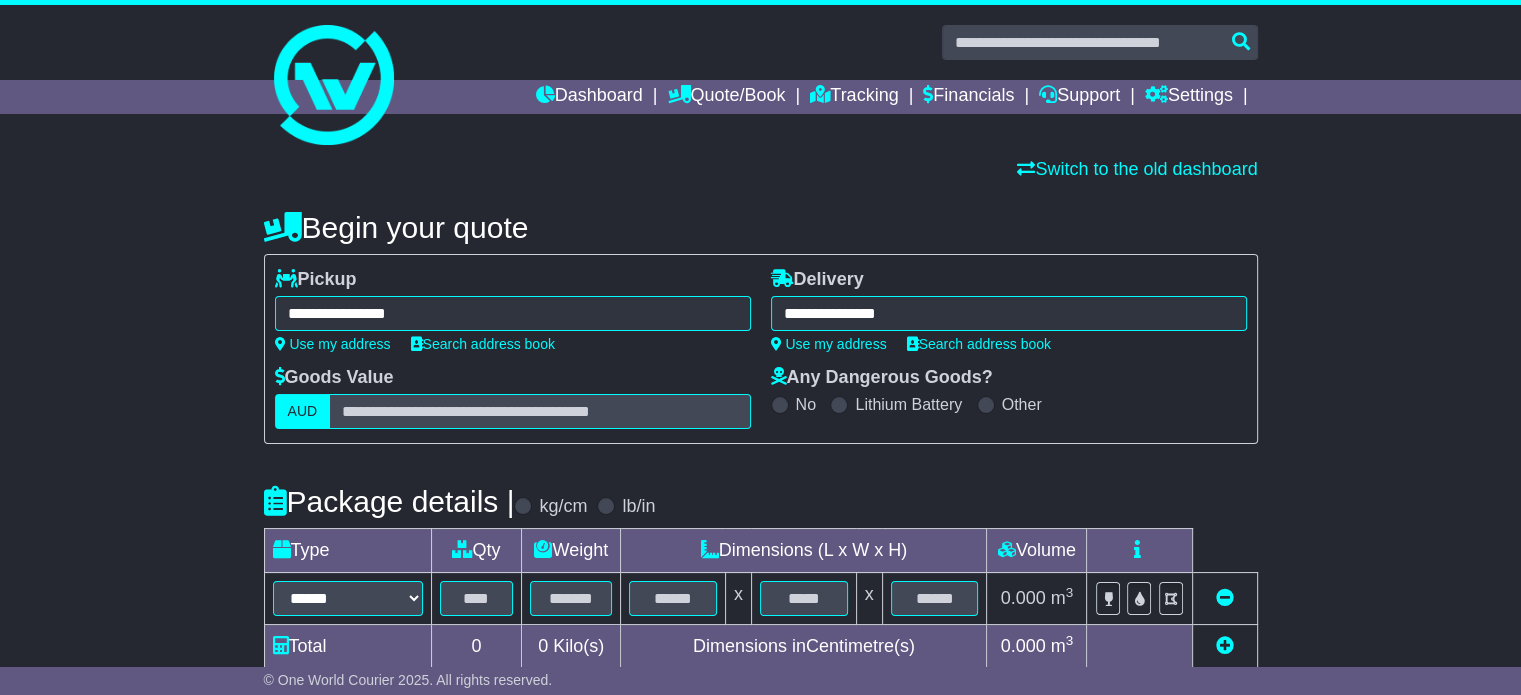 scroll, scrollTop: 40, scrollLeft: 0, axis: vertical 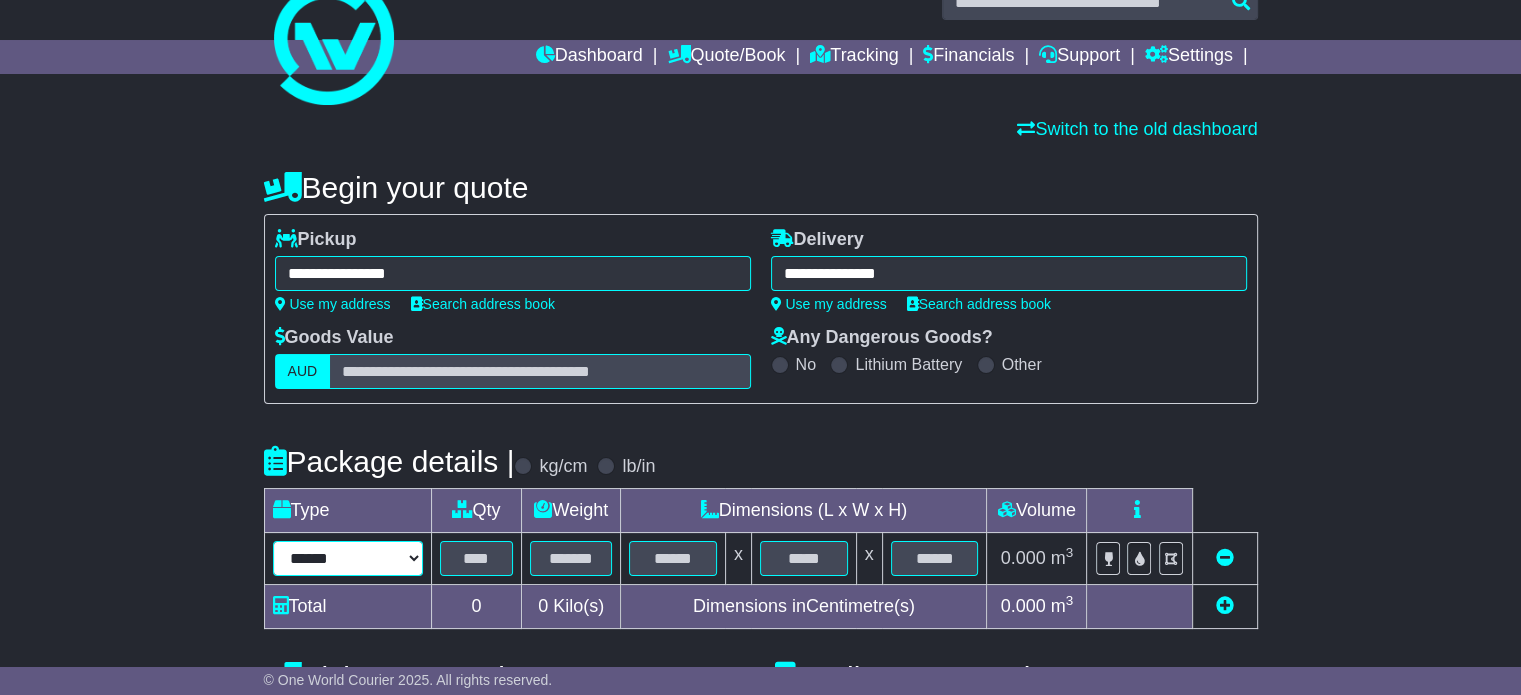 click on "****** ****** *** ******** ***** **** **** ****** *** *******" at bounding box center (348, 558) 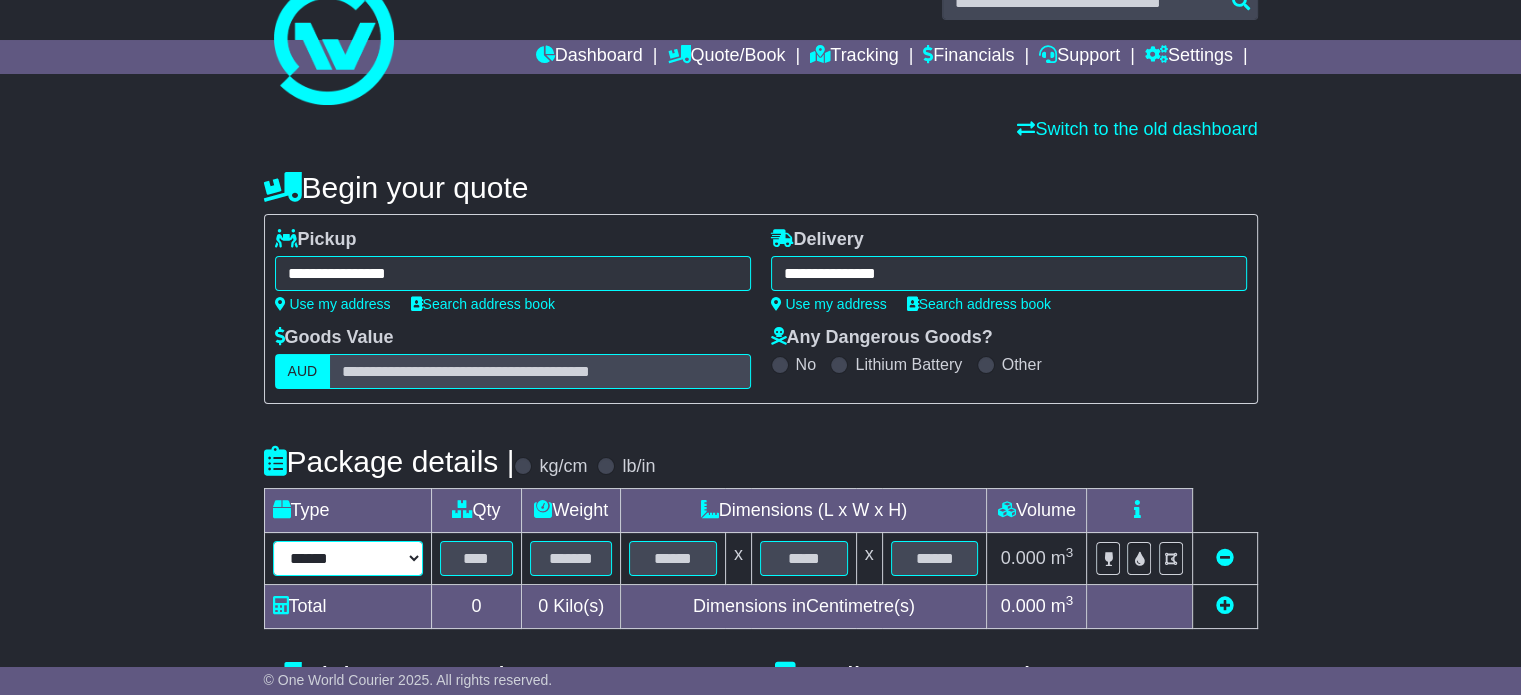 select on "*****" 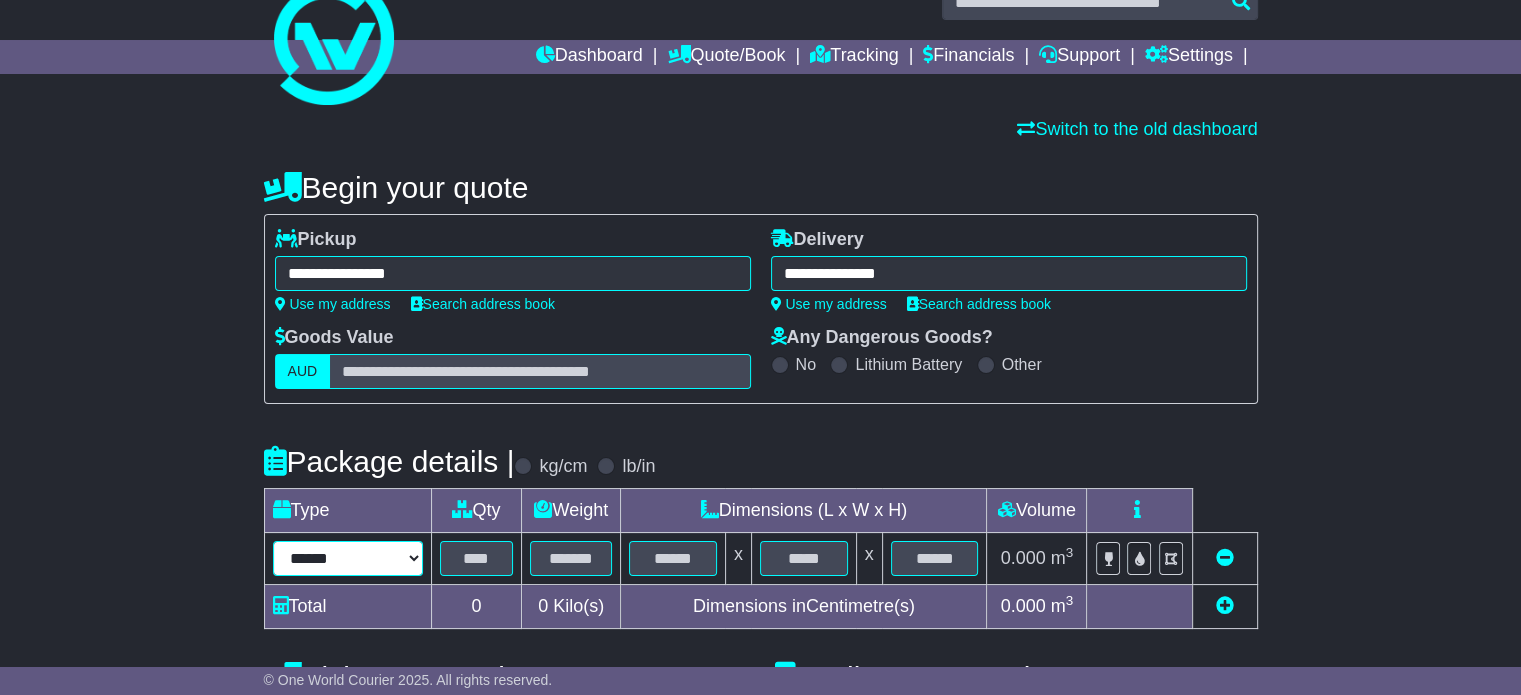 click on "****** ****** *** ******** ***** **** **** ****** *** *******" at bounding box center (348, 558) 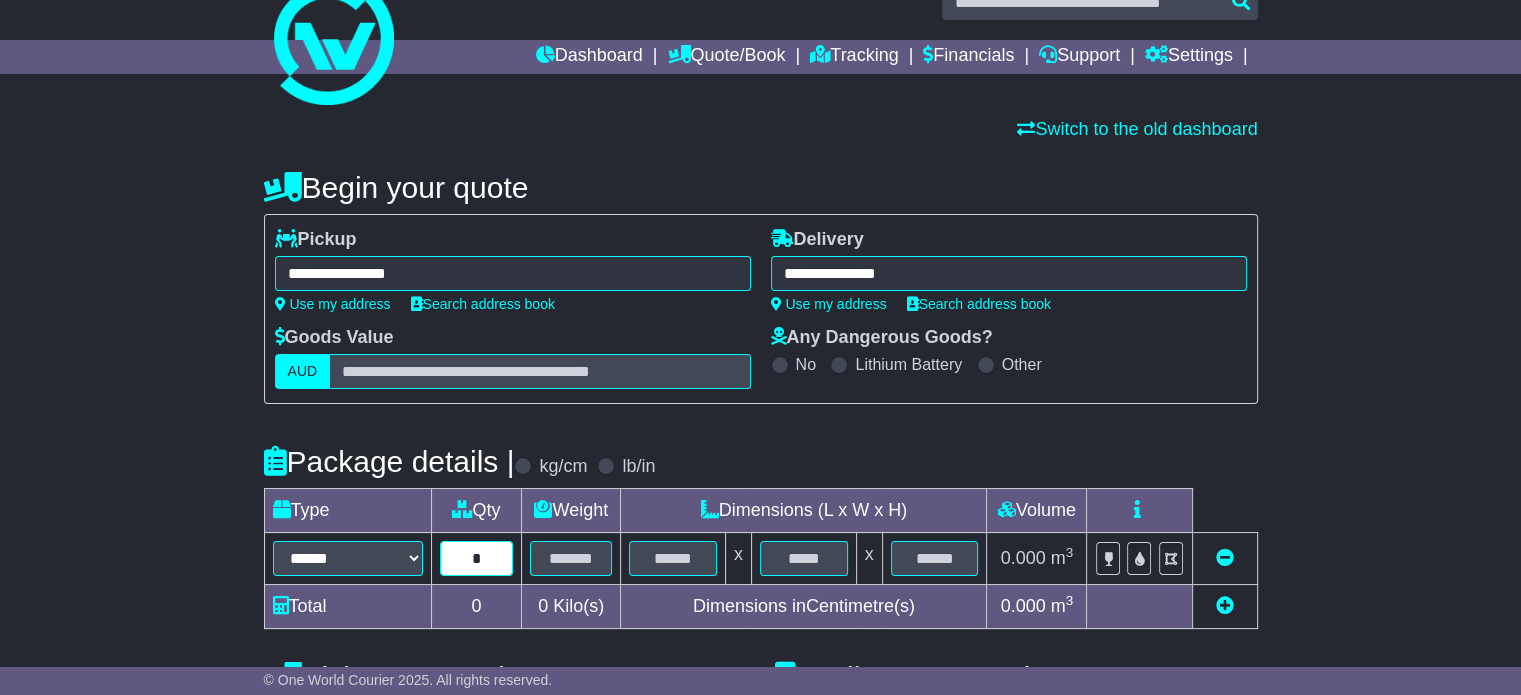 type on "*" 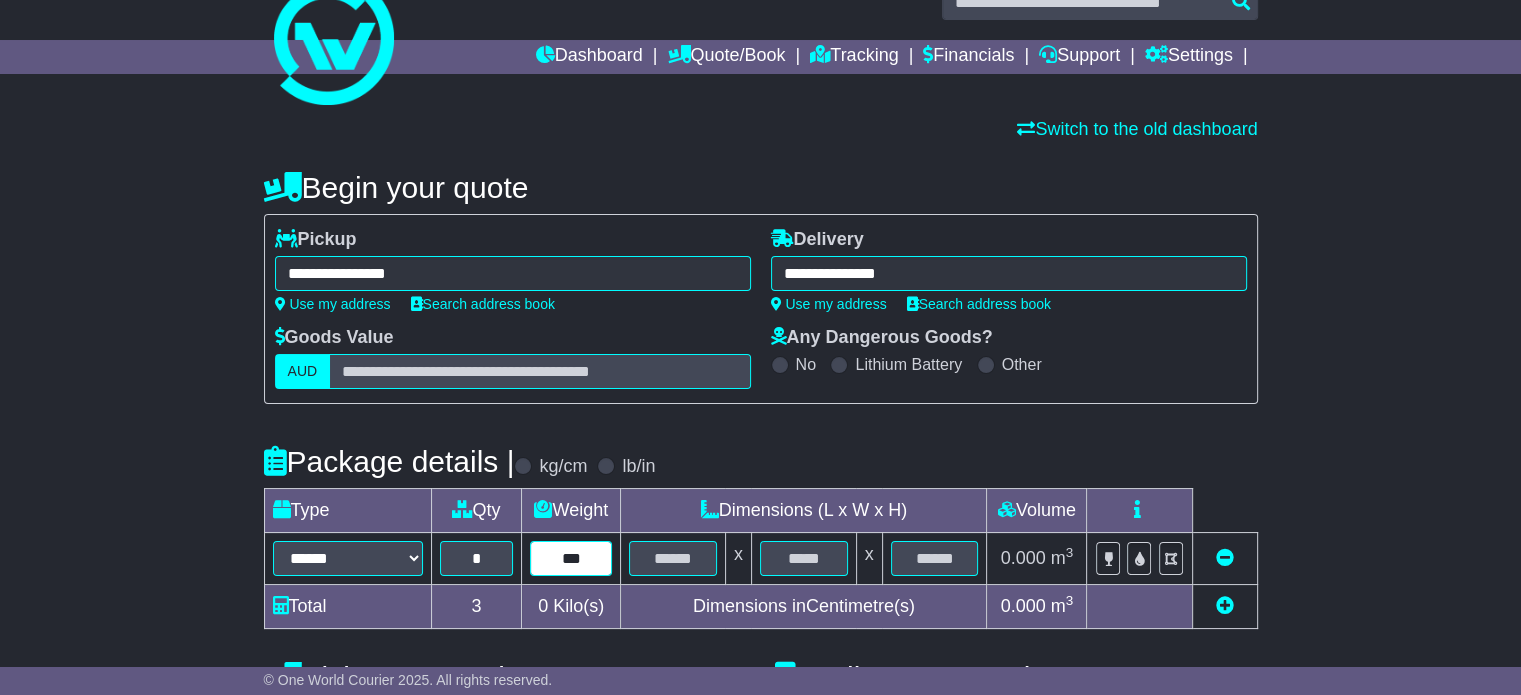 type on "***" 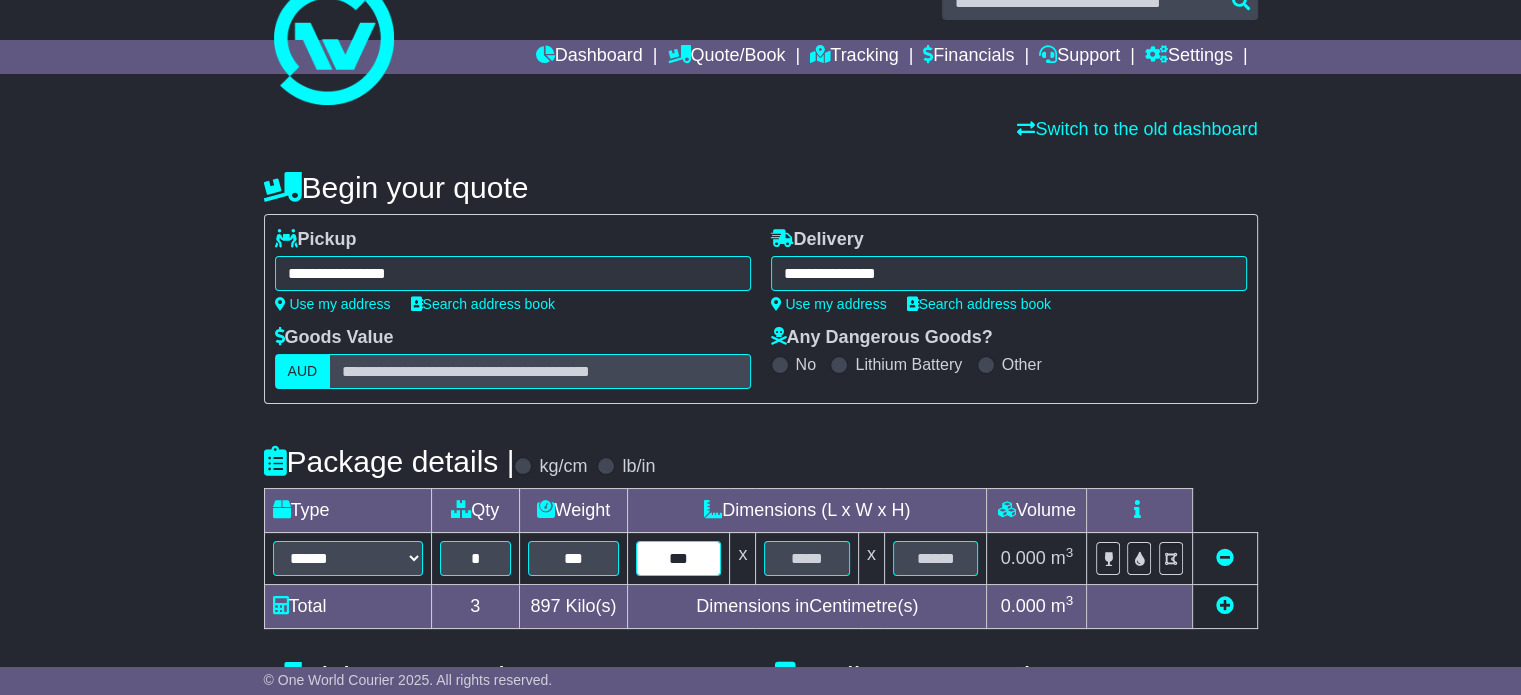 type on "***" 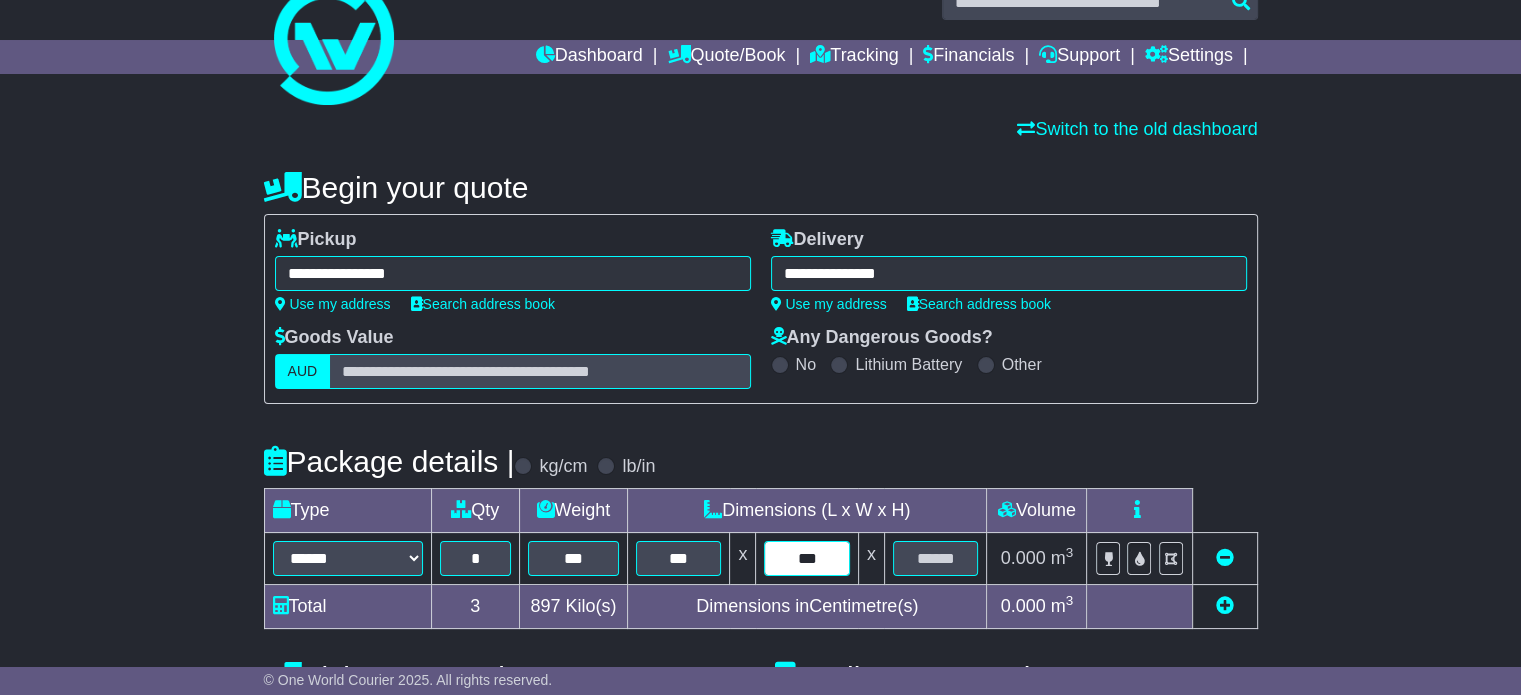 type on "***" 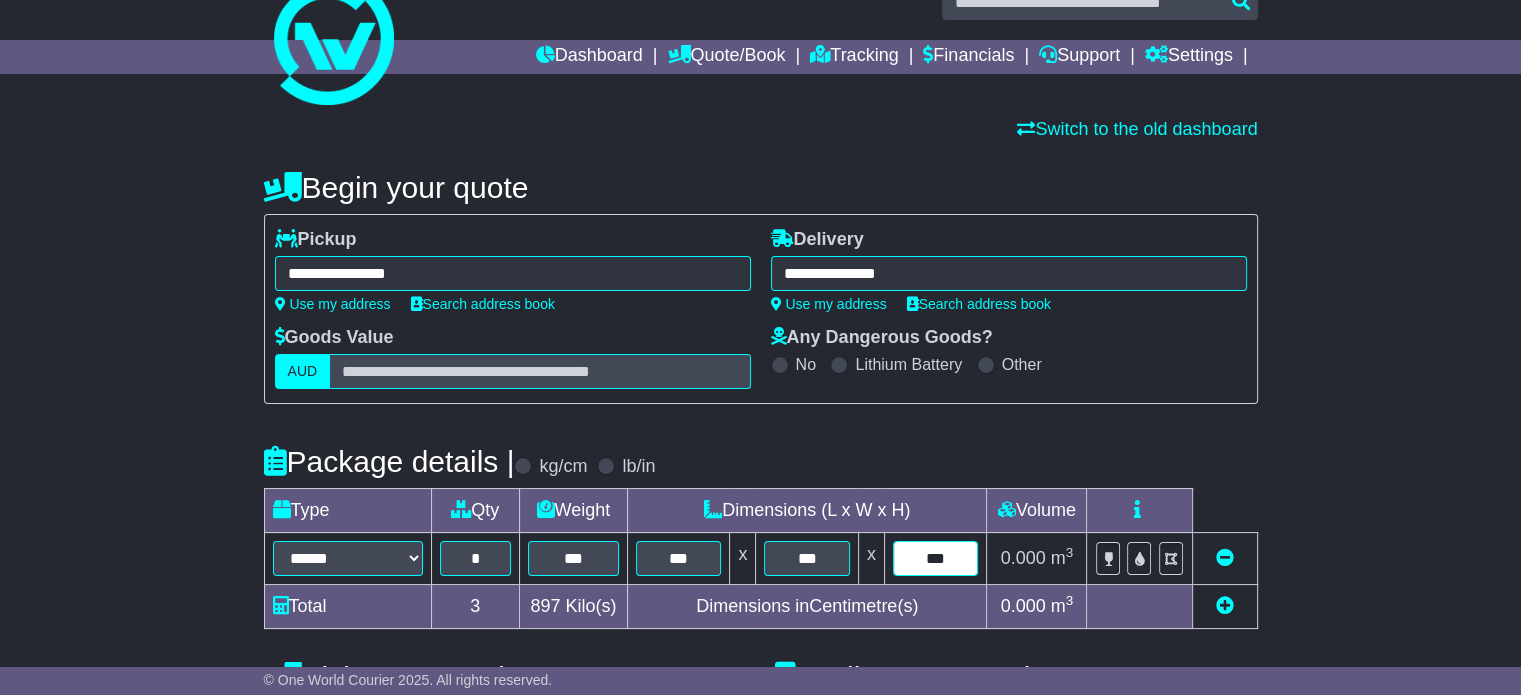 type on "***" 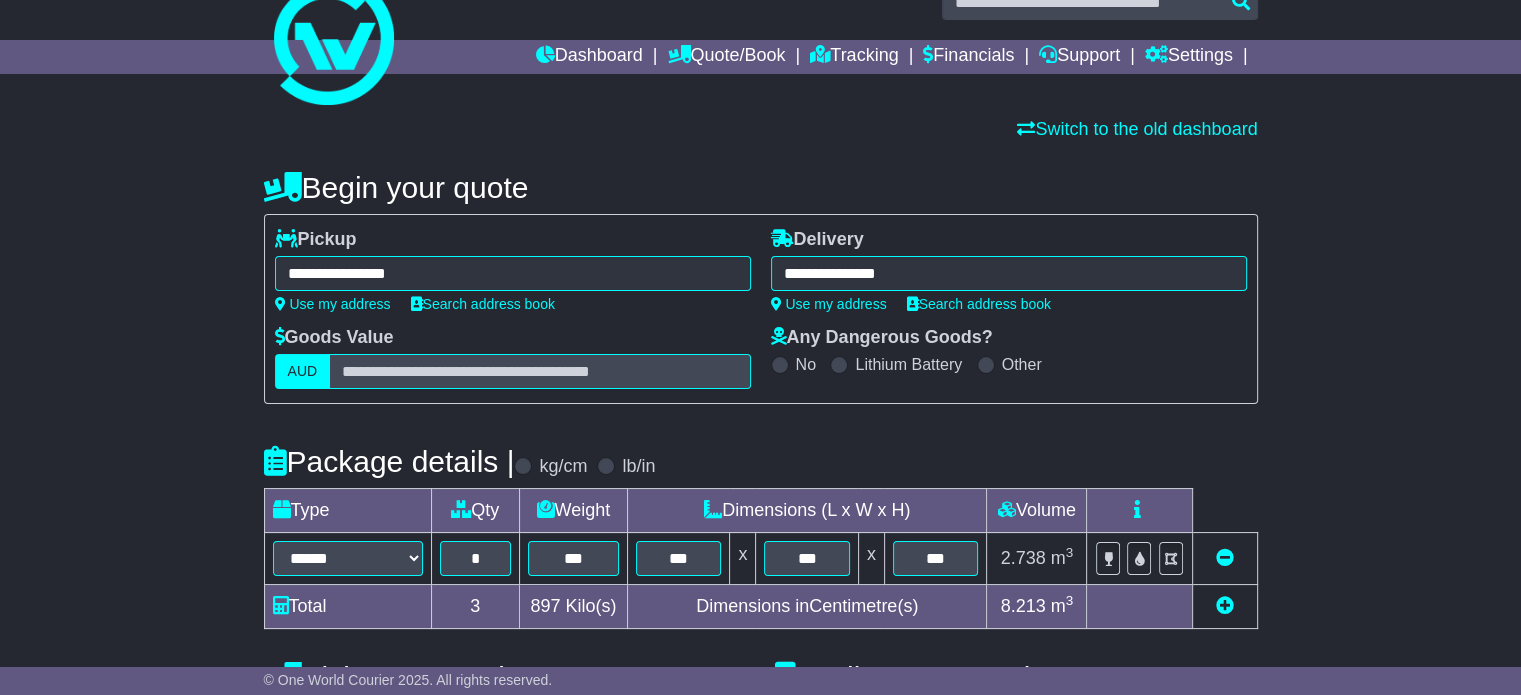 click on "**********" at bounding box center (760, 652) 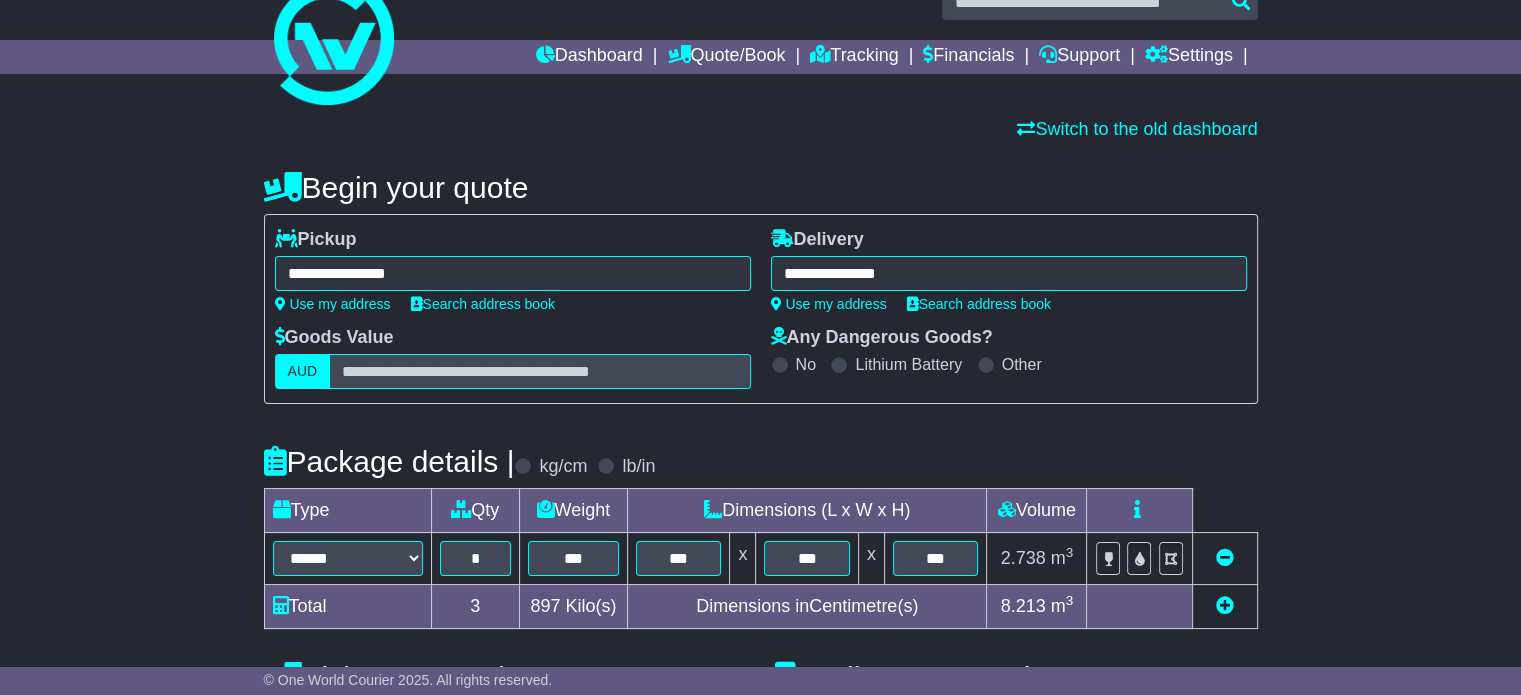 click on "**********" at bounding box center [760, 652] 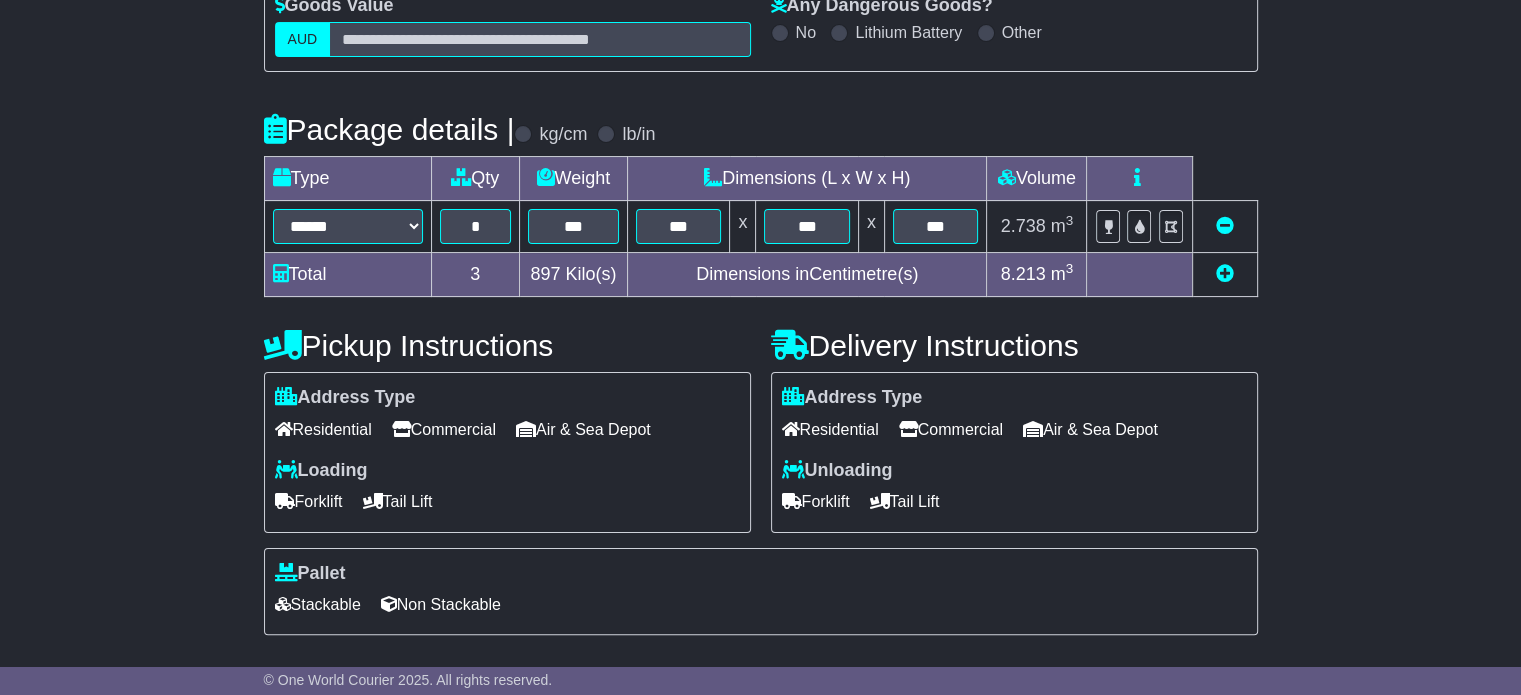 scroll, scrollTop: 375, scrollLeft: 0, axis: vertical 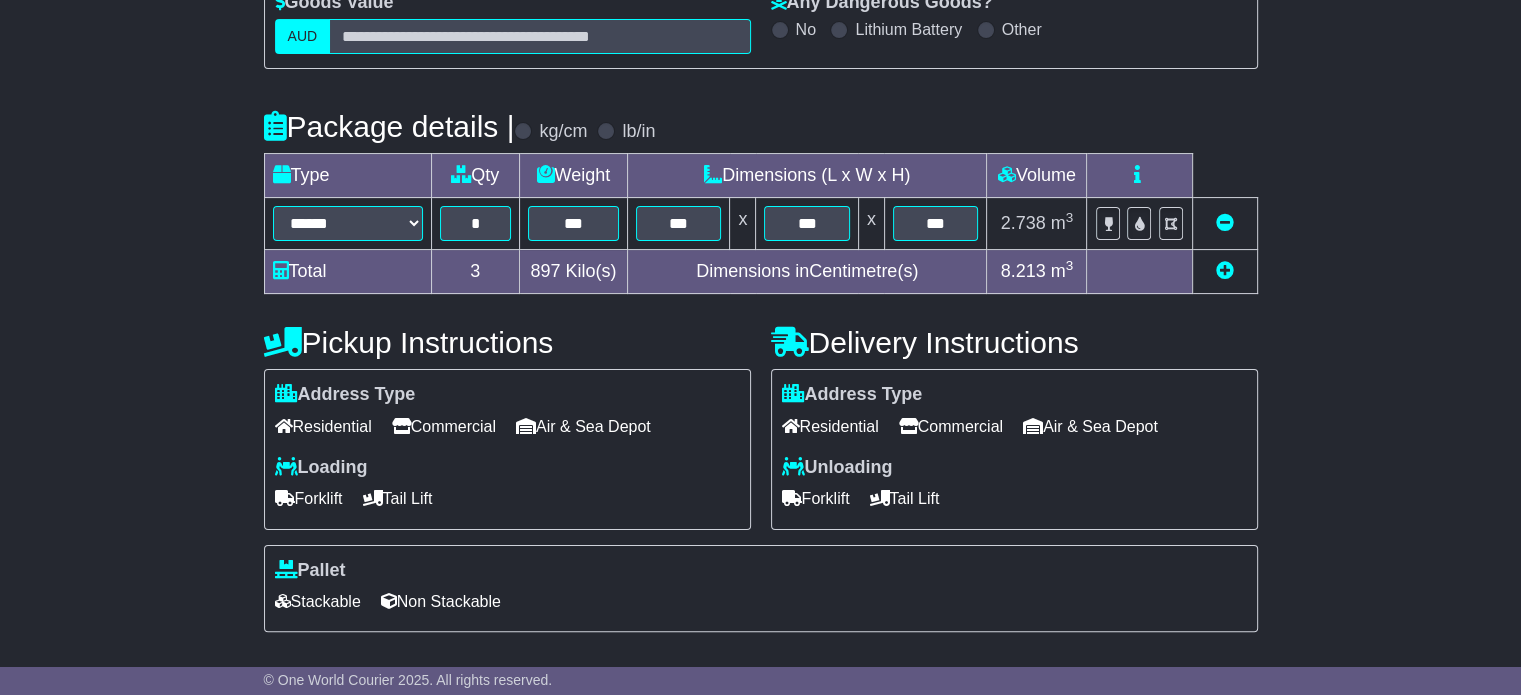 click on "**********" at bounding box center [760, 317] 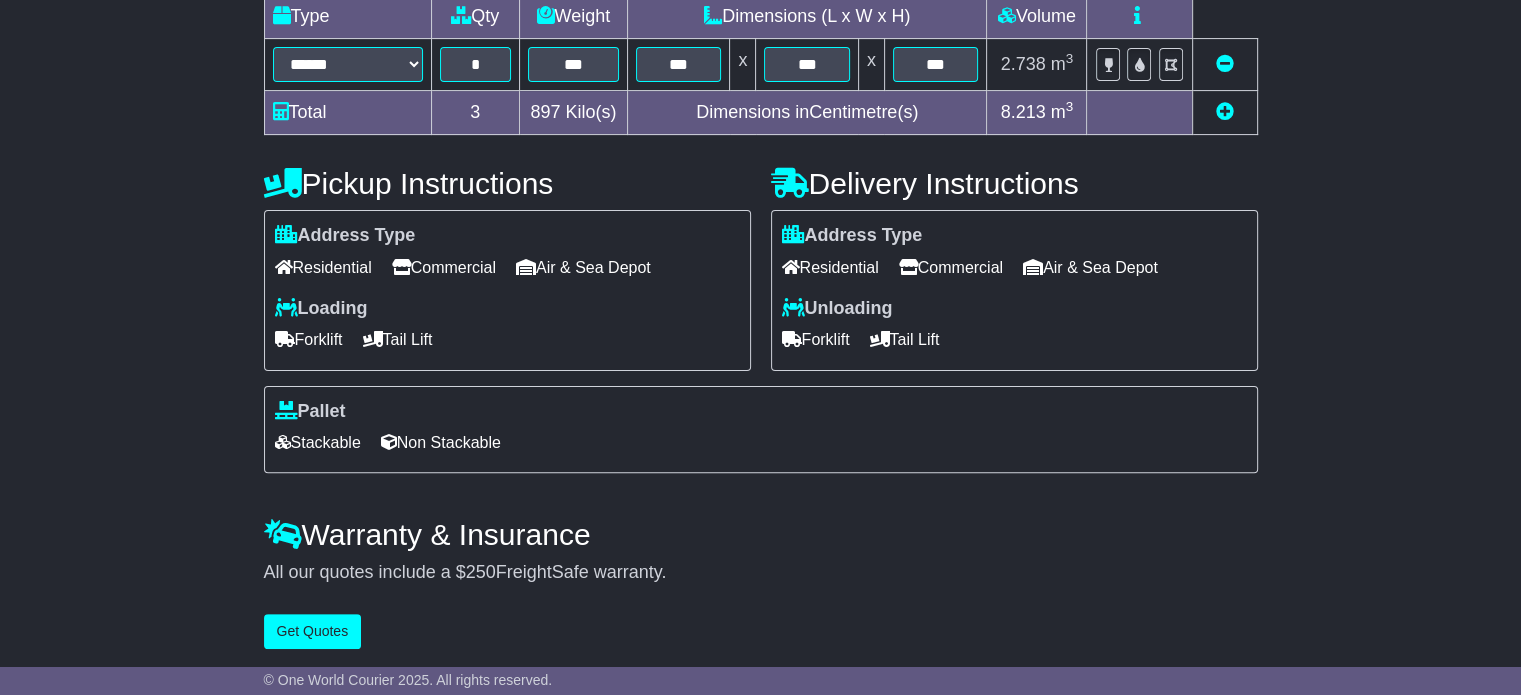 scroll, scrollTop: 540, scrollLeft: 0, axis: vertical 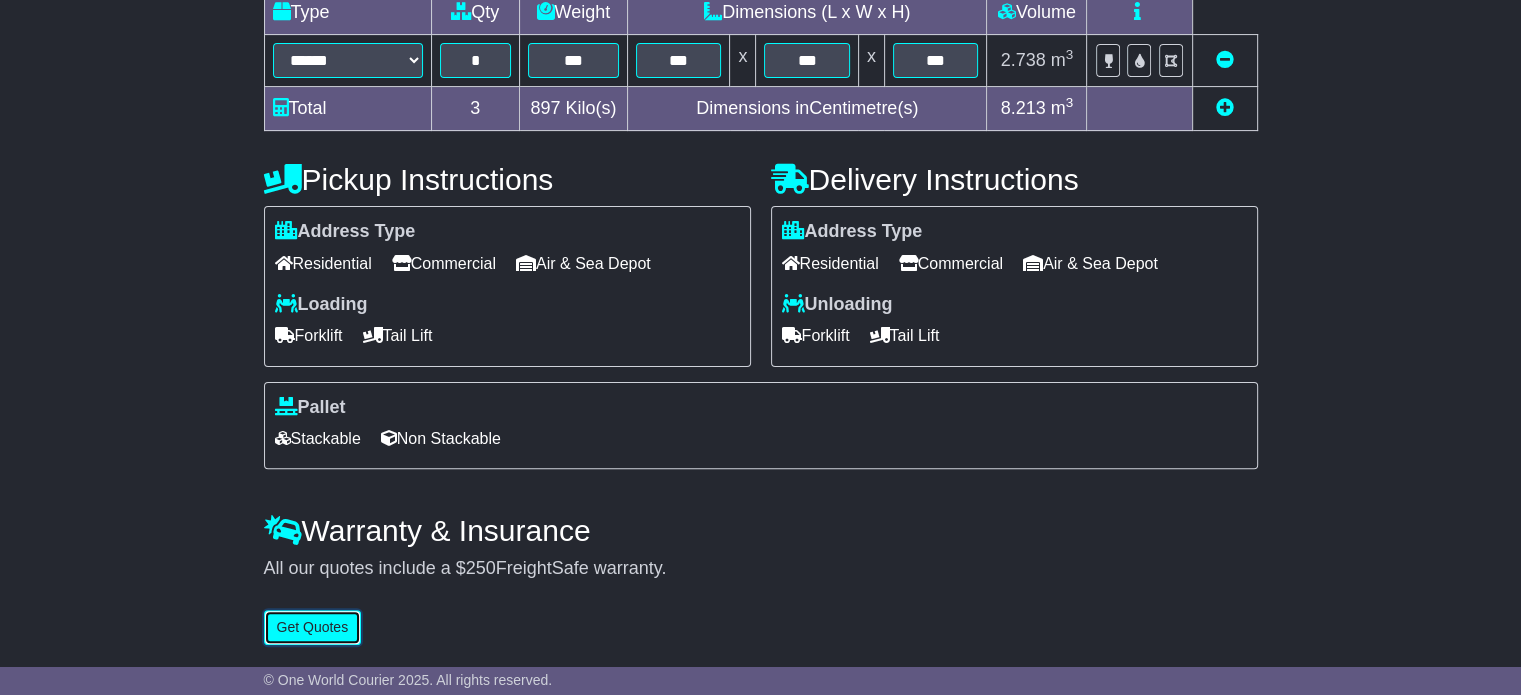 click on "Get Quotes" at bounding box center (313, 627) 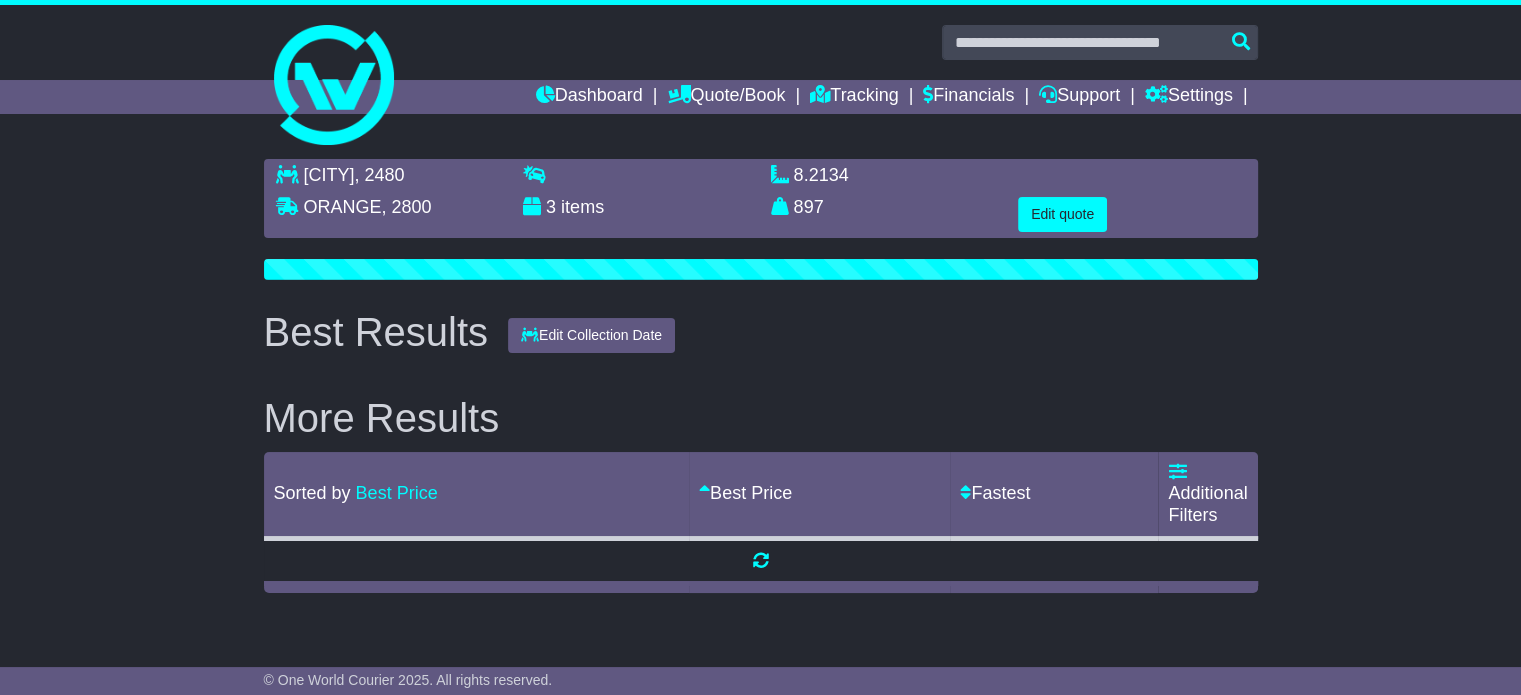 scroll, scrollTop: 0, scrollLeft: 0, axis: both 